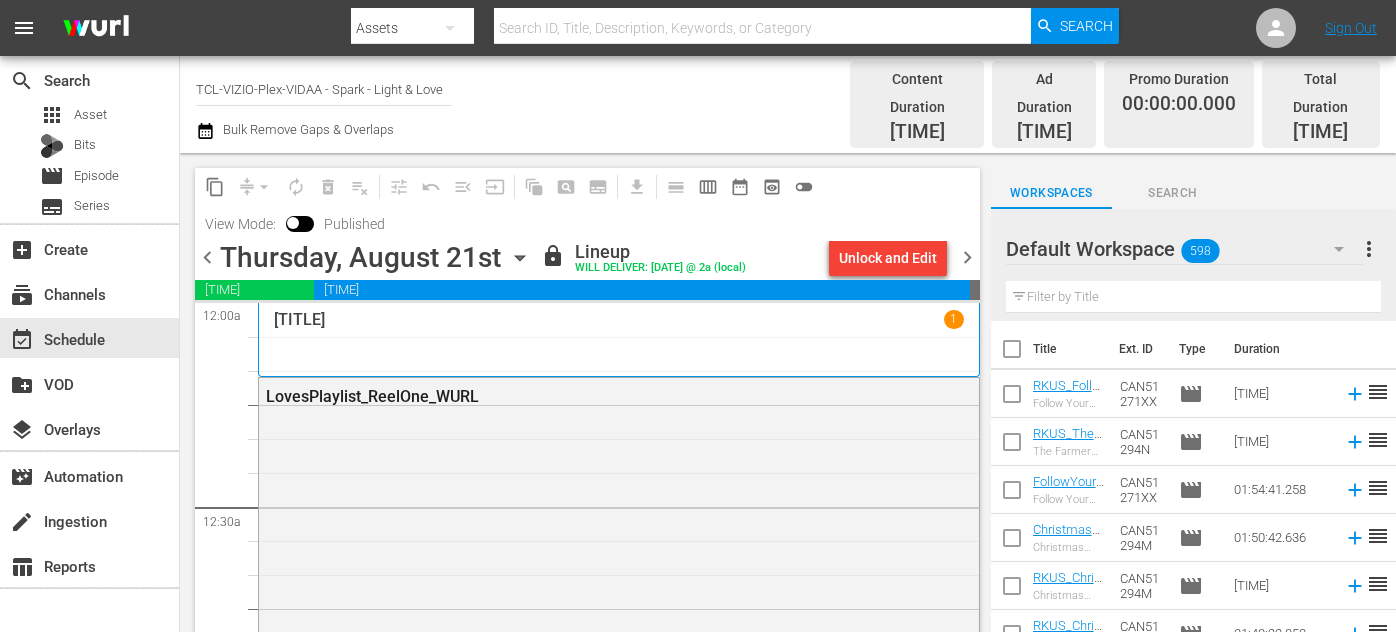 scroll, scrollTop: 0, scrollLeft: 0, axis: both 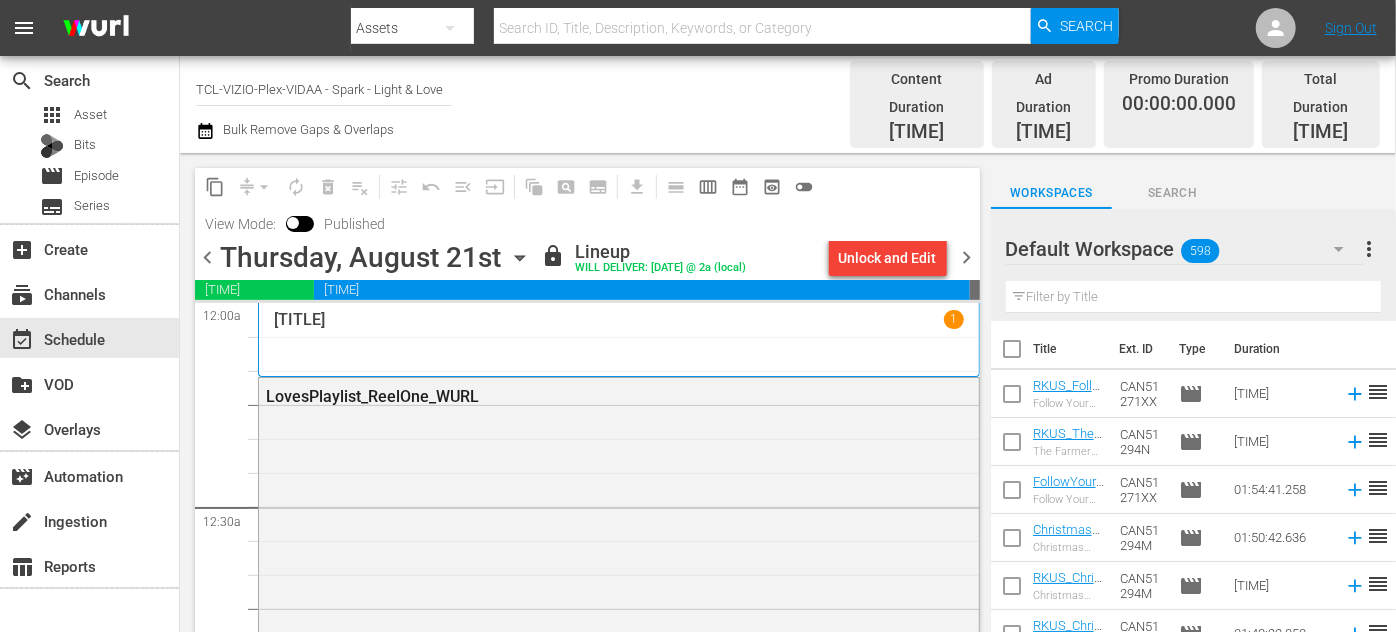 click 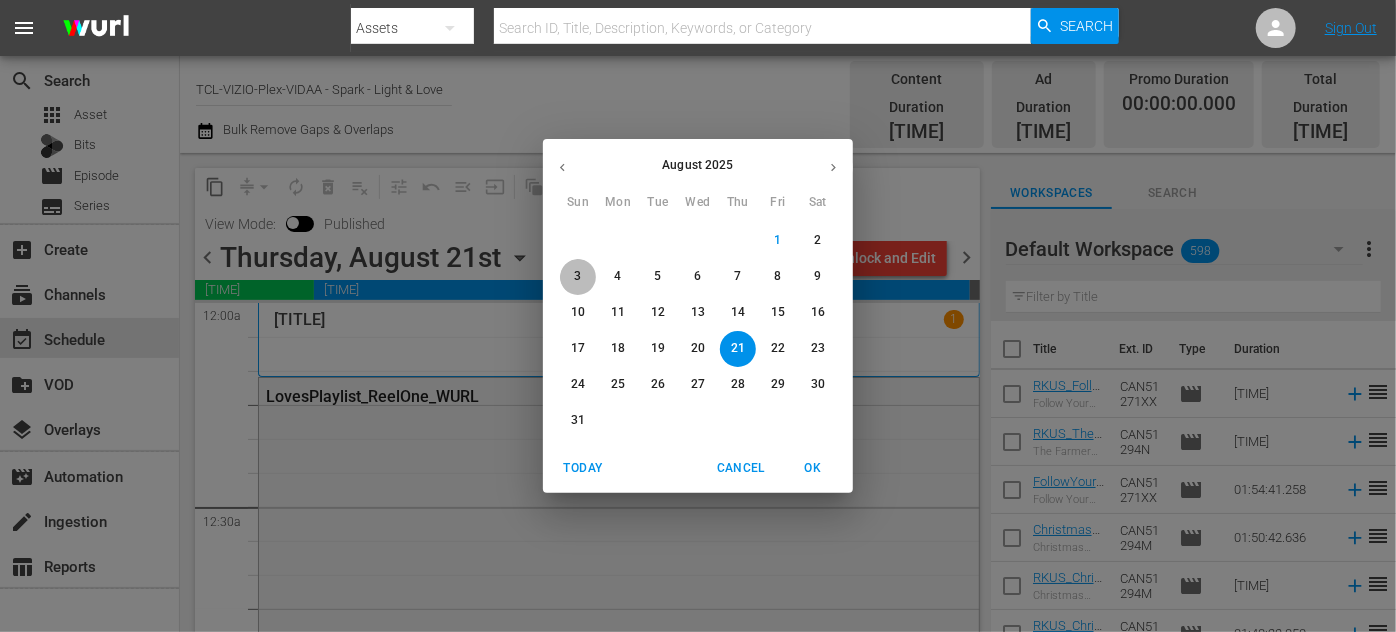 click on "3" at bounding box center (577, 276) 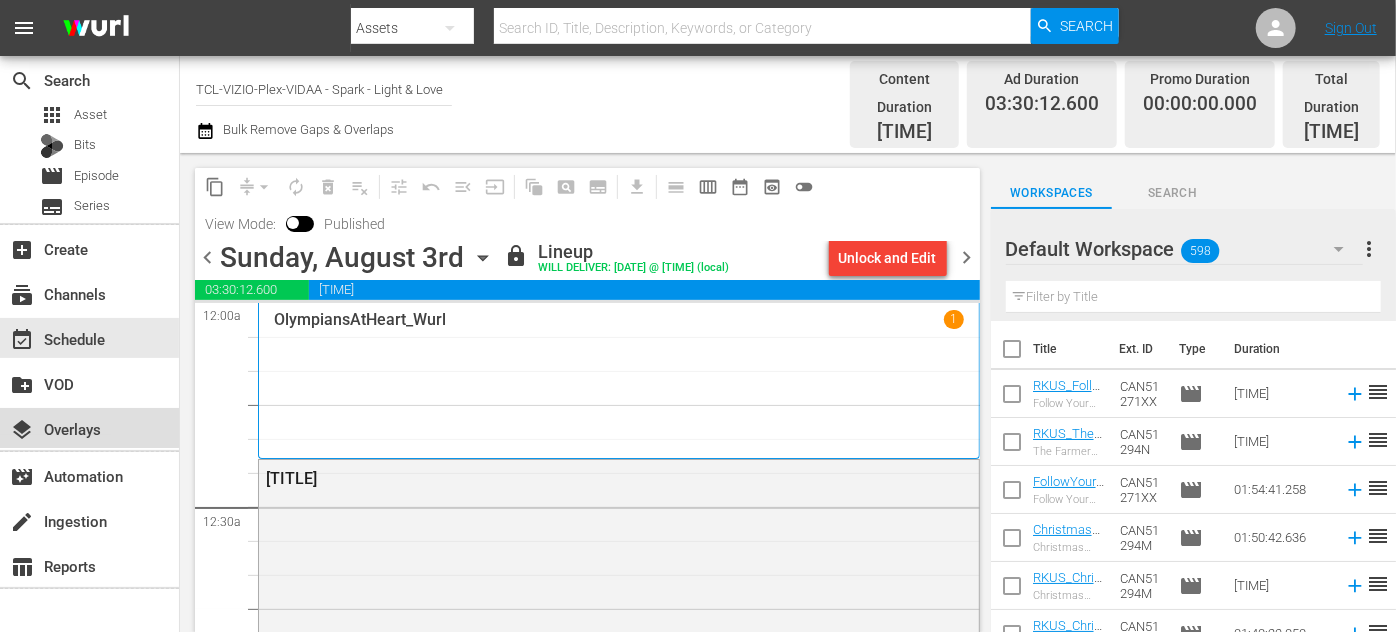click on "layers   Overlays" at bounding box center (56, 426) 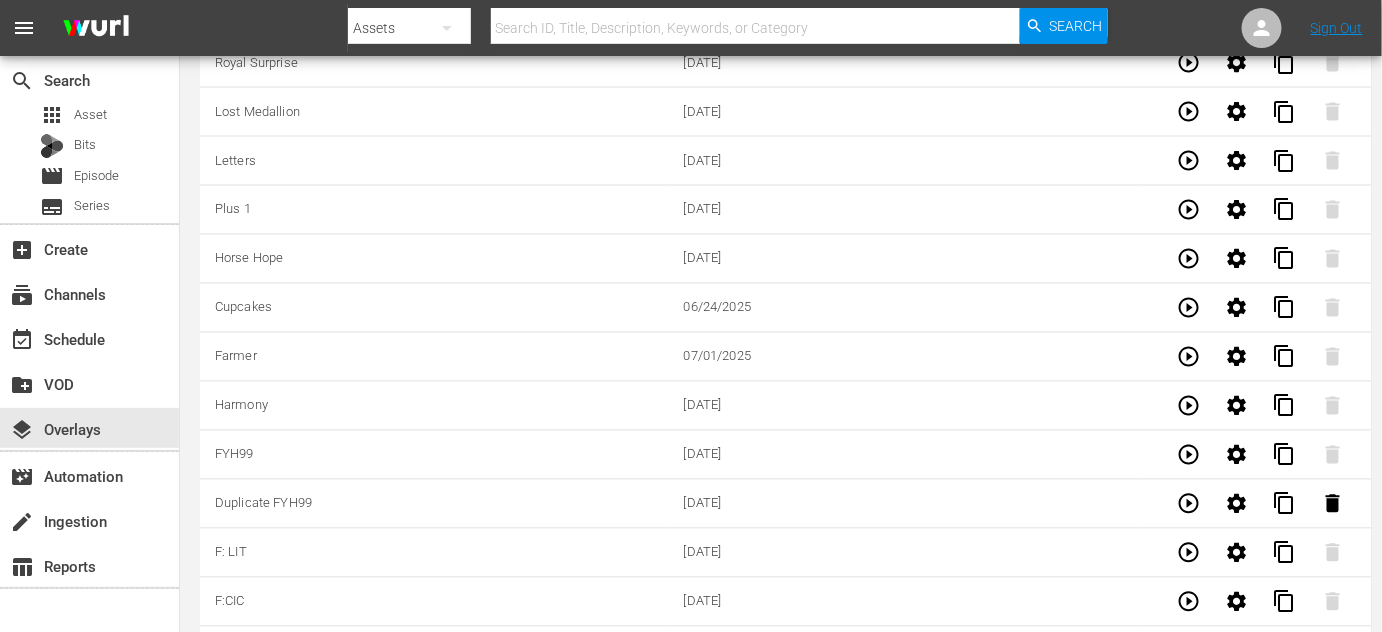 scroll, scrollTop: 6178, scrollLeft: 0, axis: vertical 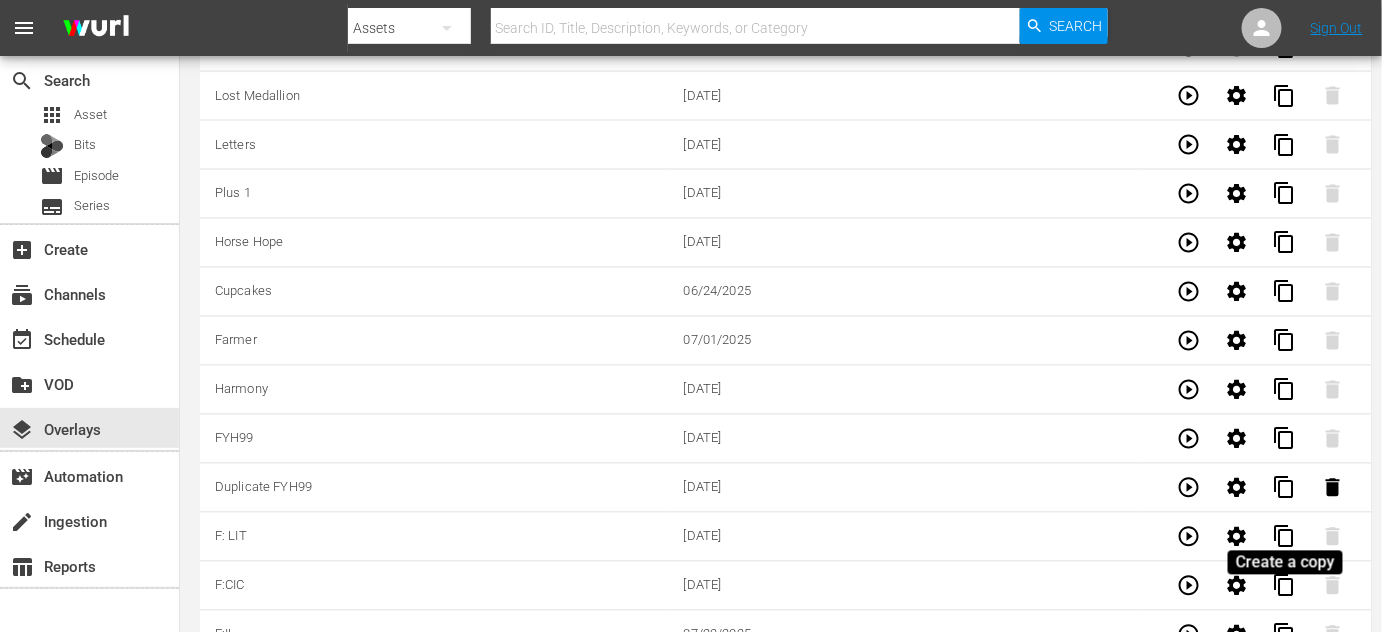click on "content_copy" at bounding box center [1285, 635] 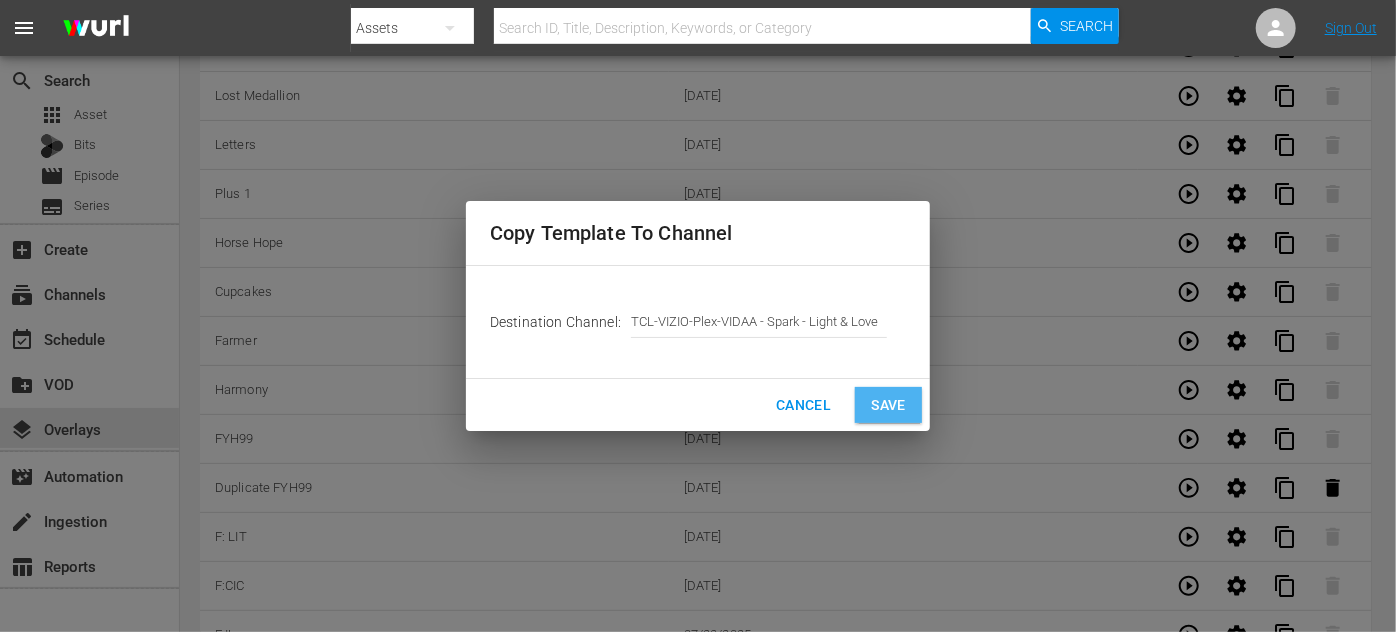 click on "Save" at bounding box center (888, 405) 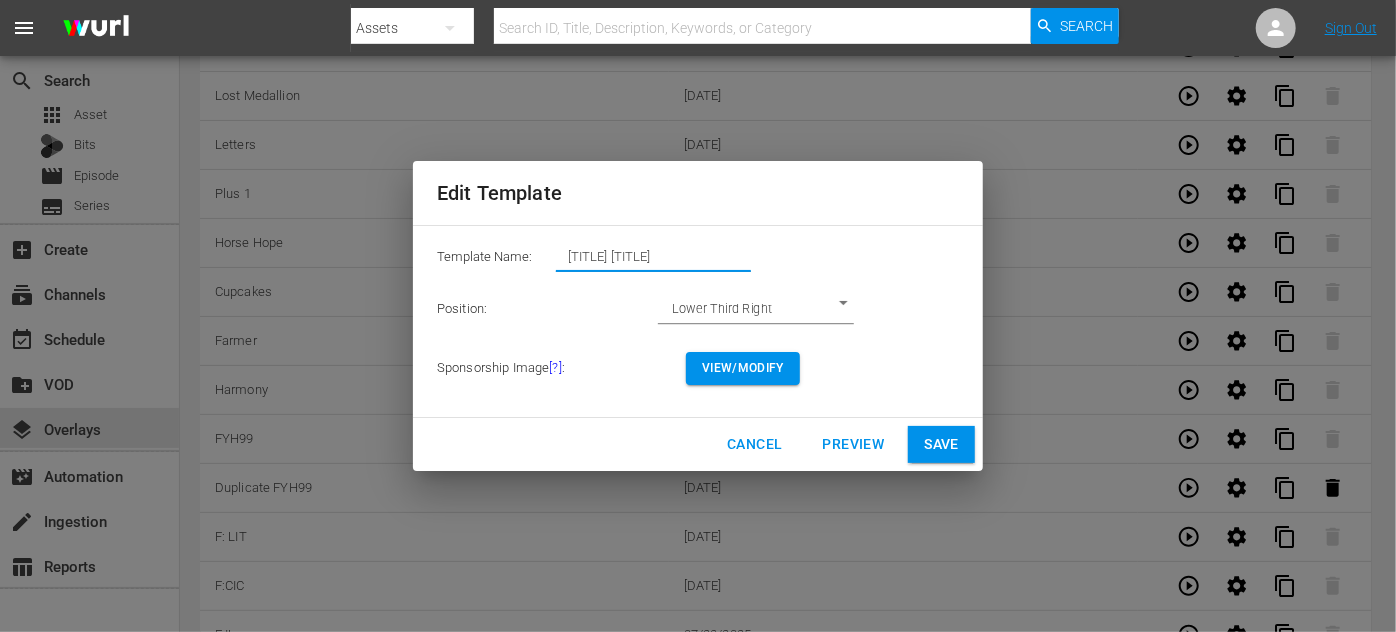 drag, startPoint x: 665, startPoint y: 249, endPoint x: 552, endPoint y: 253, distance: 113.07078 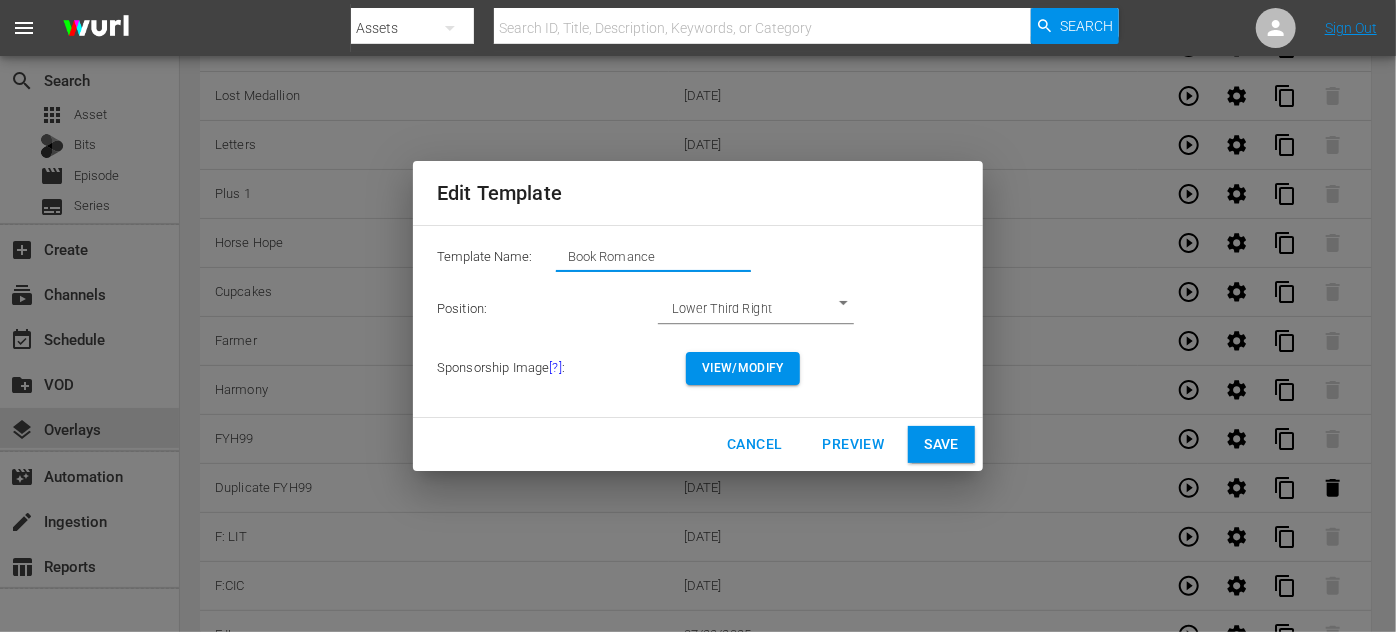 type on "Book Romance" 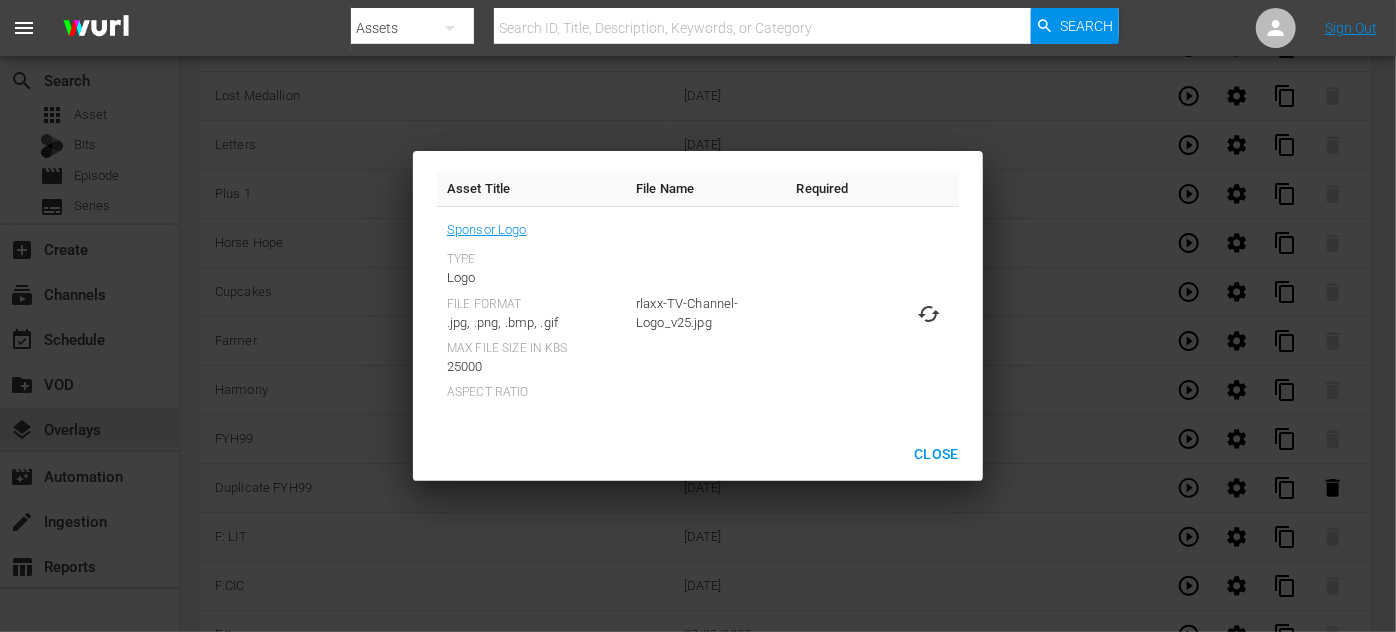 click 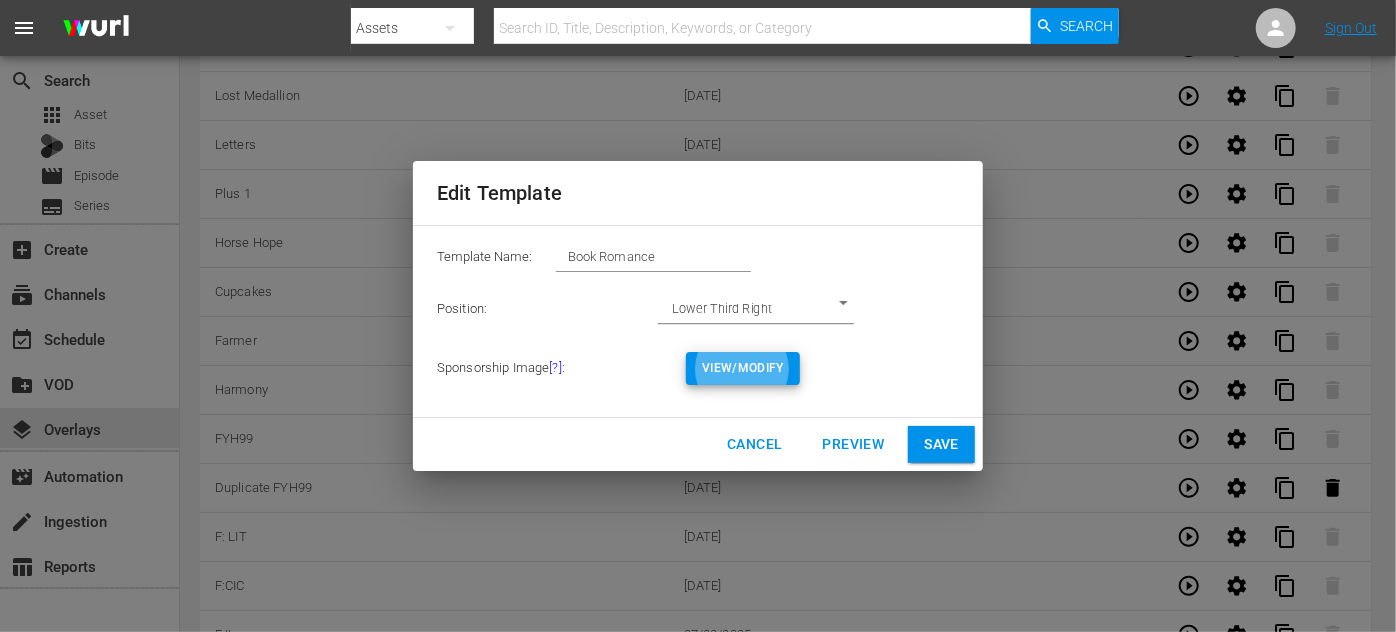 click on "Save" at bounding box center (941, 444) 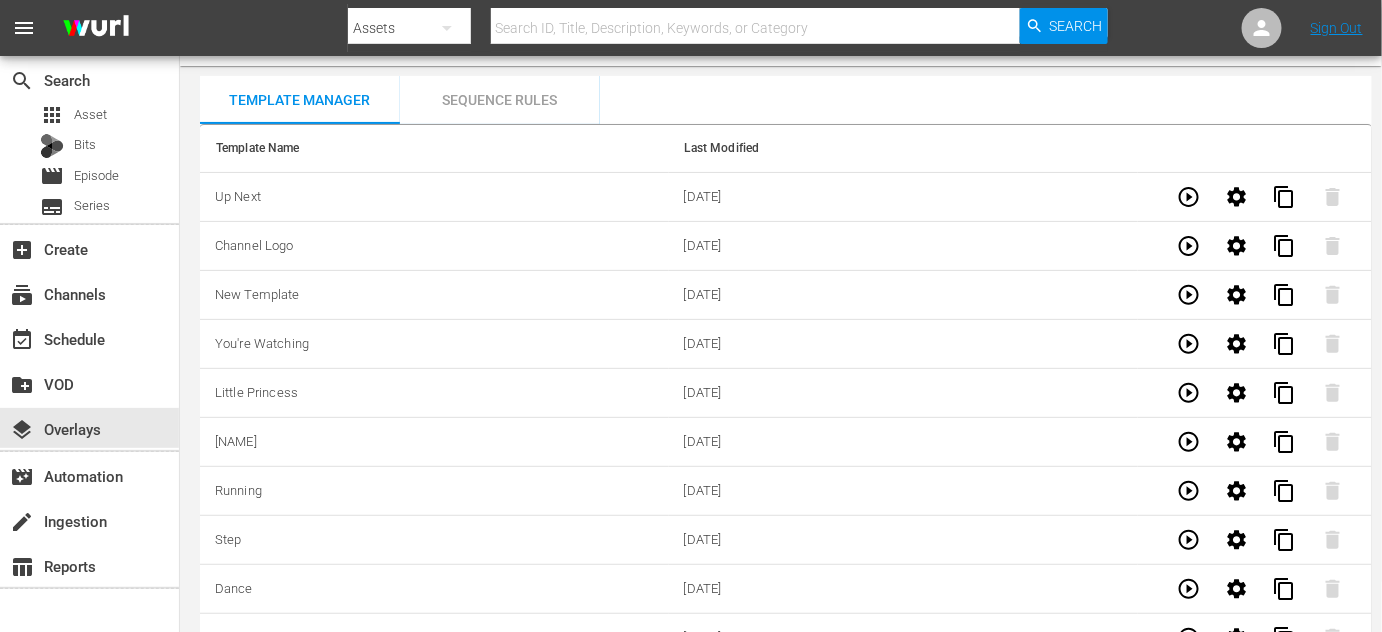 scroll, scrollTop: 0, scrollLeft: 0, axis: both 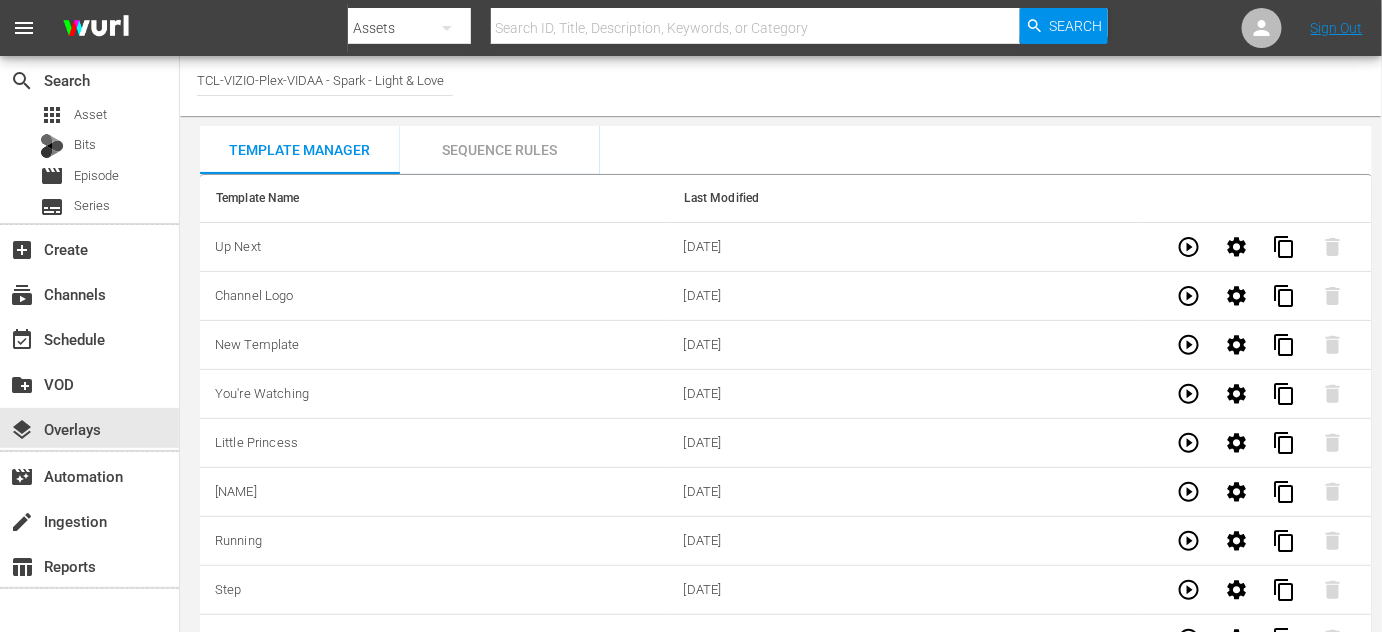click on "Sequence Rules" at bounding box center (500, 150) 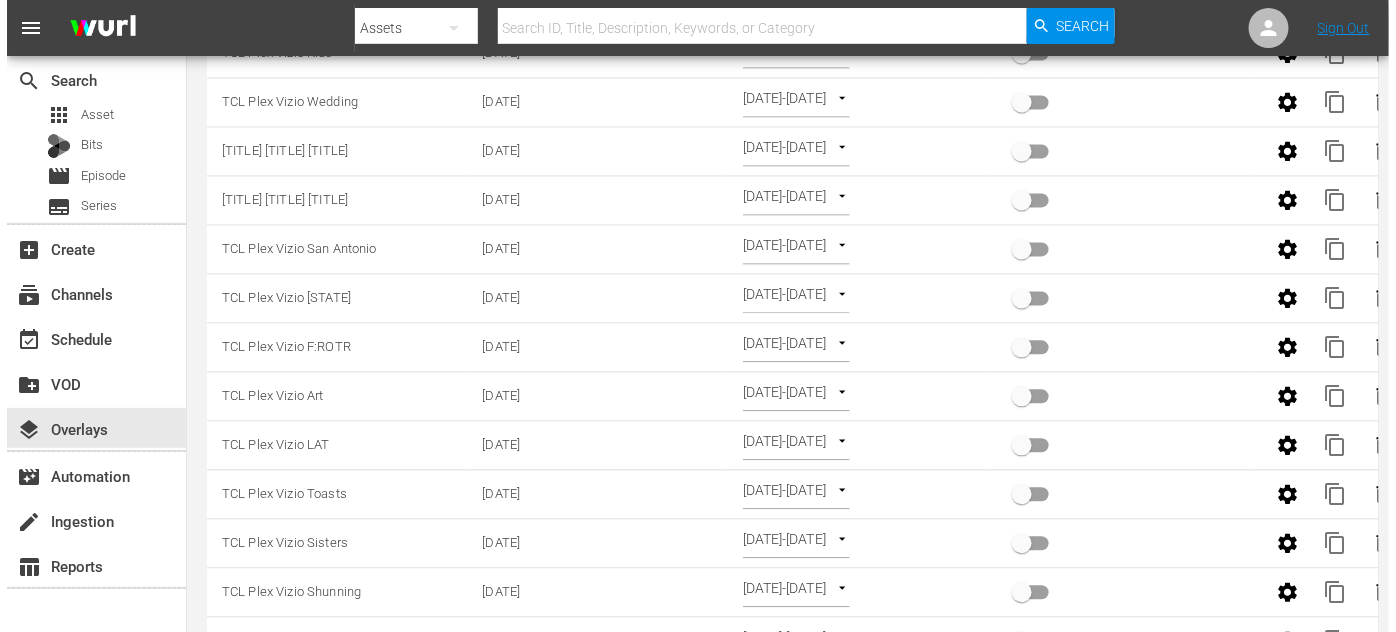 scroll, scrollTop: 1363, scrollLeft: 0, axis: vertical 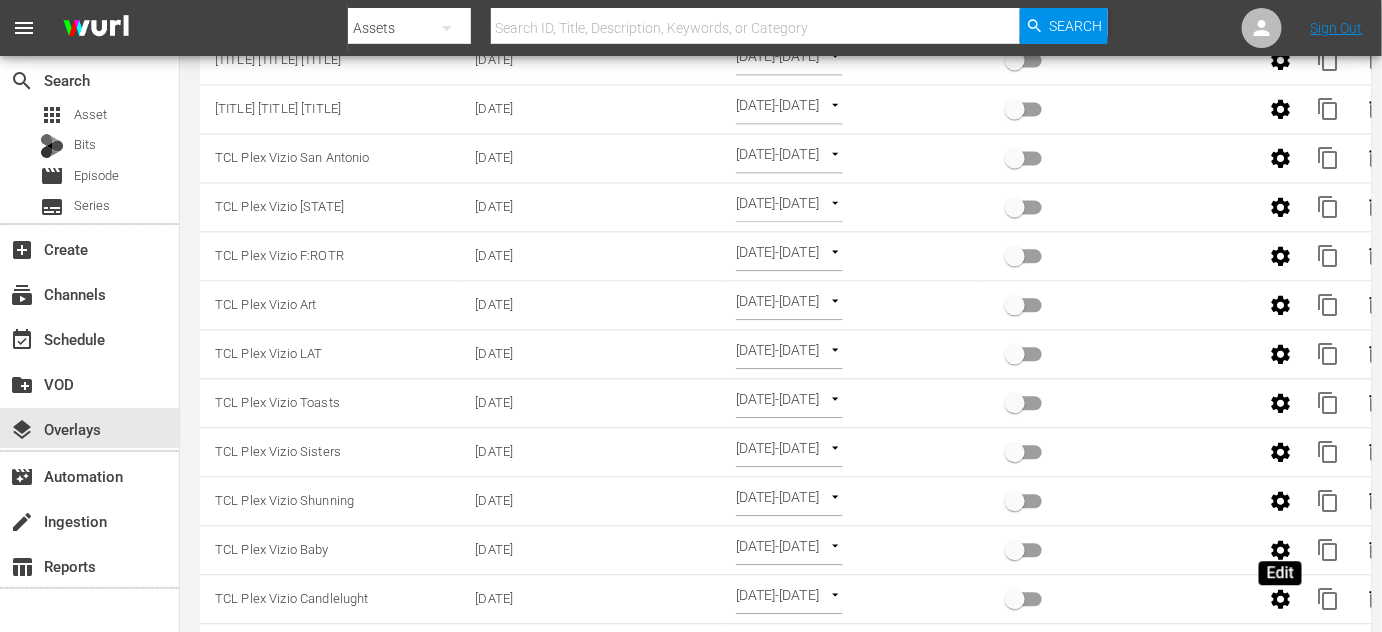 click 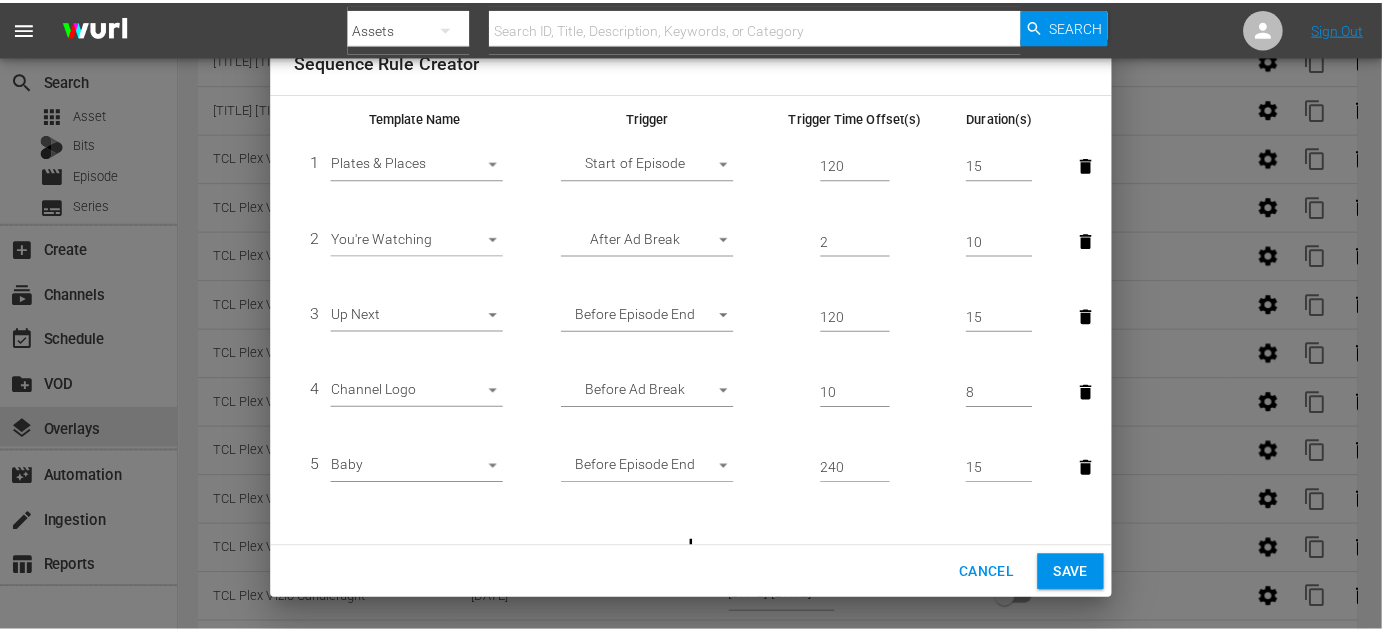 scroll, scrollTop: 0, scrollLeft: 0, axis: both 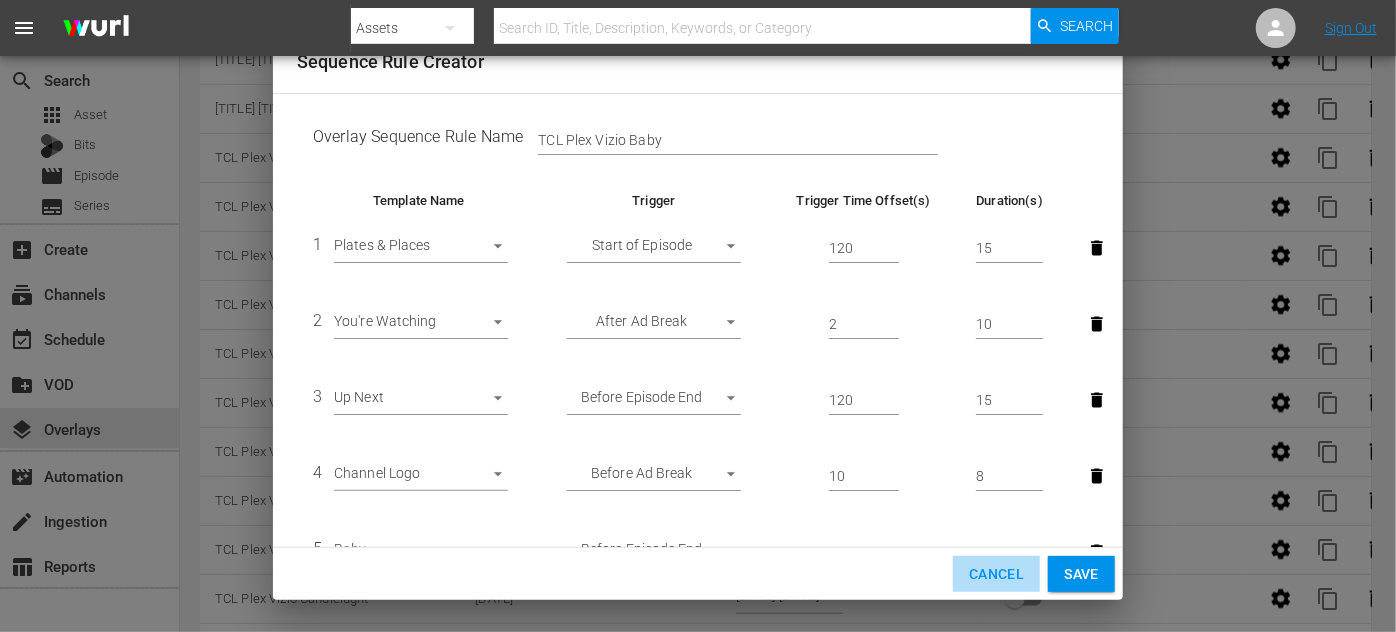click on "Cancel" at bounding box center (996, 574) 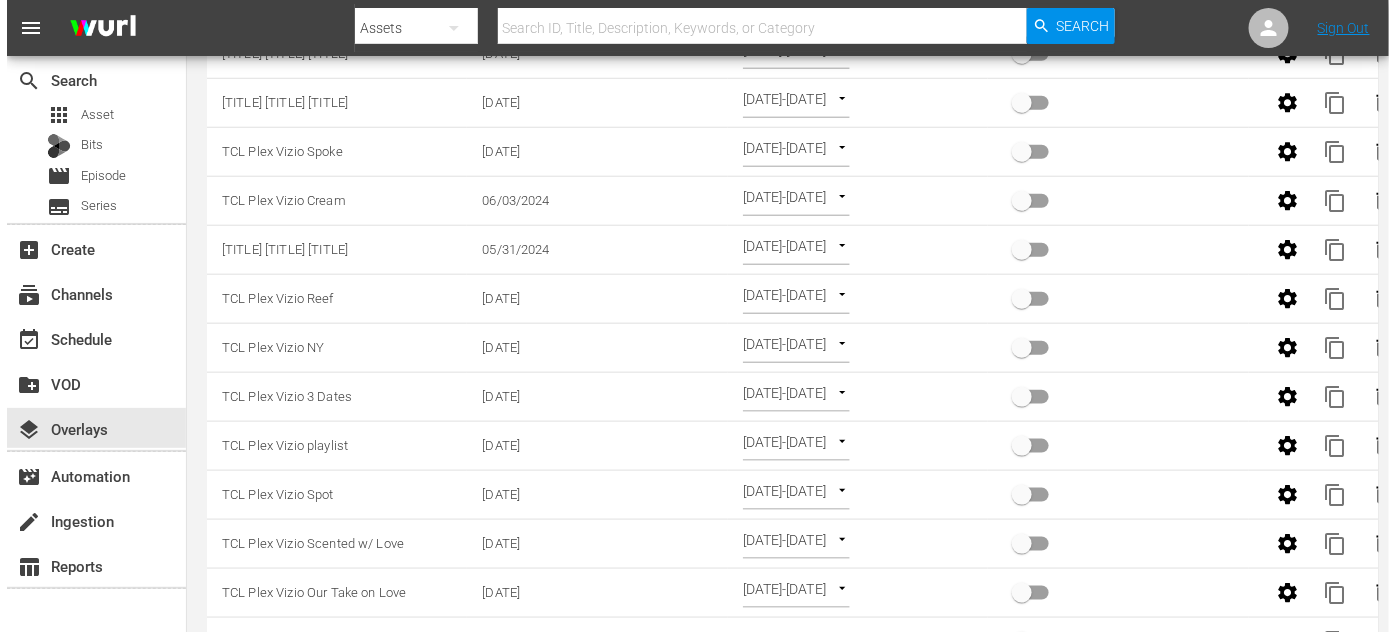 scroll, scrollTop: 3090, scrollLeft: 0, axis: vertical 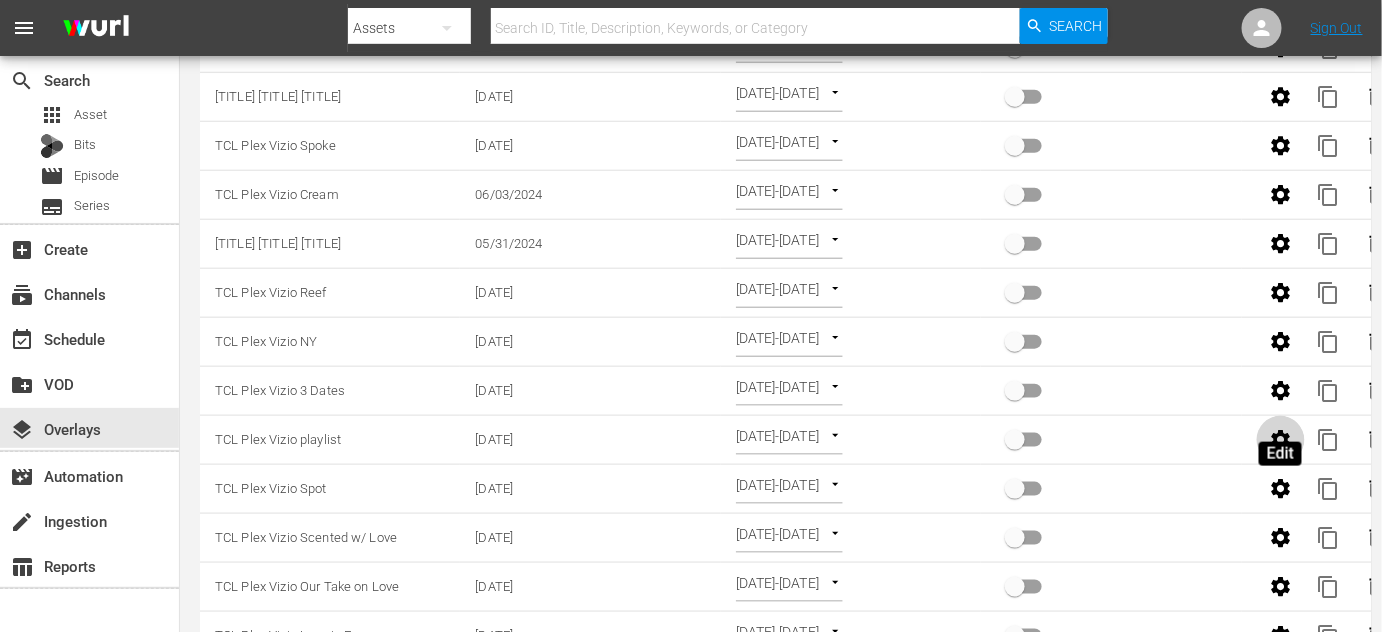 click 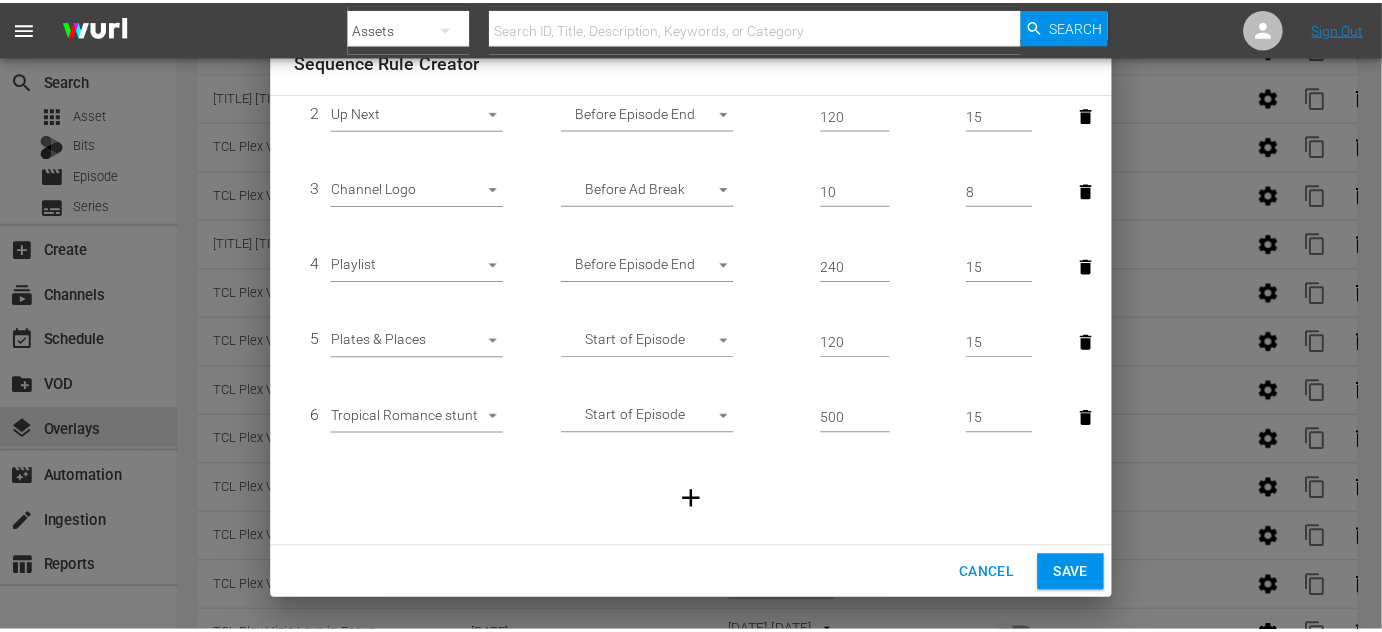 scroll, scrollTop: 221, scrollLeft: 0, axis: vertical 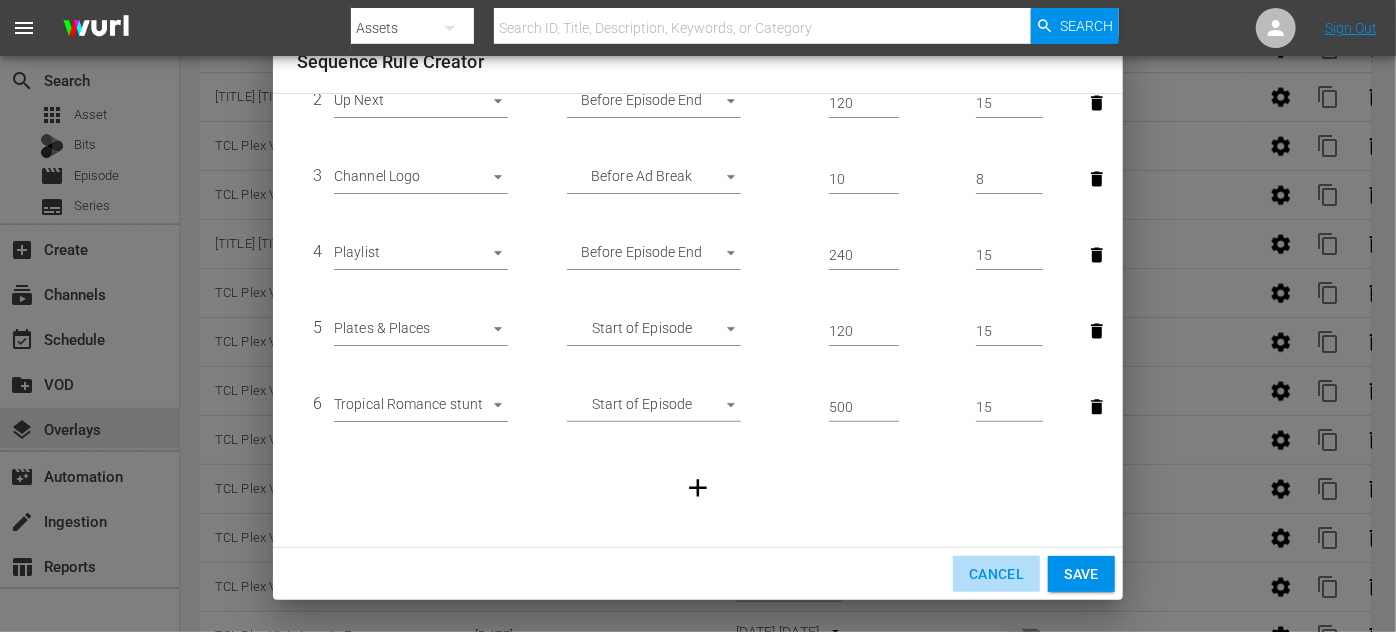 click on "Cancel" at bounding box center (996, 574) 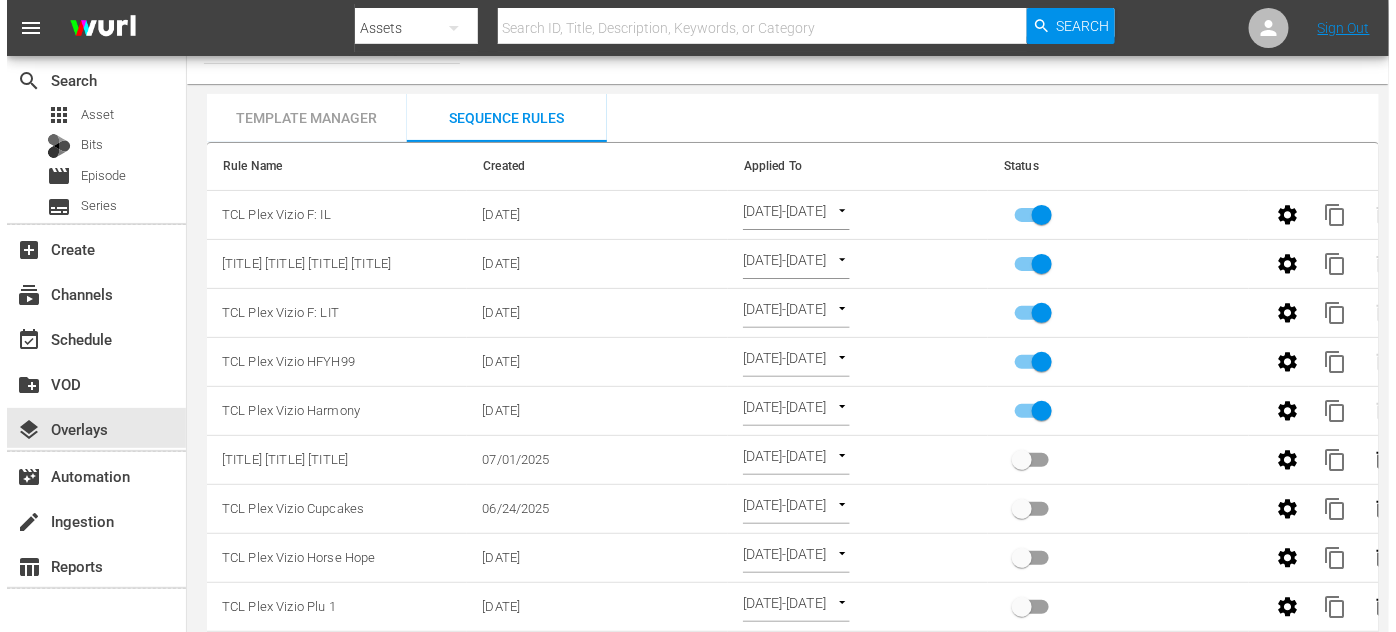 scroll, scrollTop: 0, scrollLeft: 0, axis: both 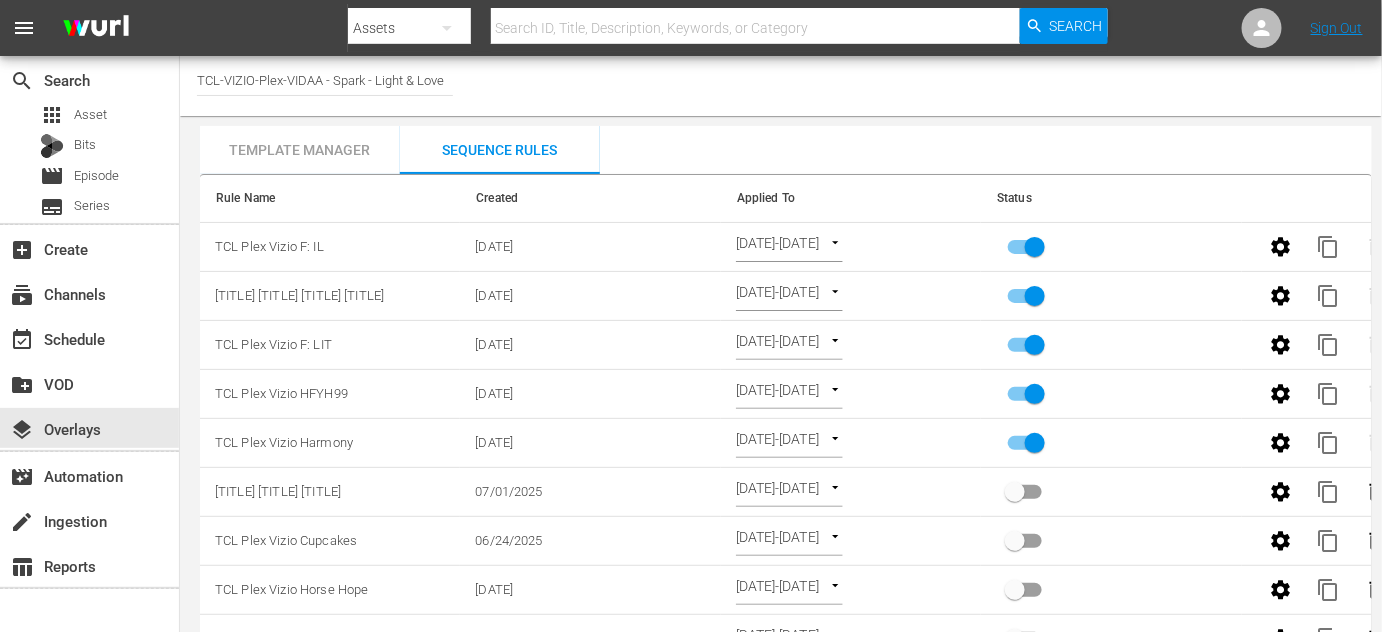 click at bounding box center [1035, 447] 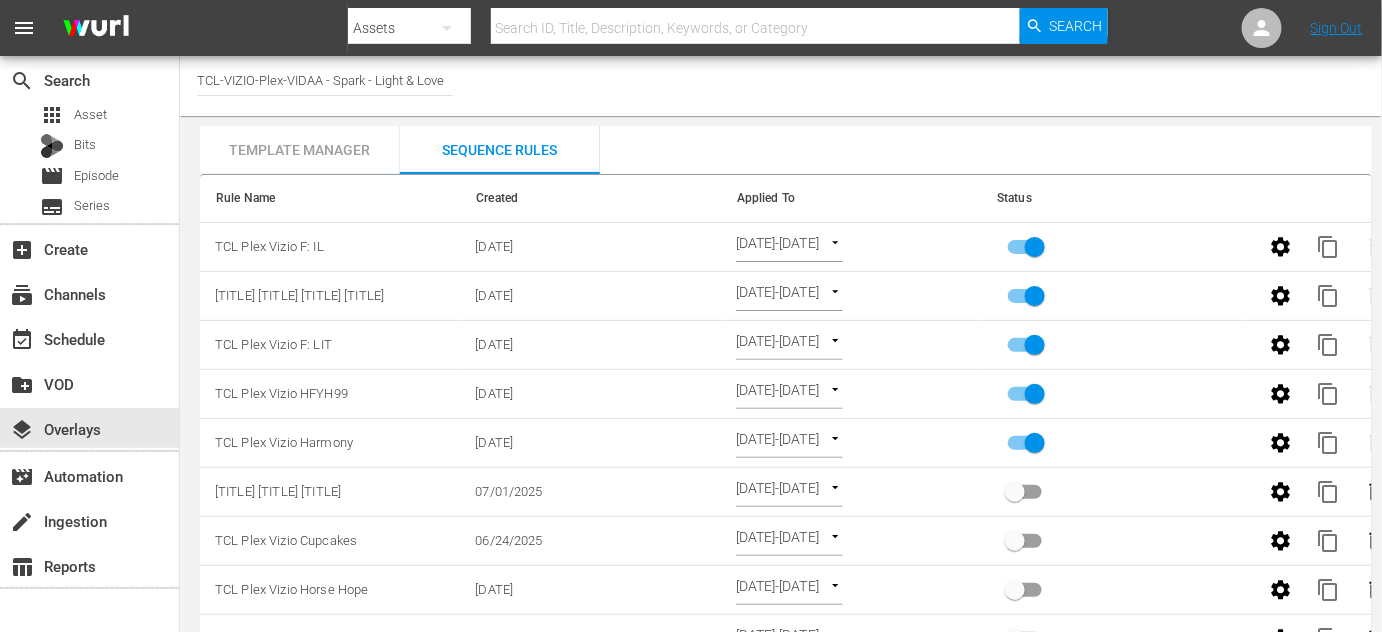 checkbox on "false" 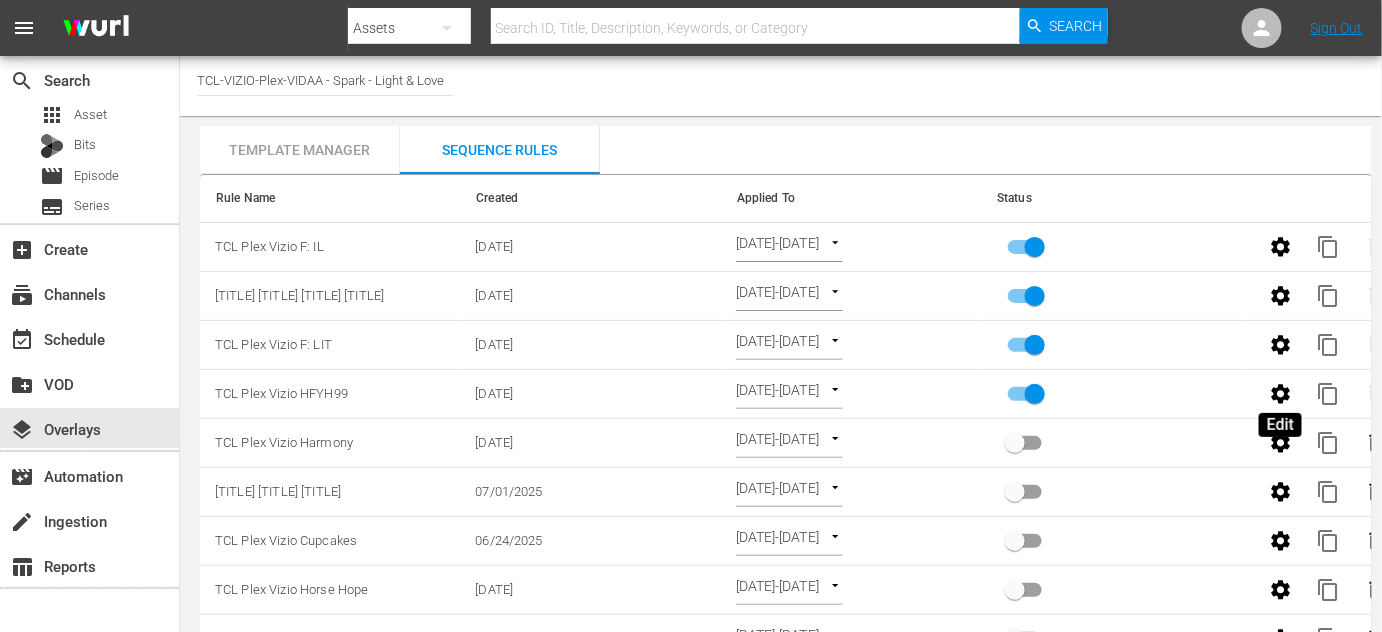 click 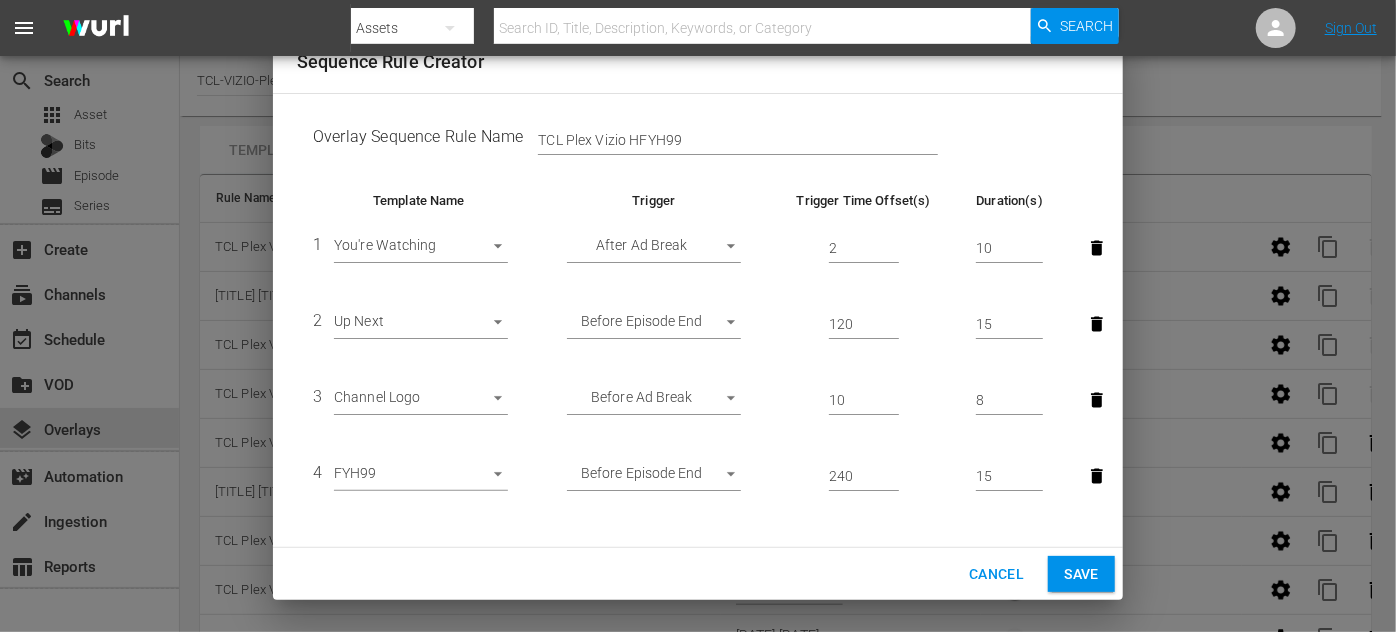 click on "Cancel" at bounding box center (996, 574) 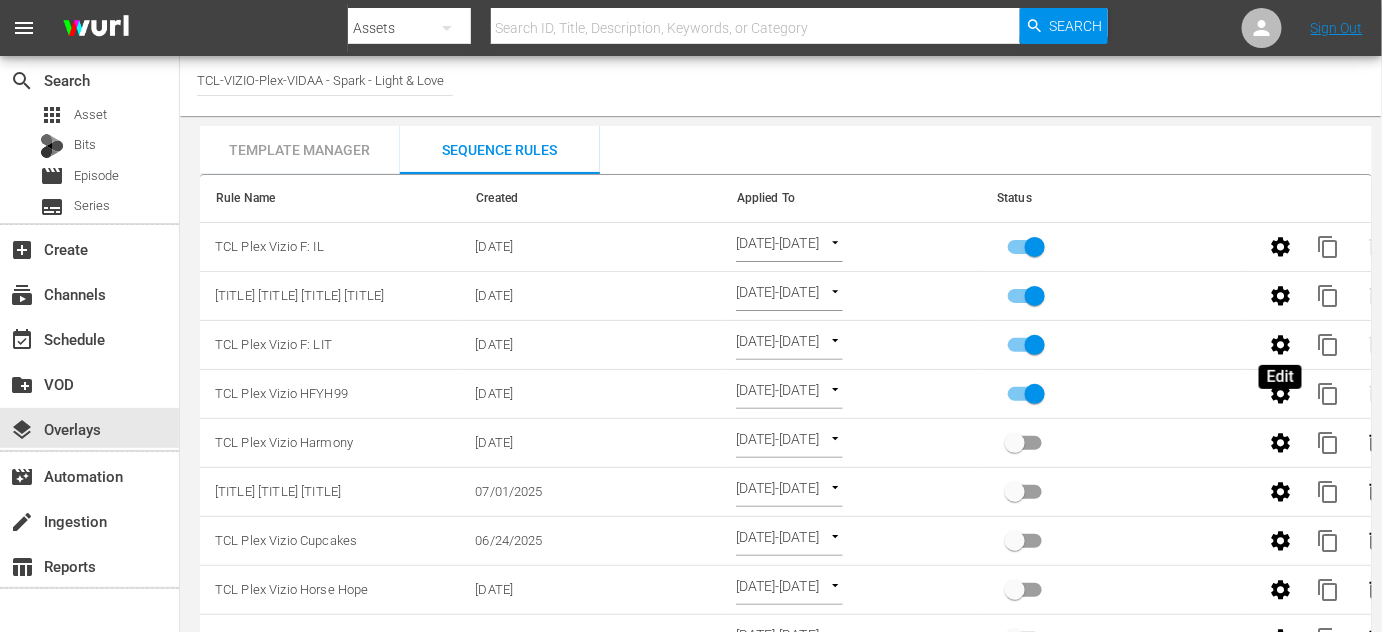 click 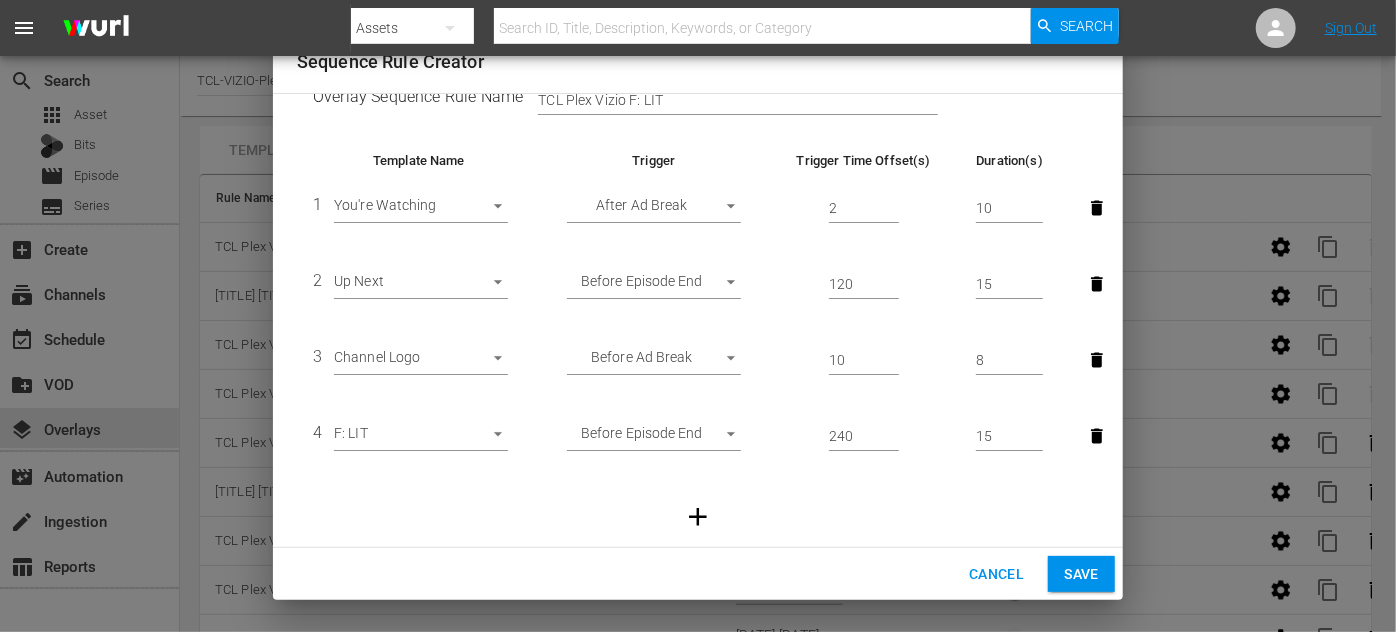 scroll, scrollTop: 69, scrollLeft: 0, axis: vertical 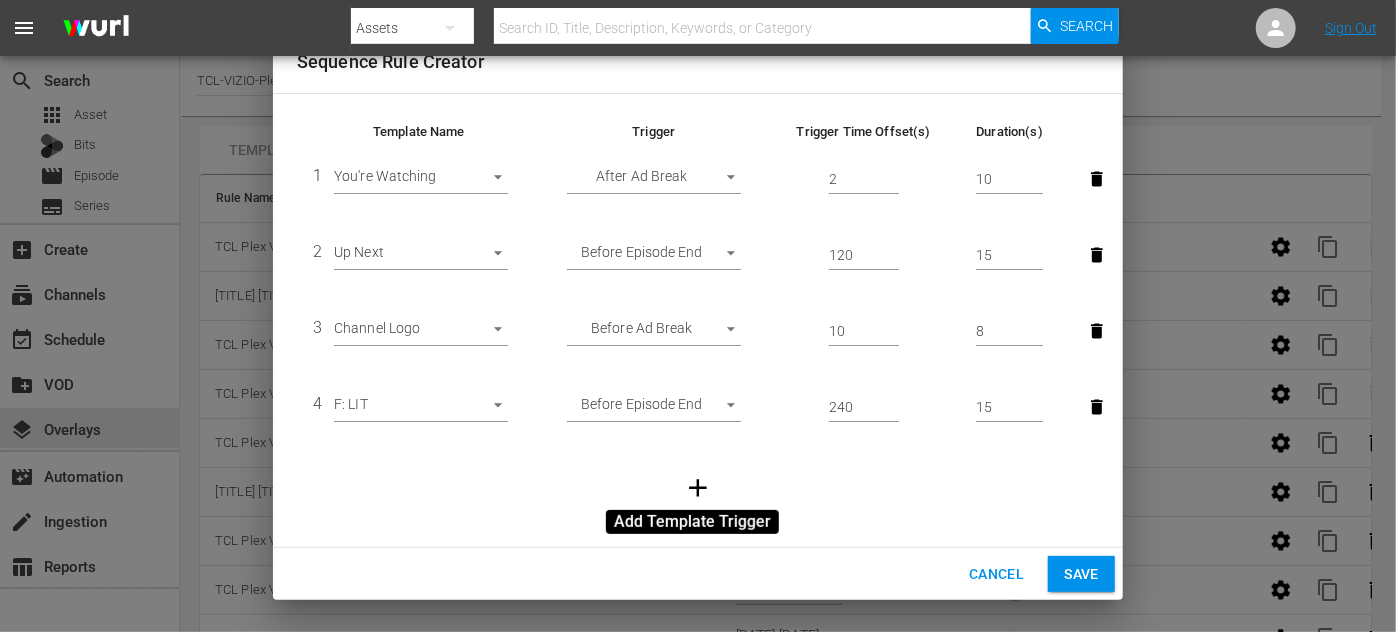 click 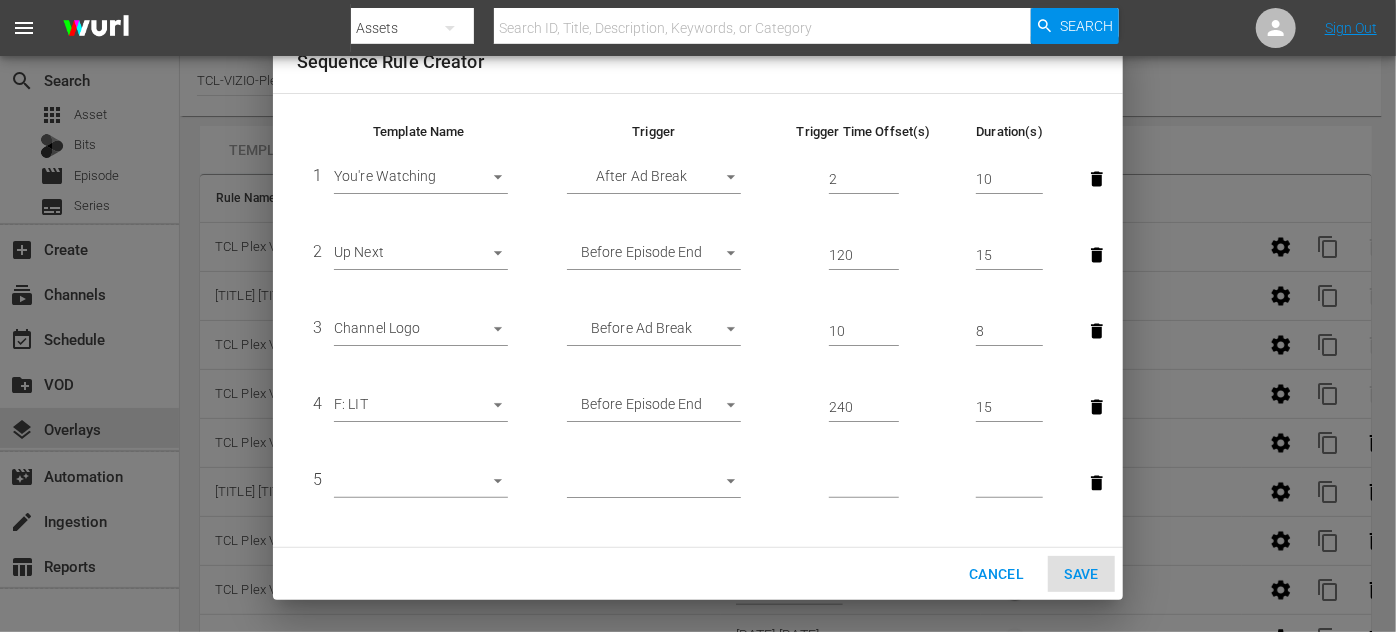 click on "[DATE] content_copy [DATE] content_copy [DATE] content_copy [DATE] content_copy [DATE] content_copy [DATE] content_copy [DATE] content_copy [DATE] content_copy [DATE] content_copy [DATE] content_copy [DATE] content_copy [DATE] content_copy [DATE] content_copy [DATE] content_copy [DATE] CWP BR" at bounding box center (698, 316) 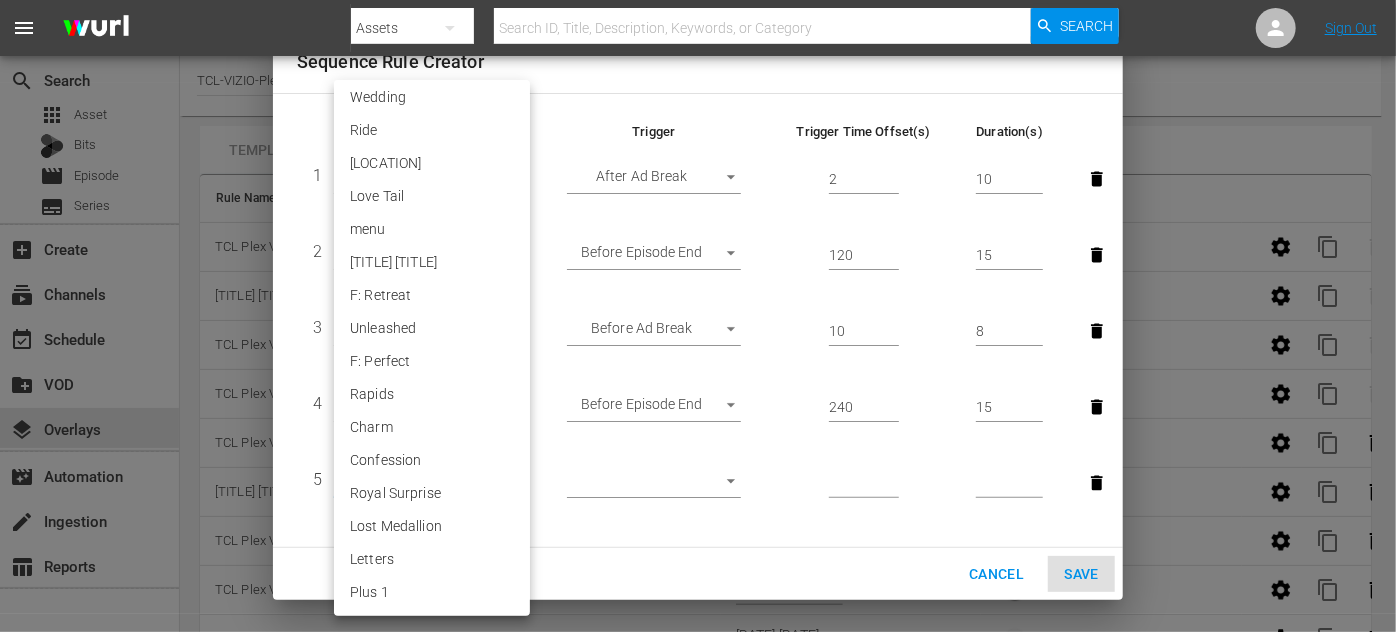 scroll, scrollTop: 3968, scrollLeft: 0, axis: vertical 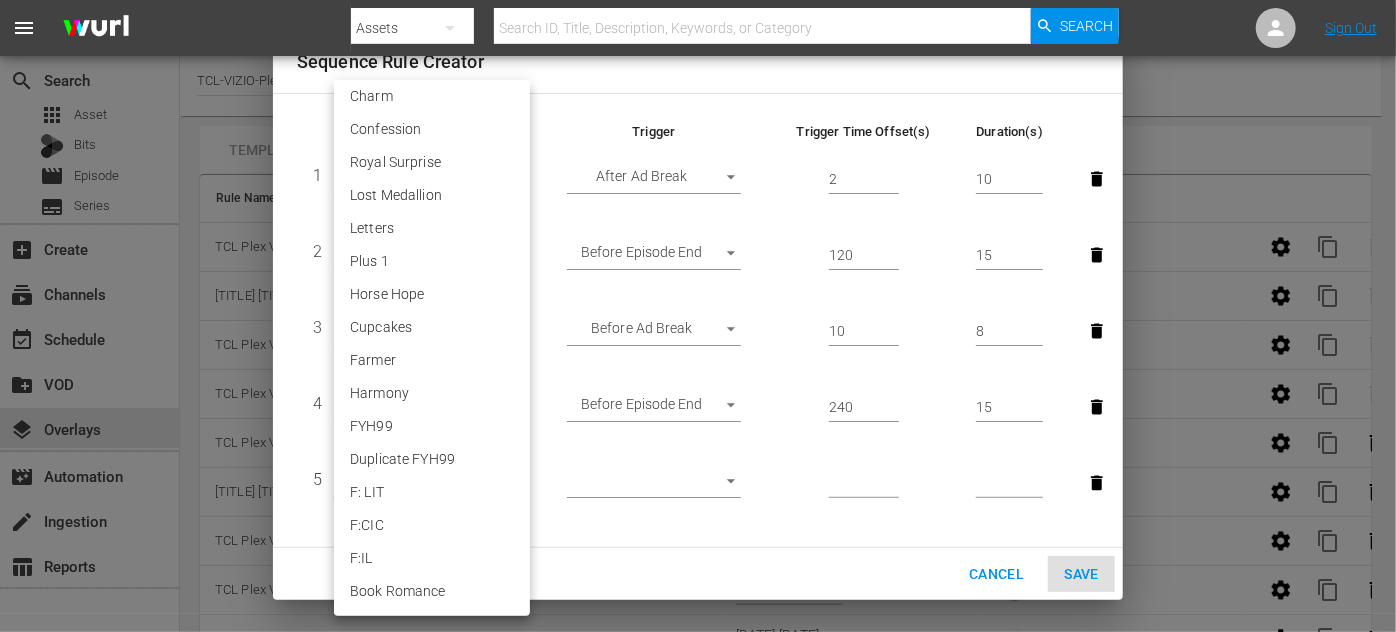 click on "Book Romance" at bounding box center (432, 591) 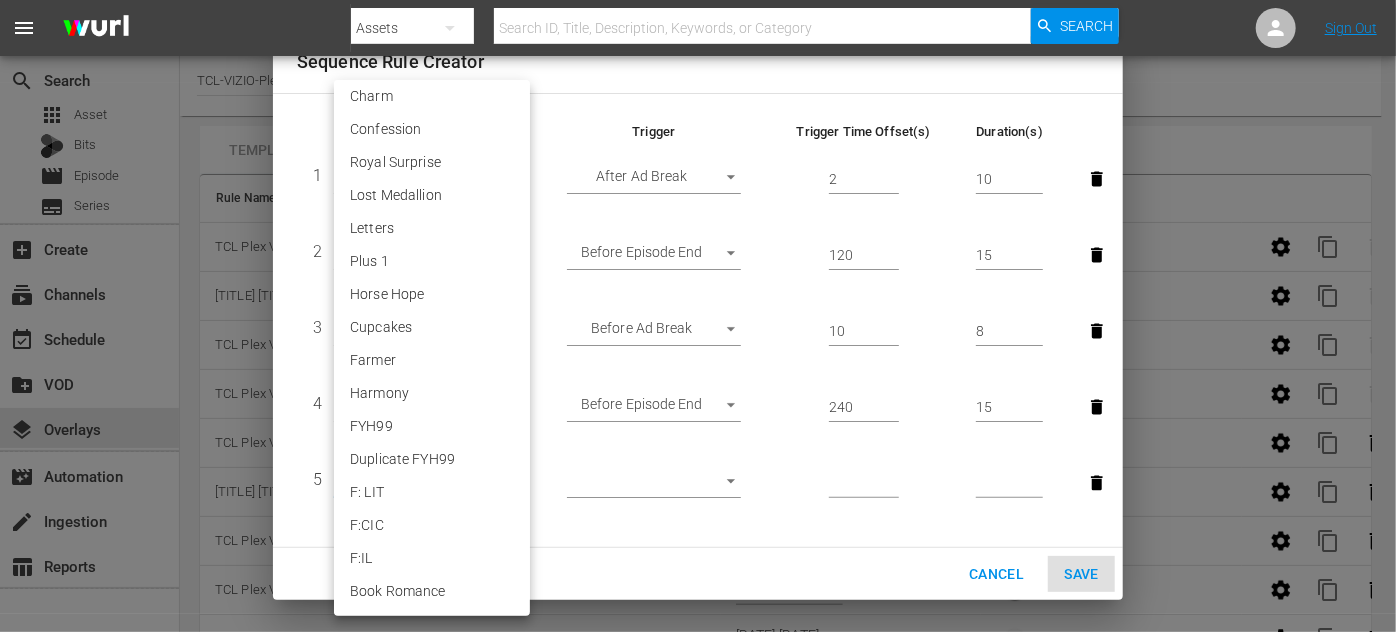 type on "[NUMBER]" 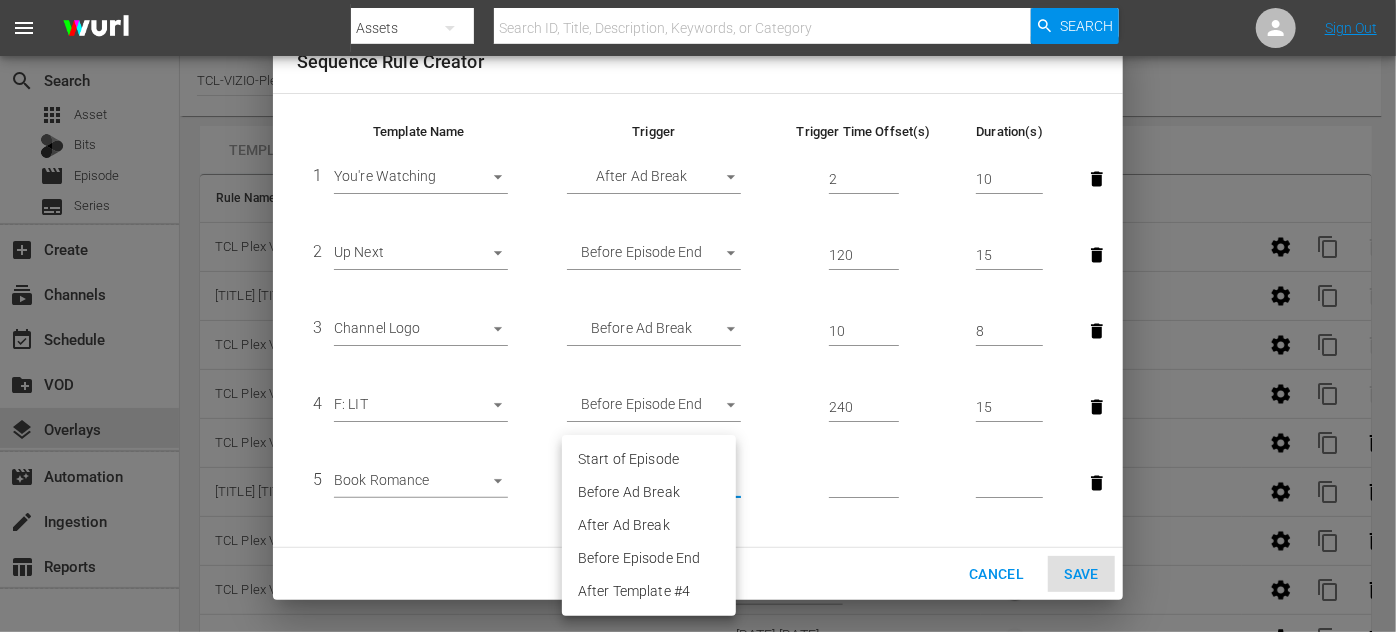 click on "[DATE] content_copy [DATE] content_copy [DATE] content_copy [DATE] content_copy [DATE] content_copy [DATE] content_copy [DATE] content_copy [DATE] content_copy [DATE] content_copy [DATE] content_copy [DATE] content_copy [DATE] content_copy [DATE] content_copy [DATE] content_copy [DATE] CWP BR" at bounding box center [698, 316] 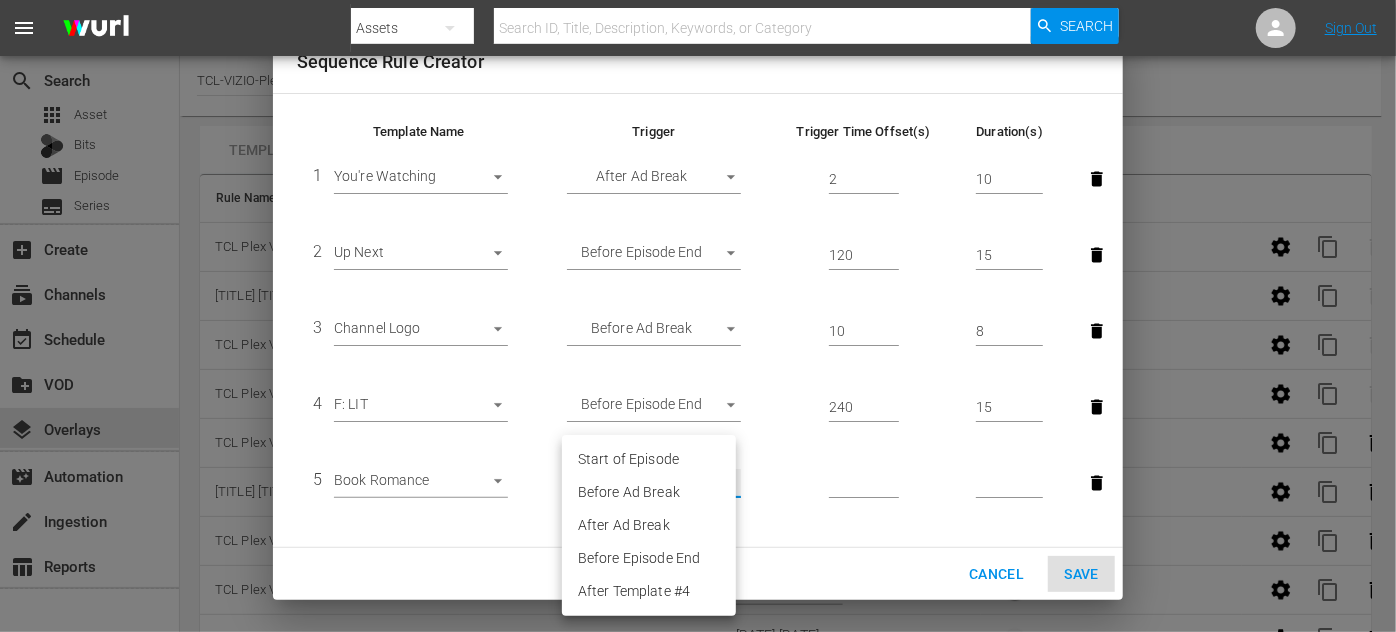 type on "START_OF_EPISODE" 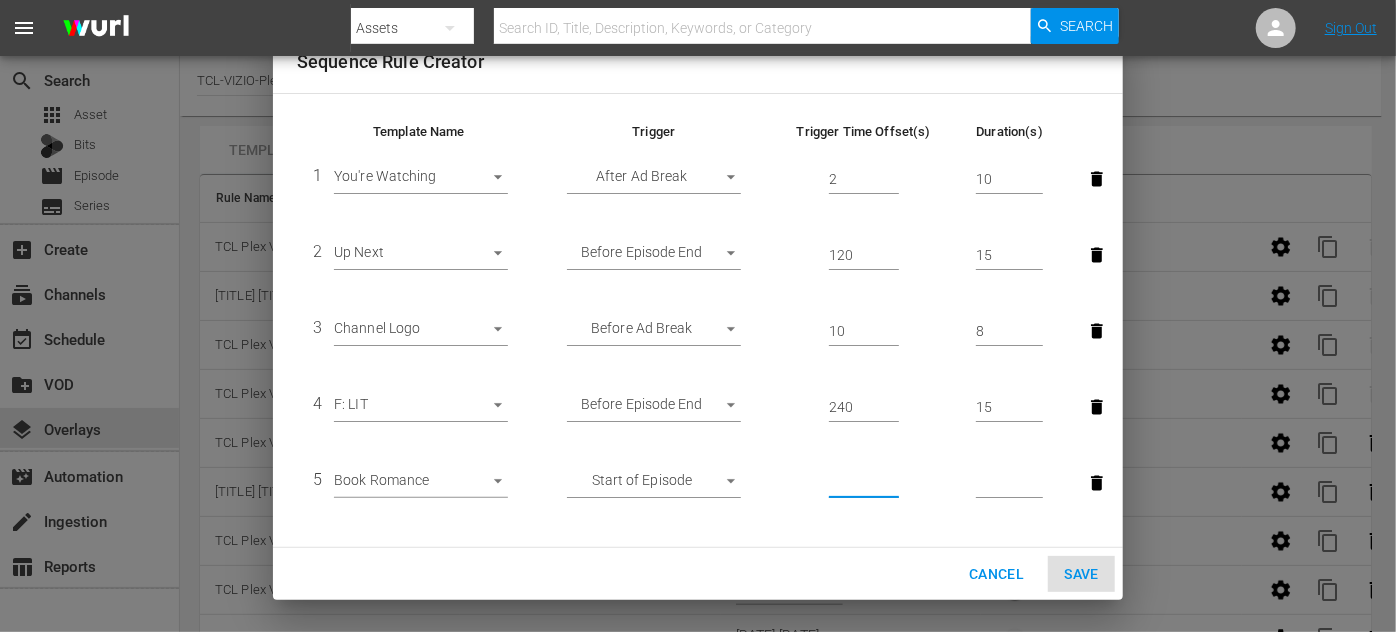 click at bounding box center (864, 484) 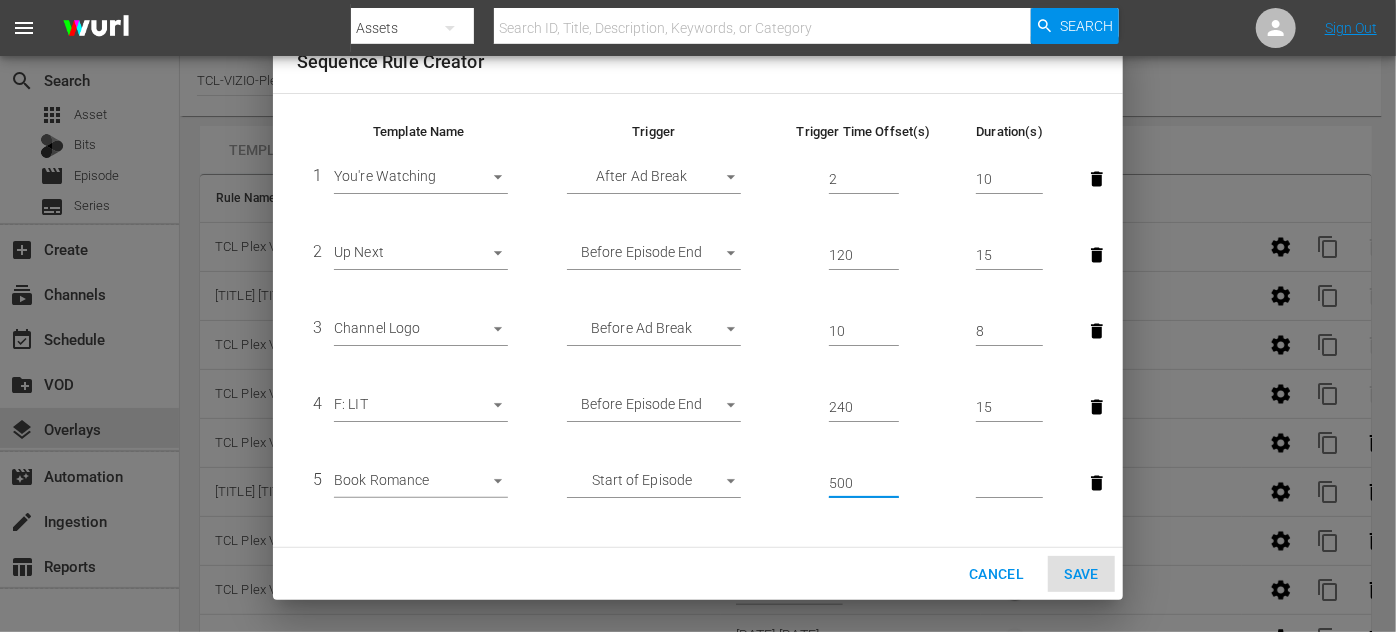 type on "500" 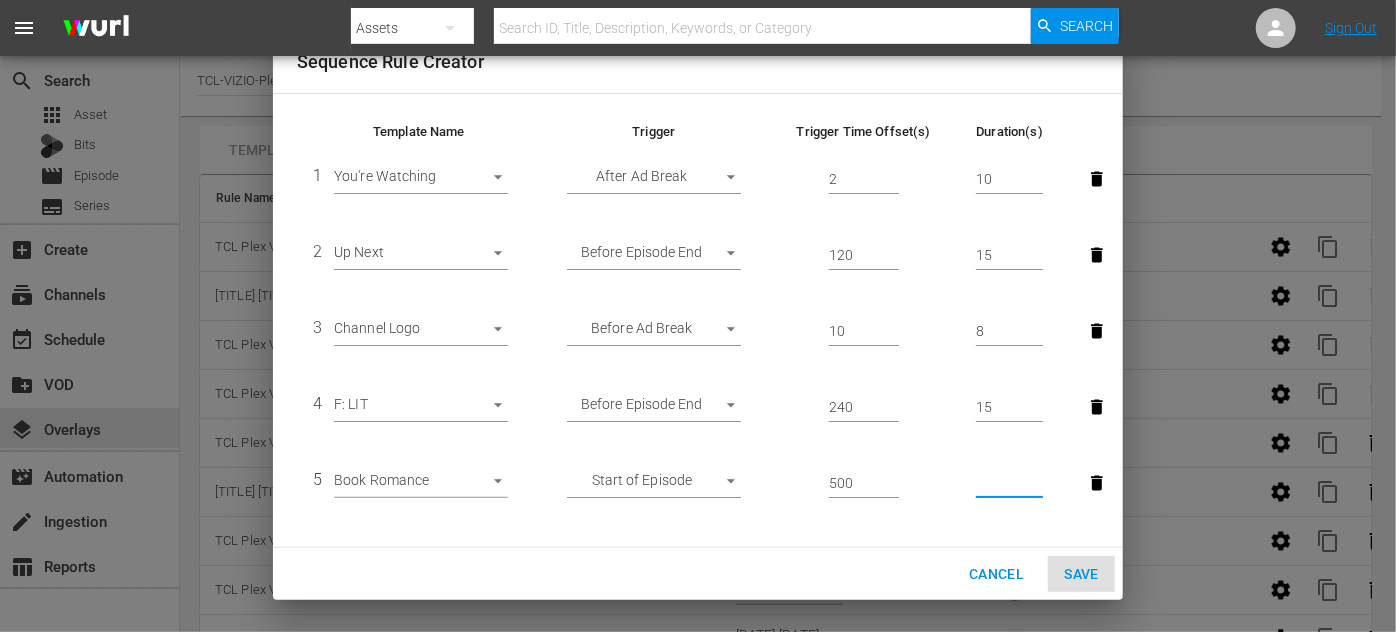 click at bounding box center [1009, 484] 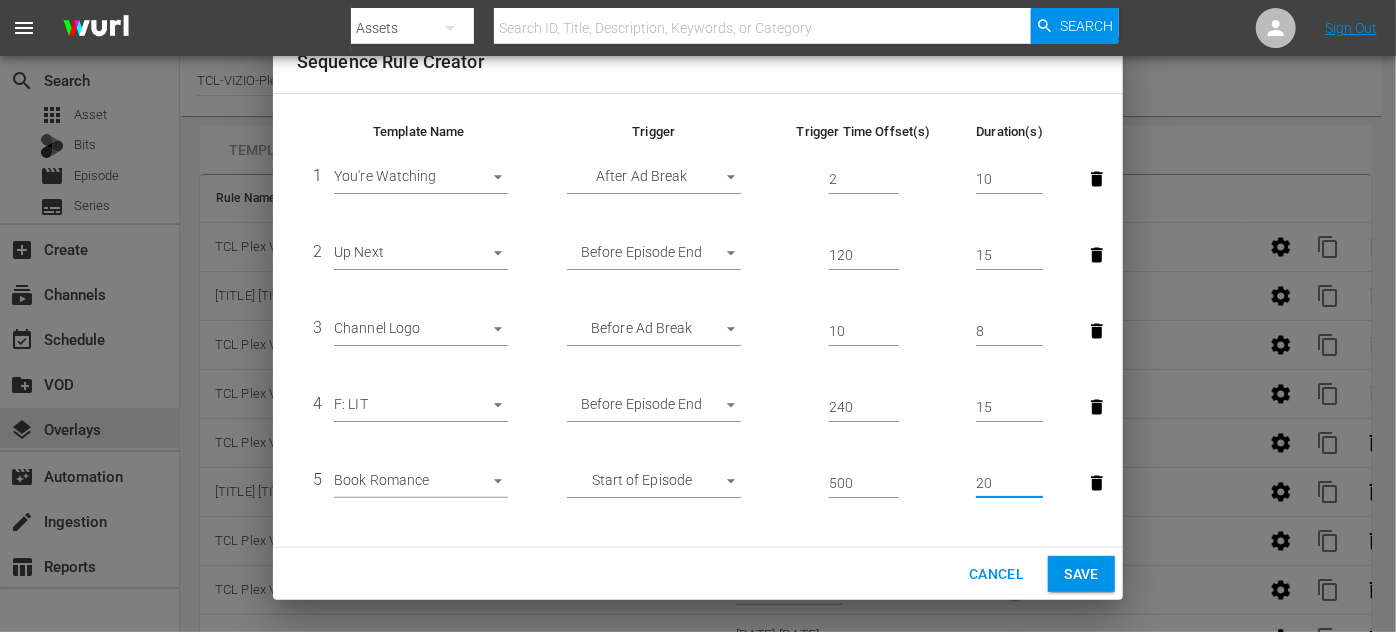 scroll, scrollTop: 0, scrollLeft: 0, axis: both 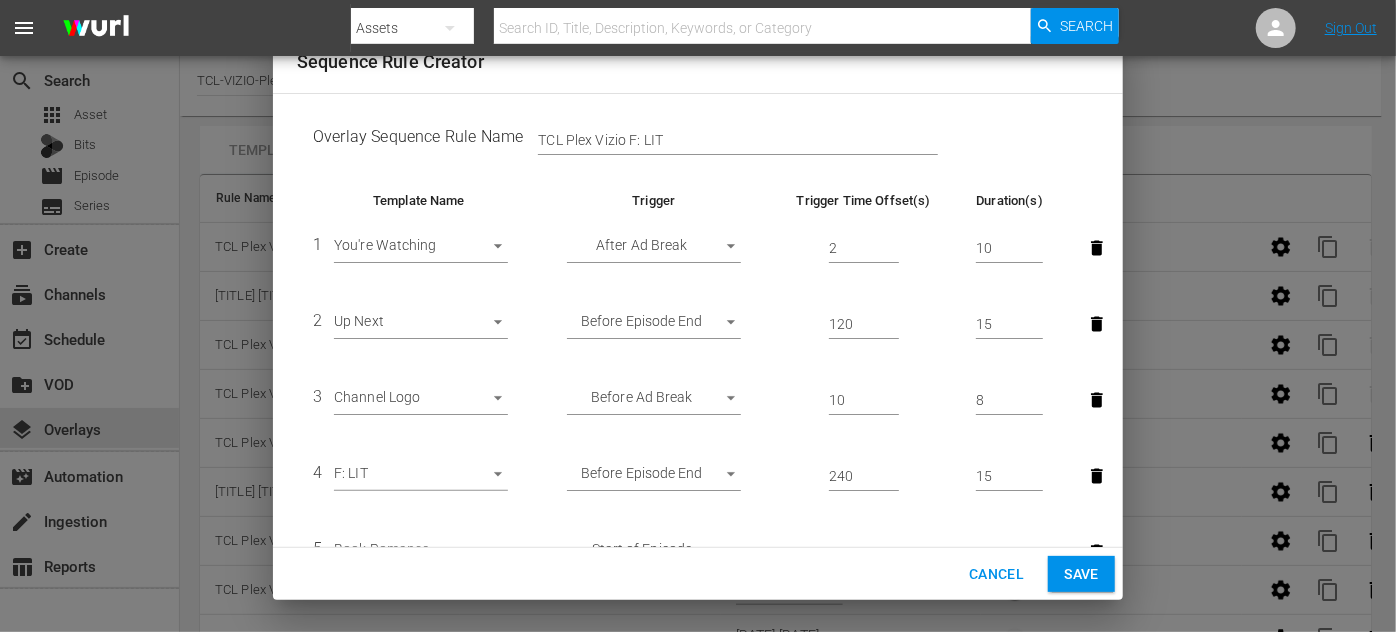 type on "20" 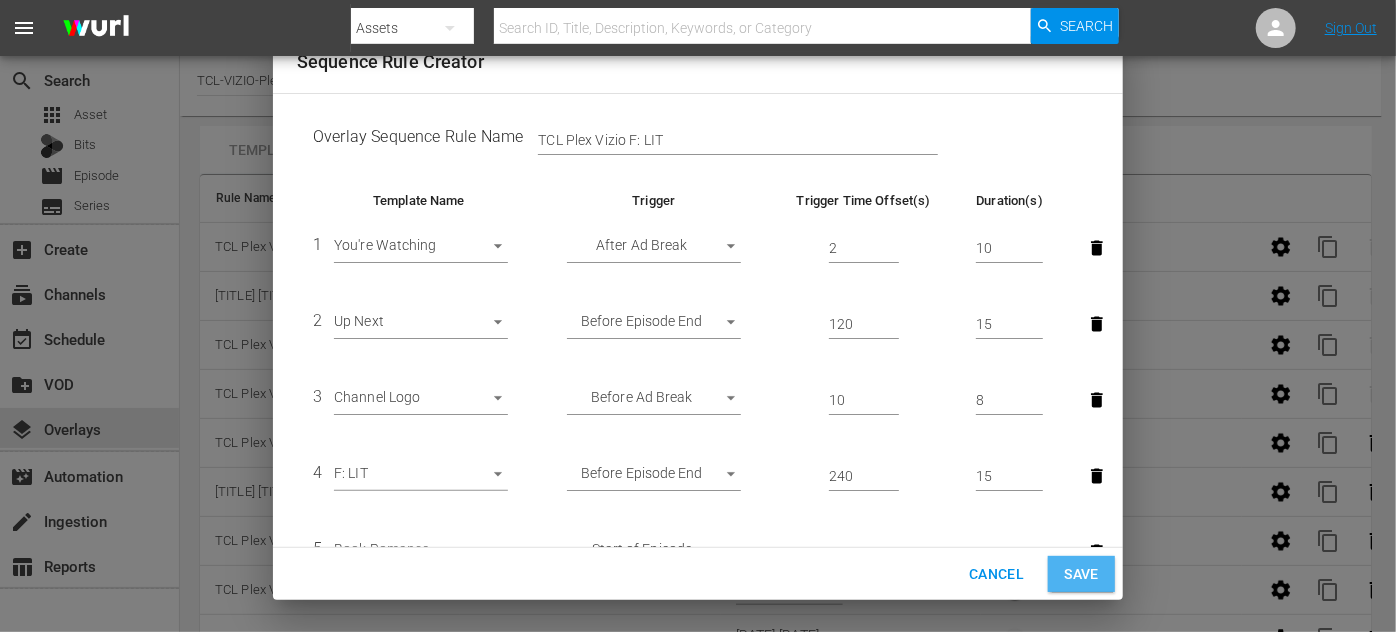 click on "Save" at bounding box center [1081, 574] 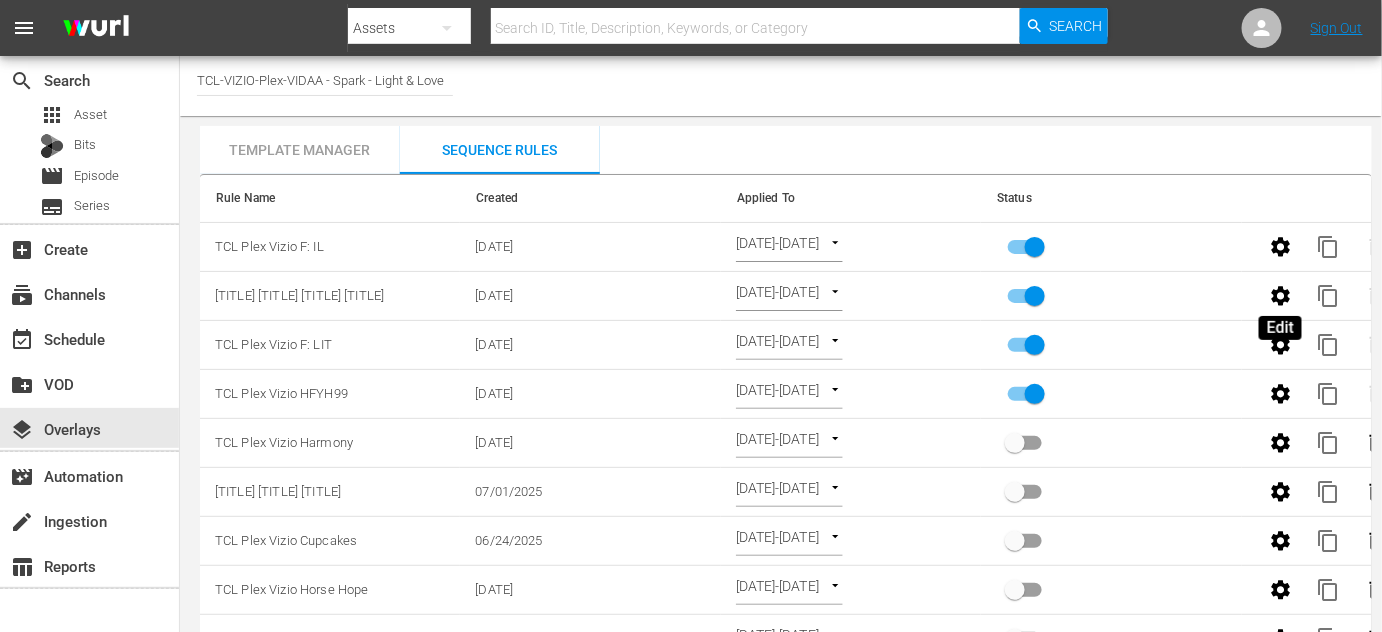 click 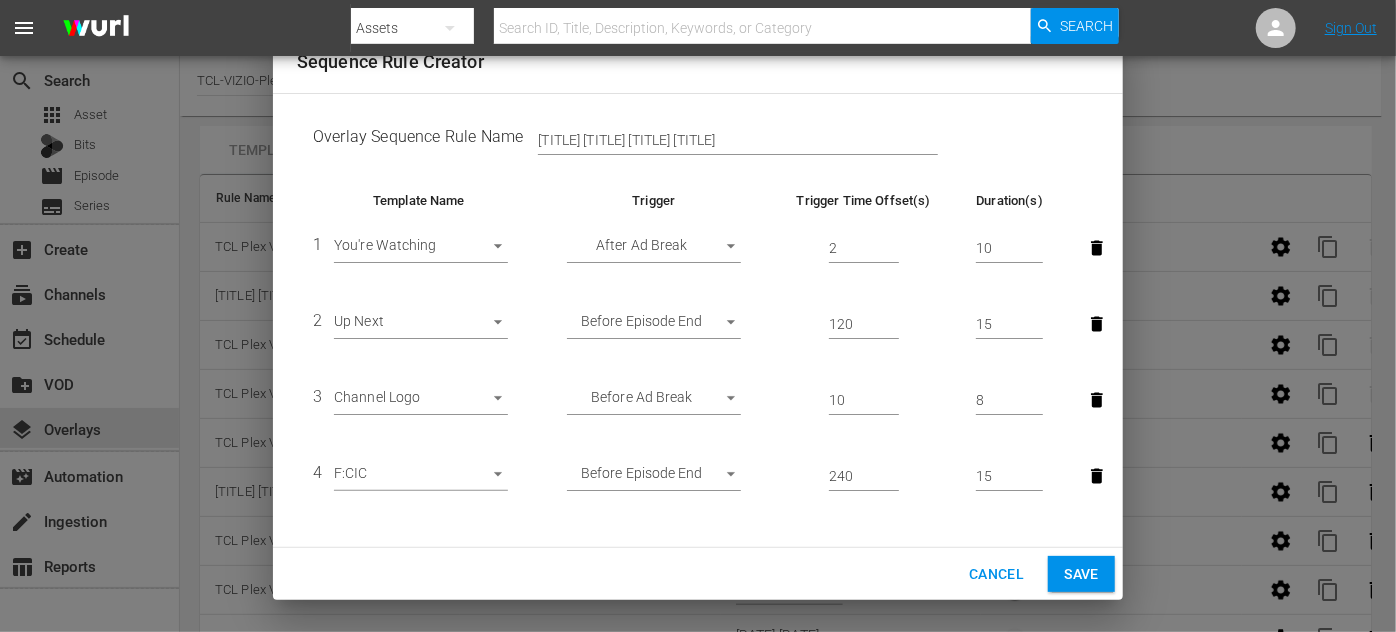 scroll, scrollTop: 69, scrollLeft: 0, axis: vertical 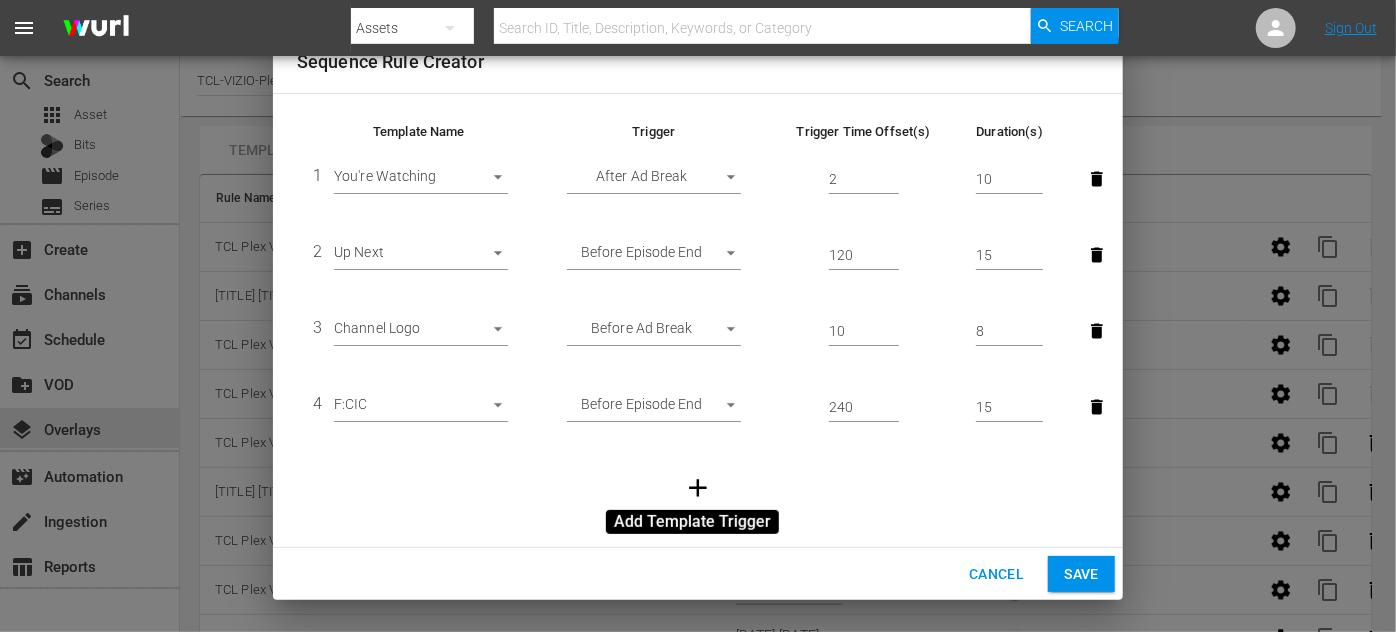 click 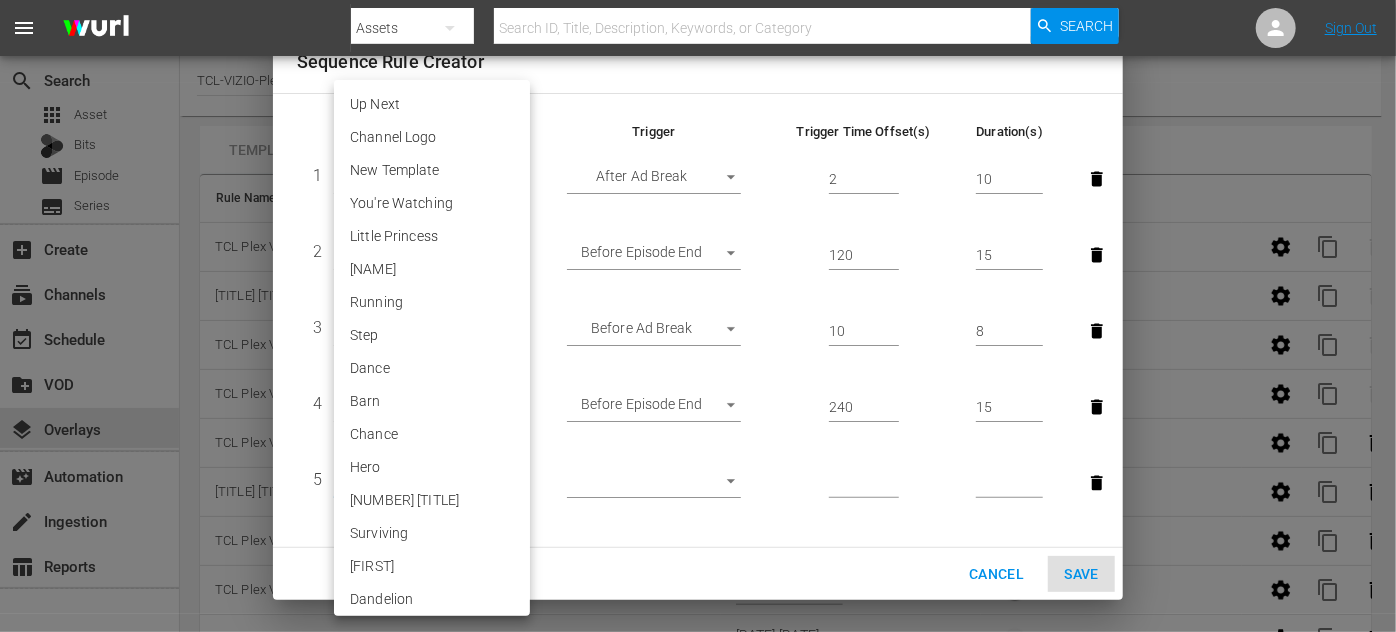 click on "[DATE] content_copy [DATE] content_copy [DATE] content_copy [DATE] content_copy [DATE] content_copy [DATE] content_copy [DATE] content_copy [DATE] content_copy [DATE] content_copy [DATE] content_copy [DATE] content_copy [DATE] content_copy [DATE] content_copy [DATE] content_copy [DATE] CWP BR" at bounding box center [698, 316] 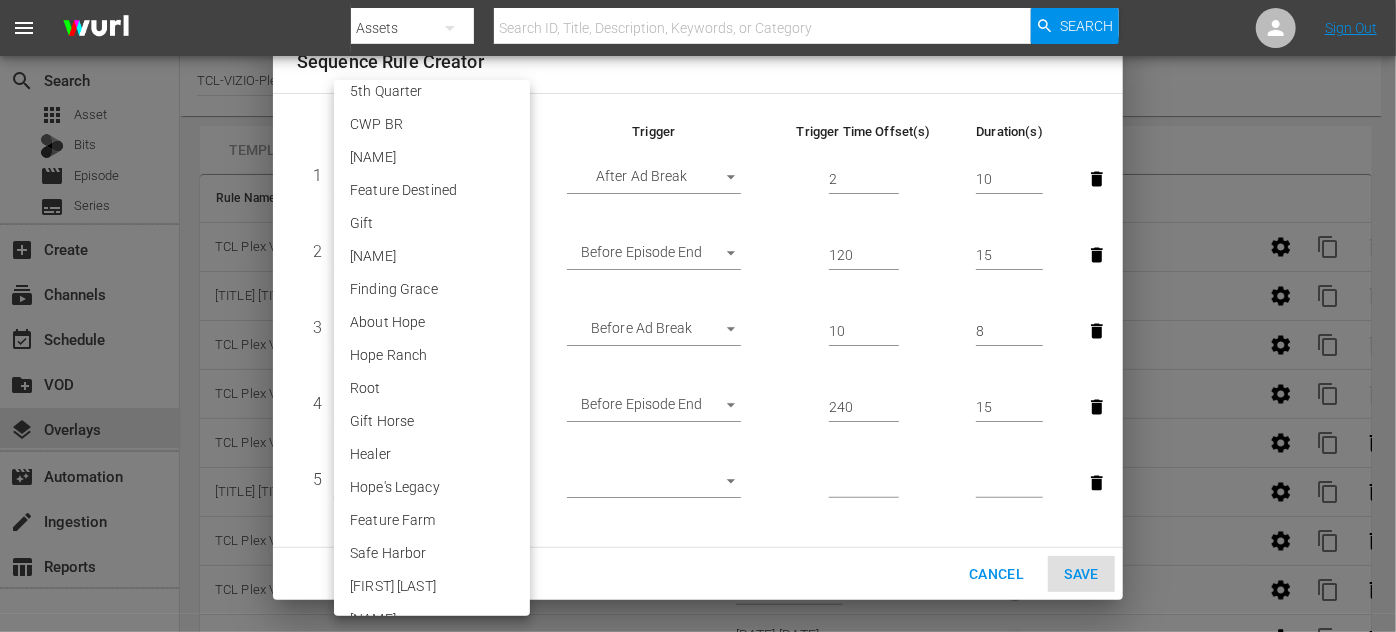 scroll, scrollTop: 636, scrollLeft: 0, axis: vertical 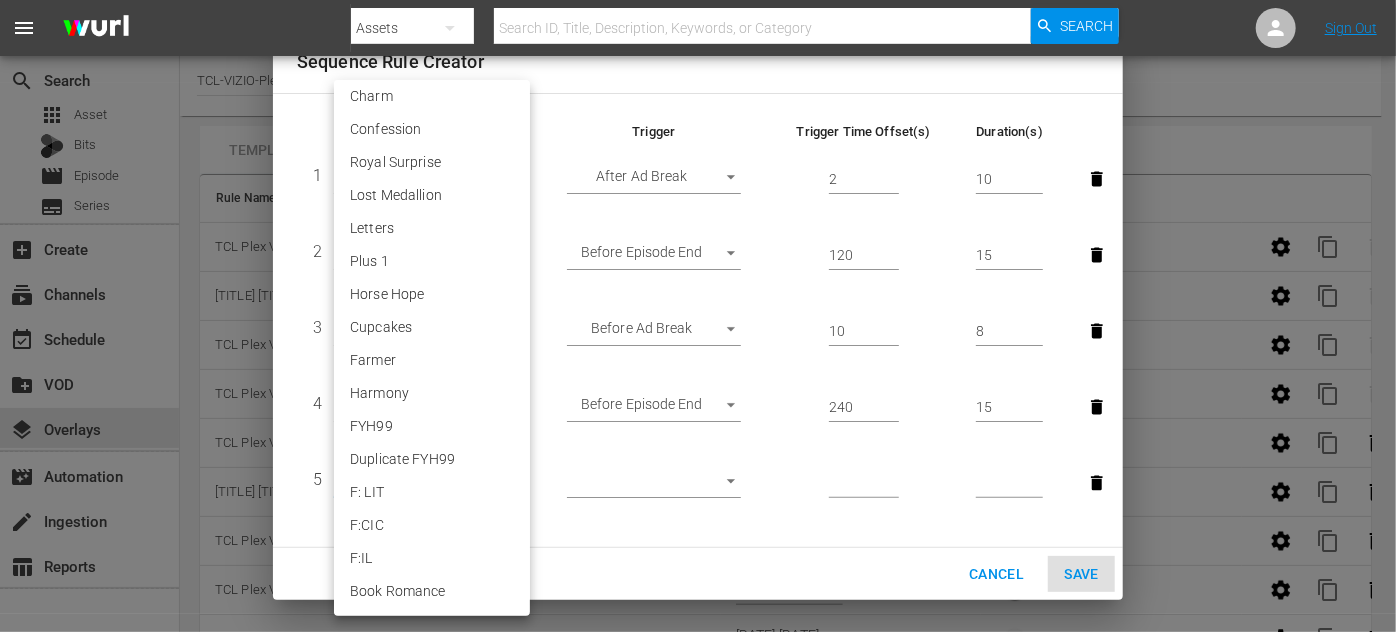 click on "Book Romance" at bounding box center (432, 591) 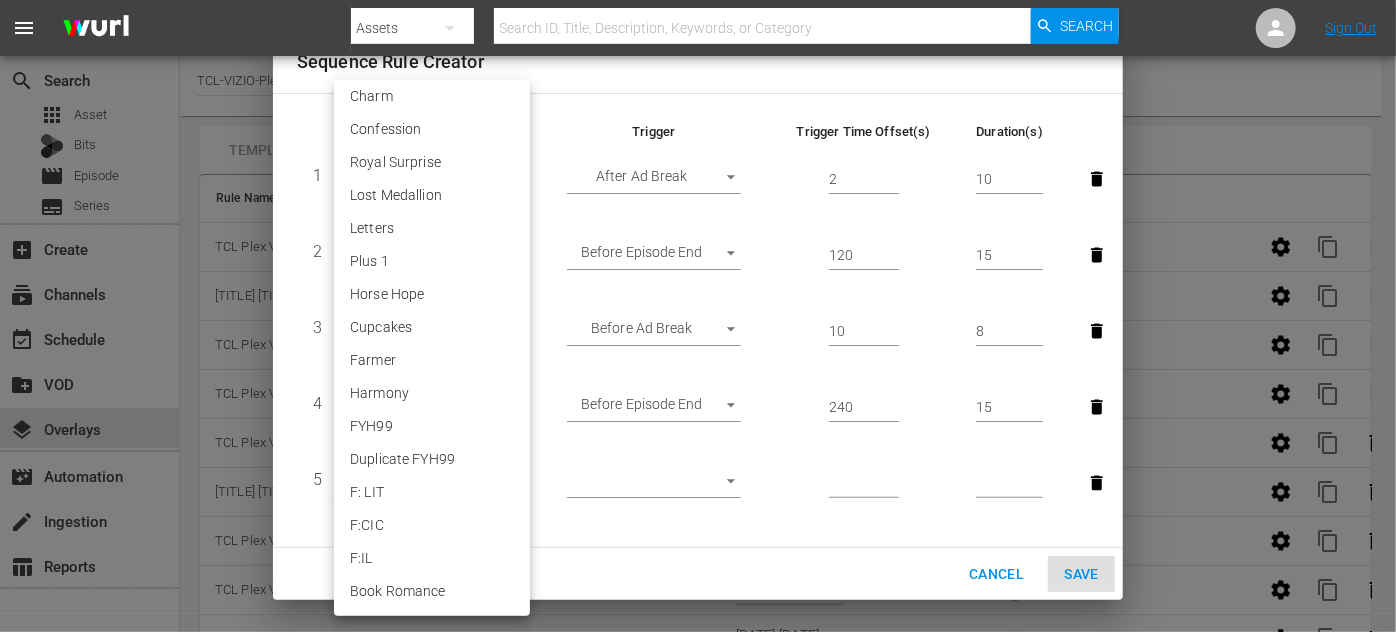 type on "[NUMBER]" 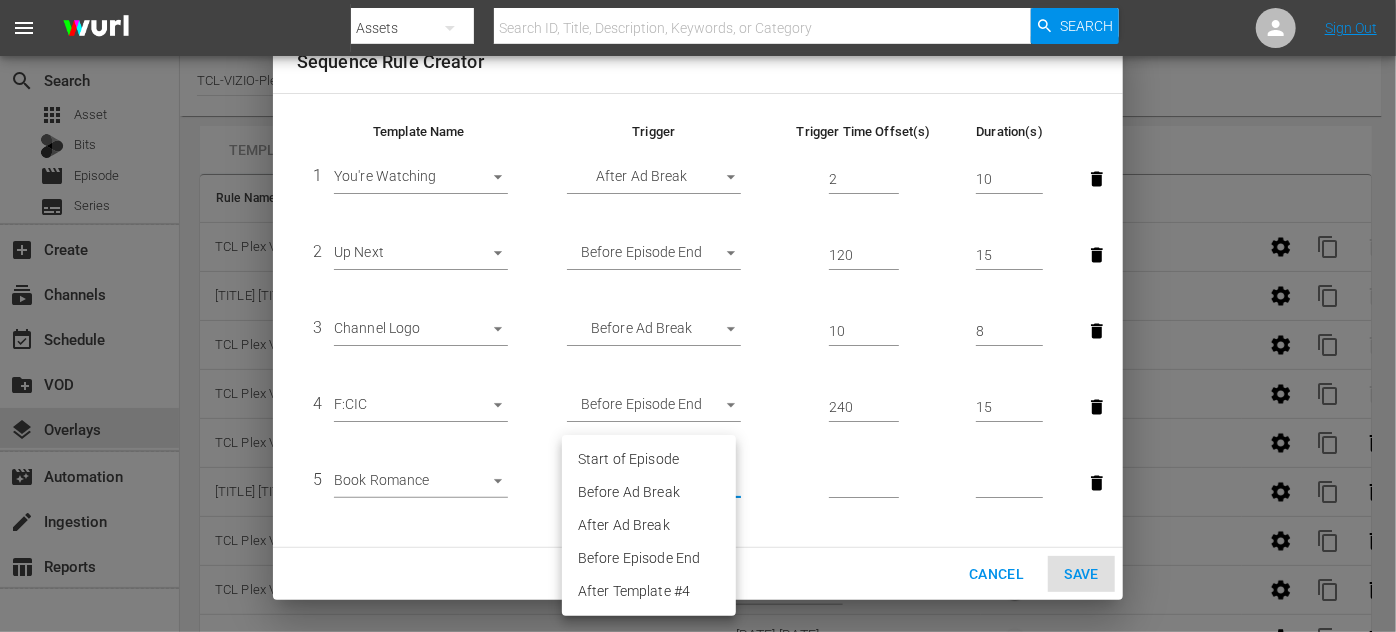click on "[DATE] content_copy [DATE] content_copy [DATE] content_copy [DATE] content_copy [DATE] content_copy [DATE] content_copy [DATE] content_copy [DATE] content_copy [DATE] content_copy [DATE] content_copy [DATE] content_copy [DATE] content_copy [DATE] content_copy [DATE] content_copy [DATE] CWP BR" at bounding box center [698, 316] 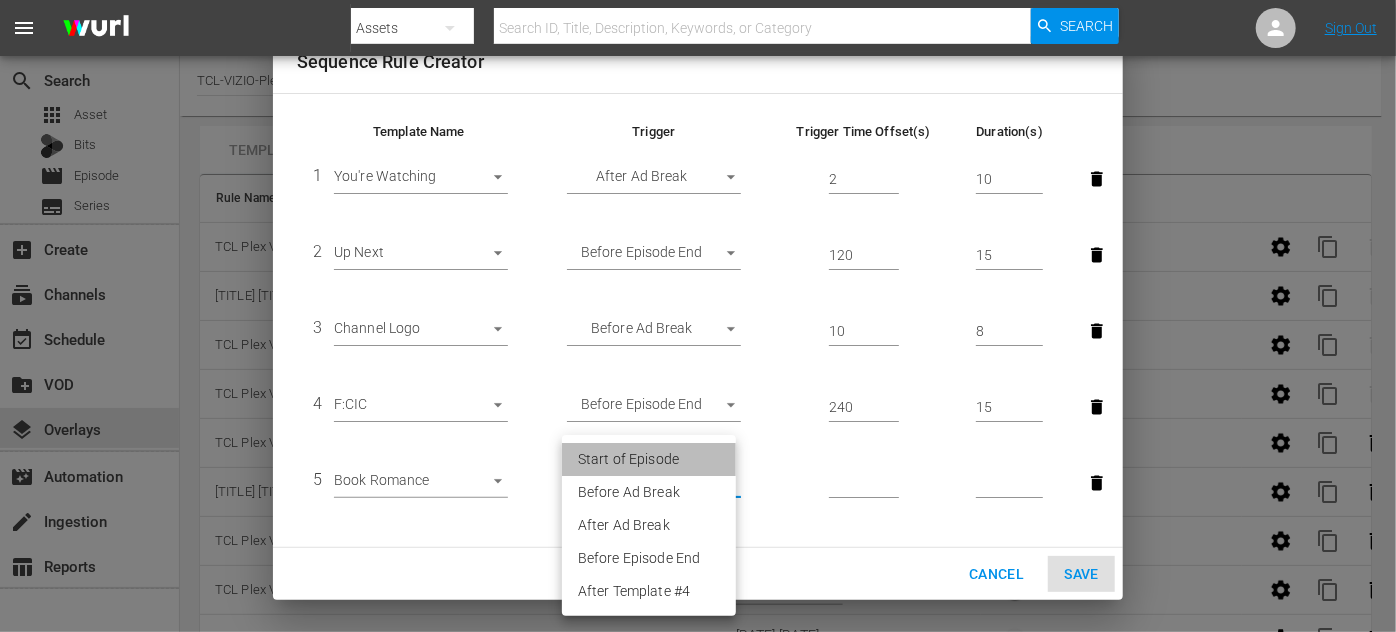 drag, startPoint x: 675, startPoint y: 469, endPoint x: 880, endPoint y: 481, distance: 205.35092 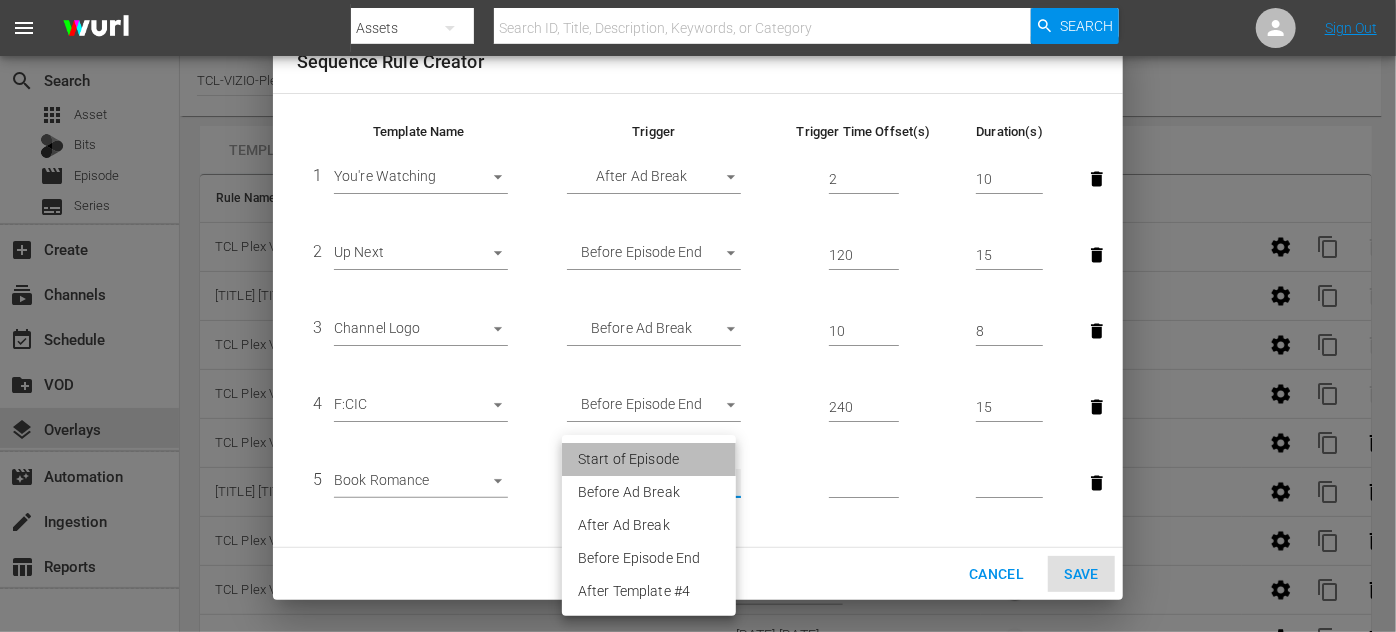 type on "START_OF_EPISODE" 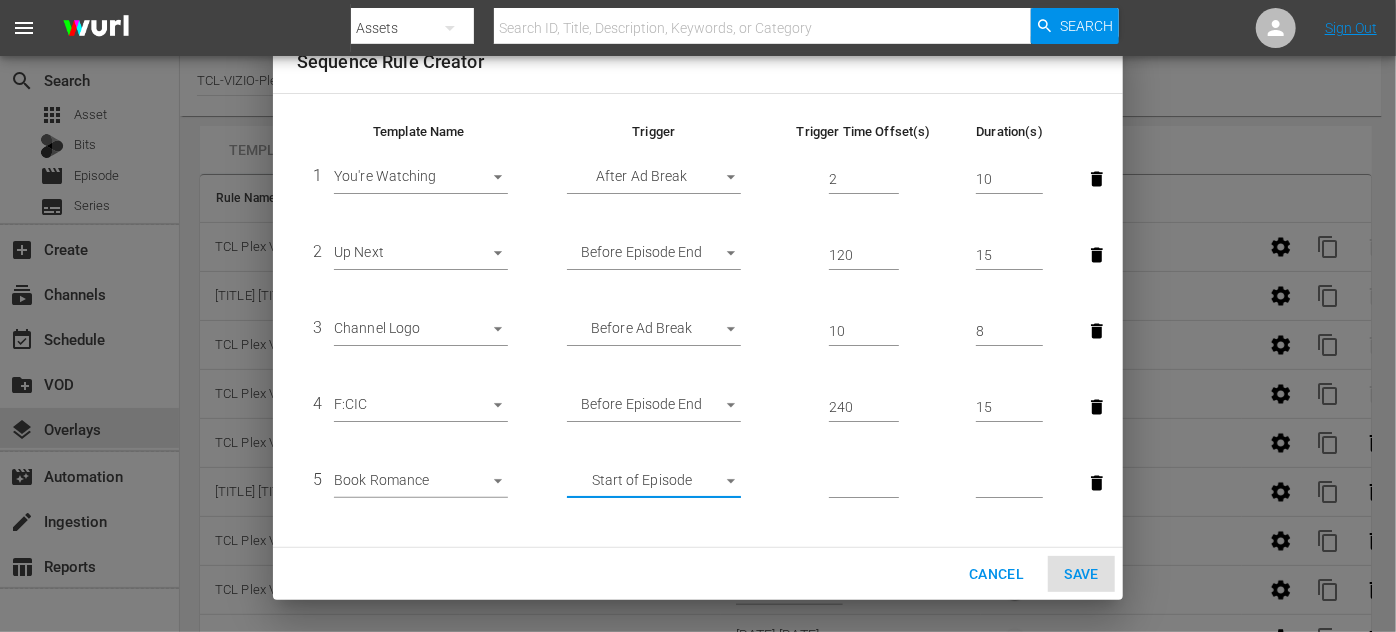 click at bounding box center (864, 180) 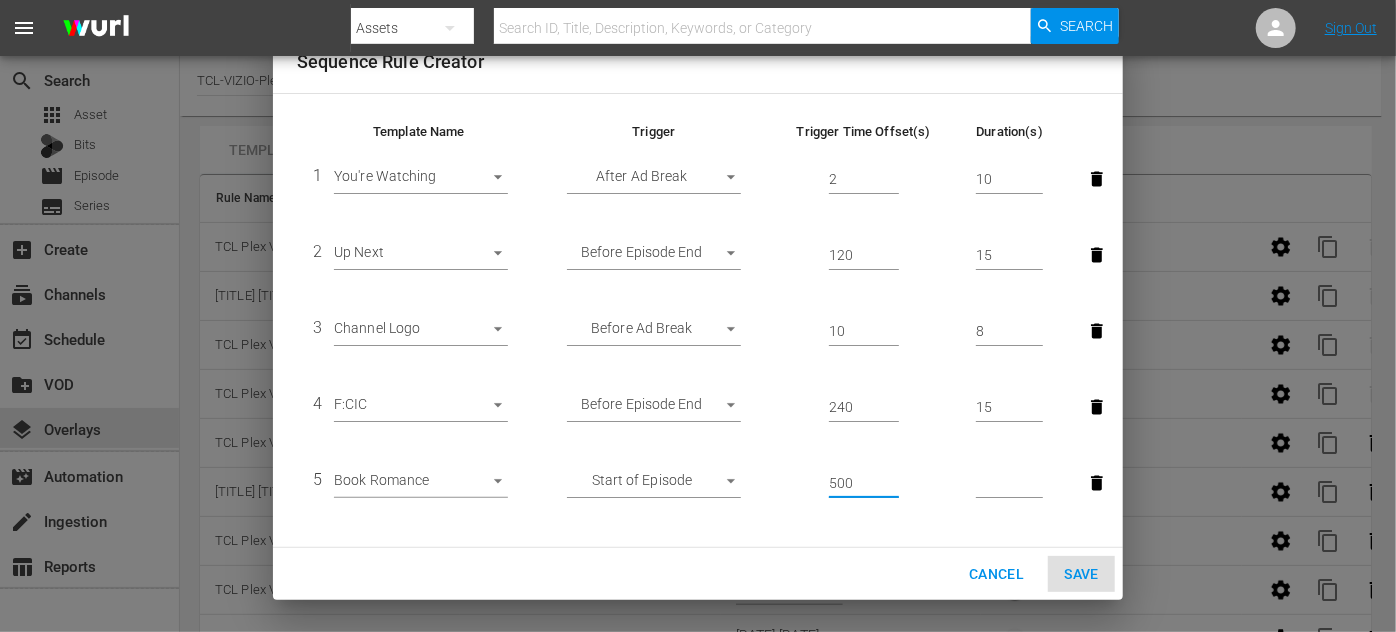 type on "500" 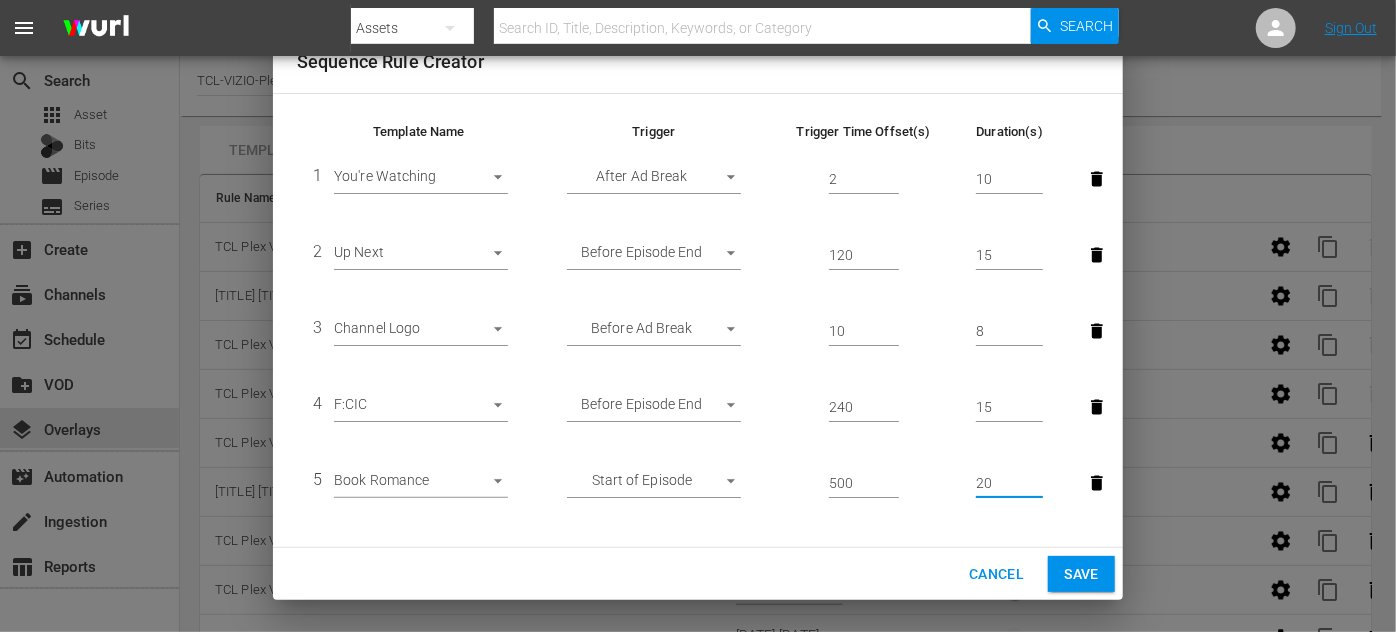 type on "20" 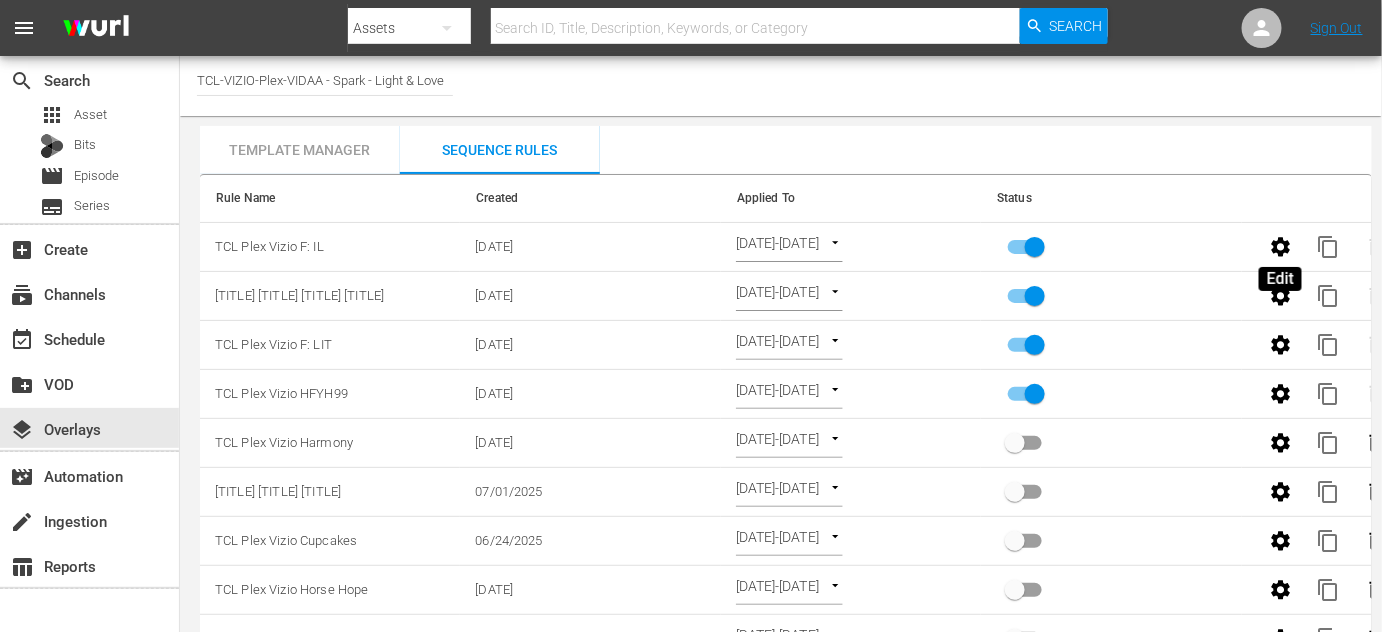 click 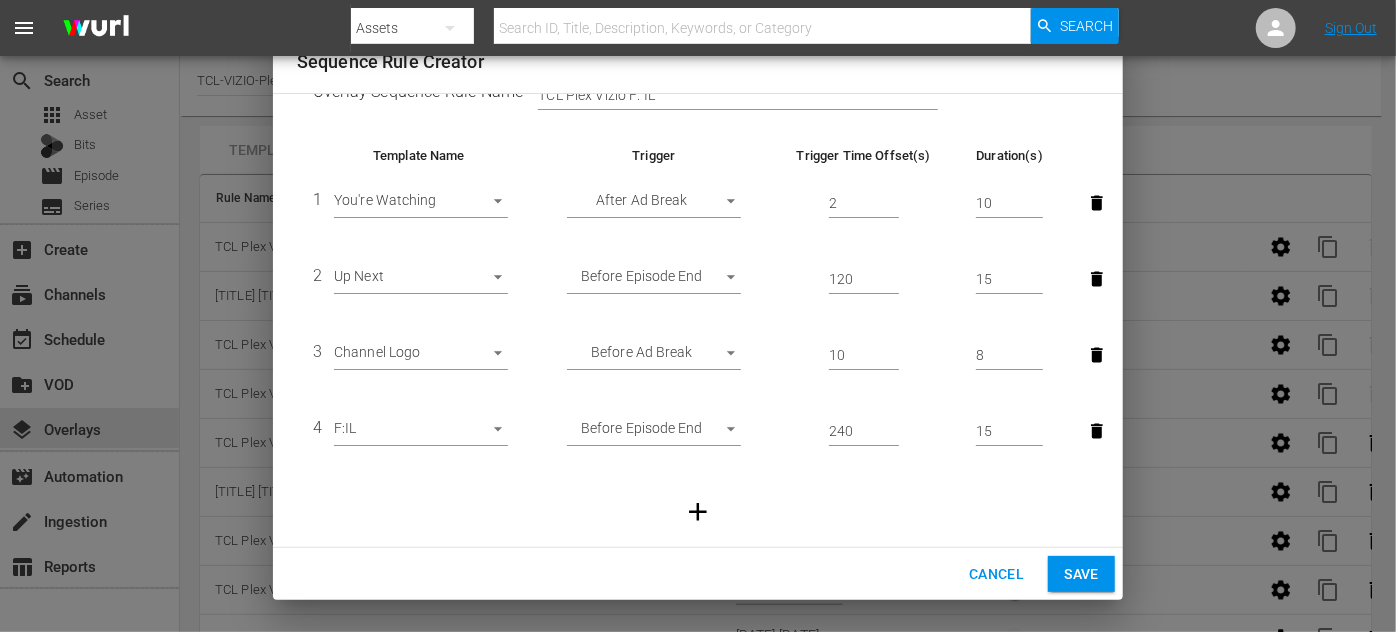scroll, scrollTop: 69, scrollLeft: 0, axis: vertical 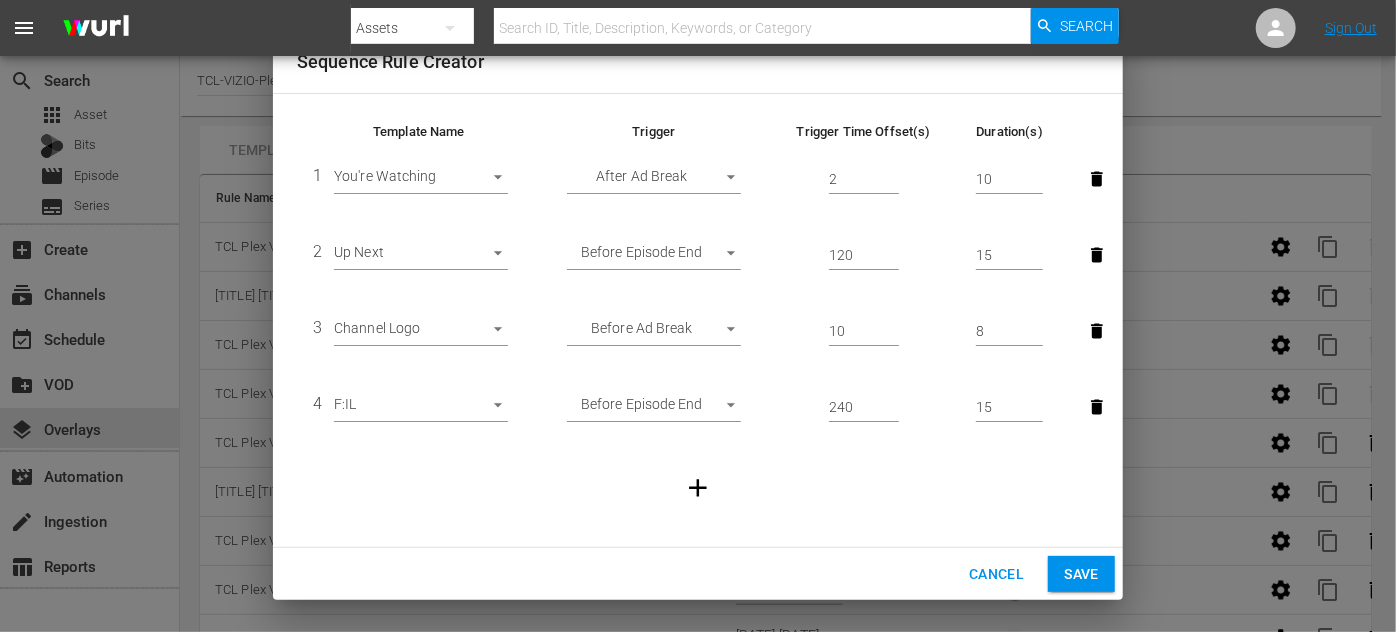 click 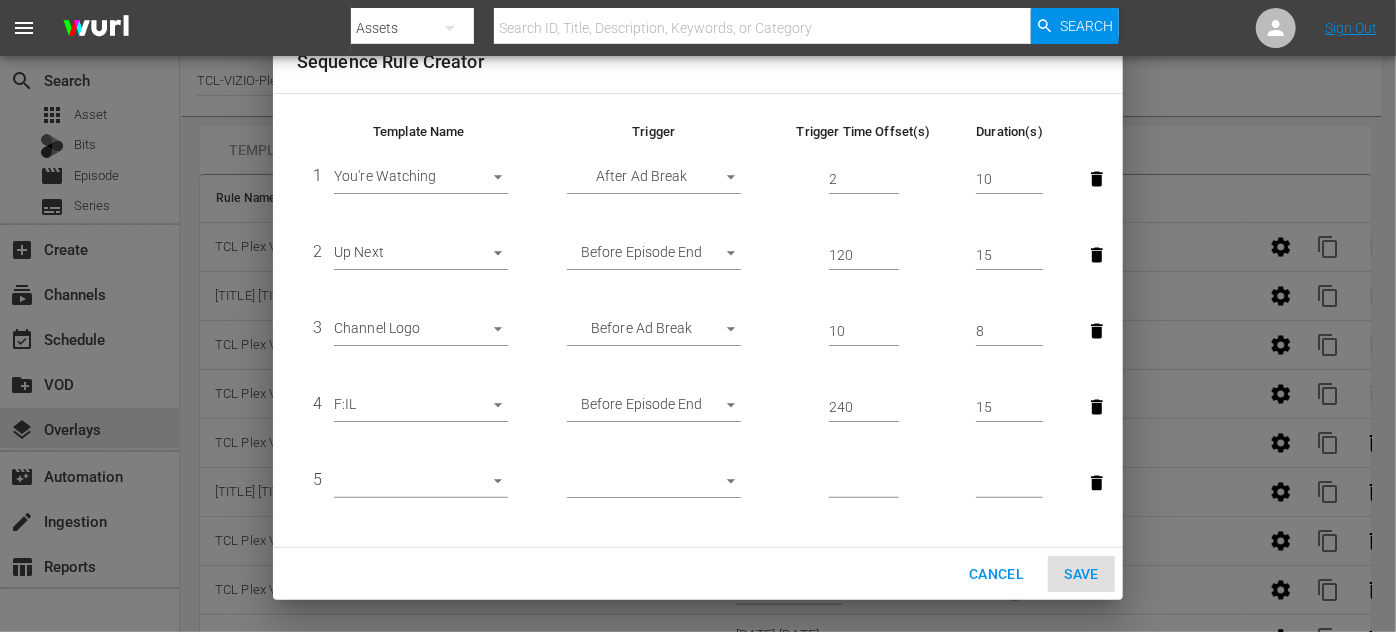 click on "[DATE] content_copy [DATE] content_copy [DATE] content_copy [DATE] content_copy [DATE] content_copy [DATE] content_copy [DATE] content_copy [DATE] content_copy [DATE] content_copy [DATE] content_copy [DATE] content_copy [DATE] content_copy [DATE] content_copy [DATE] content_copy [DATE] CWP BR" at bounding box center [698, 316] 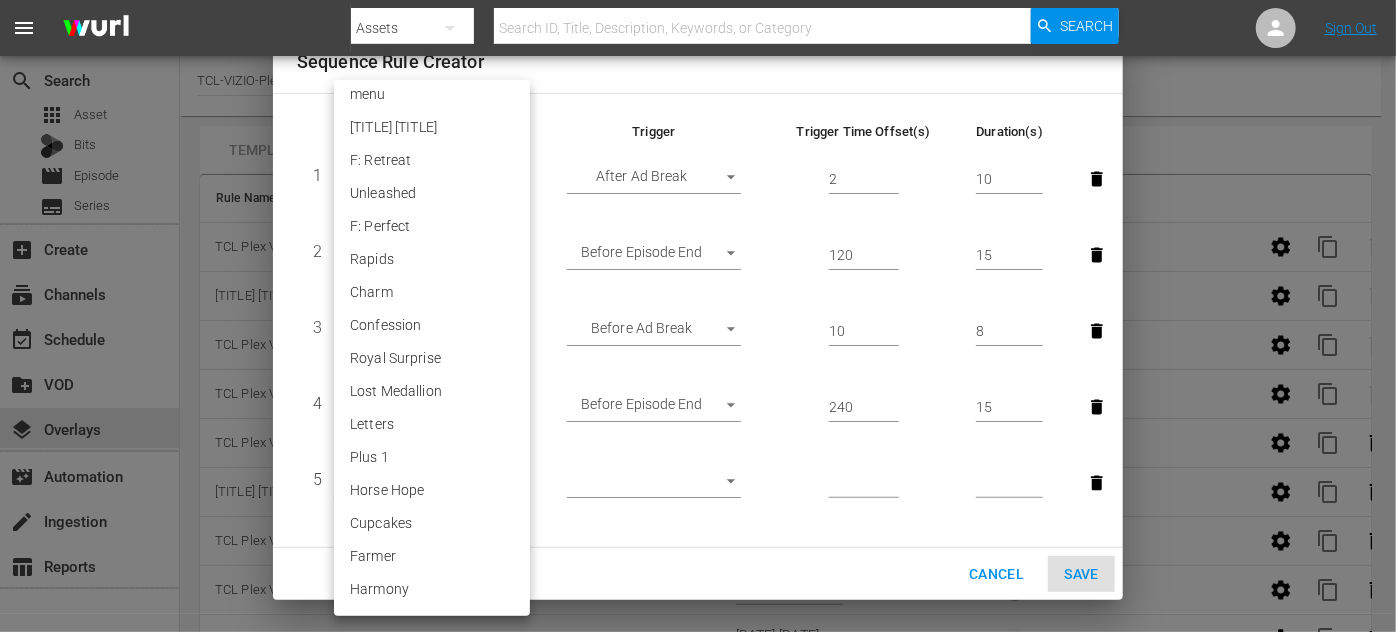 scroll, scrollTop: 3968, scrollLeft: 0, axis: vertical 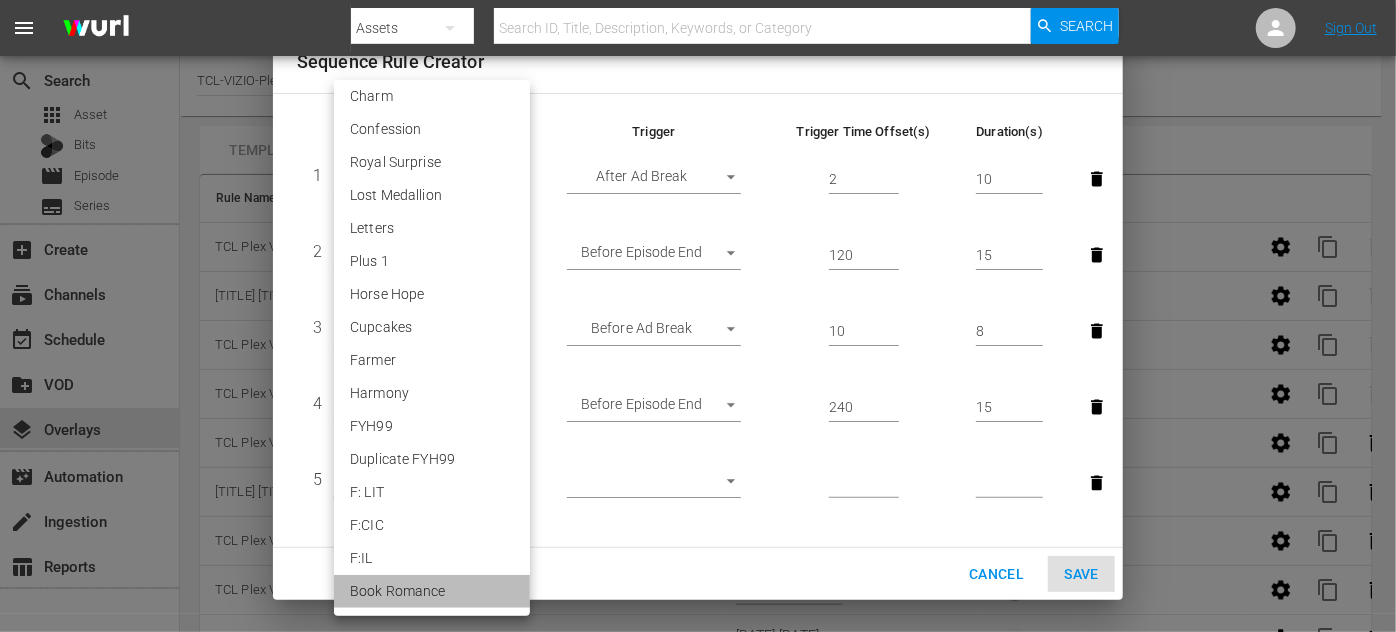 click on "Book Romance" at bounding box center (432, 591) 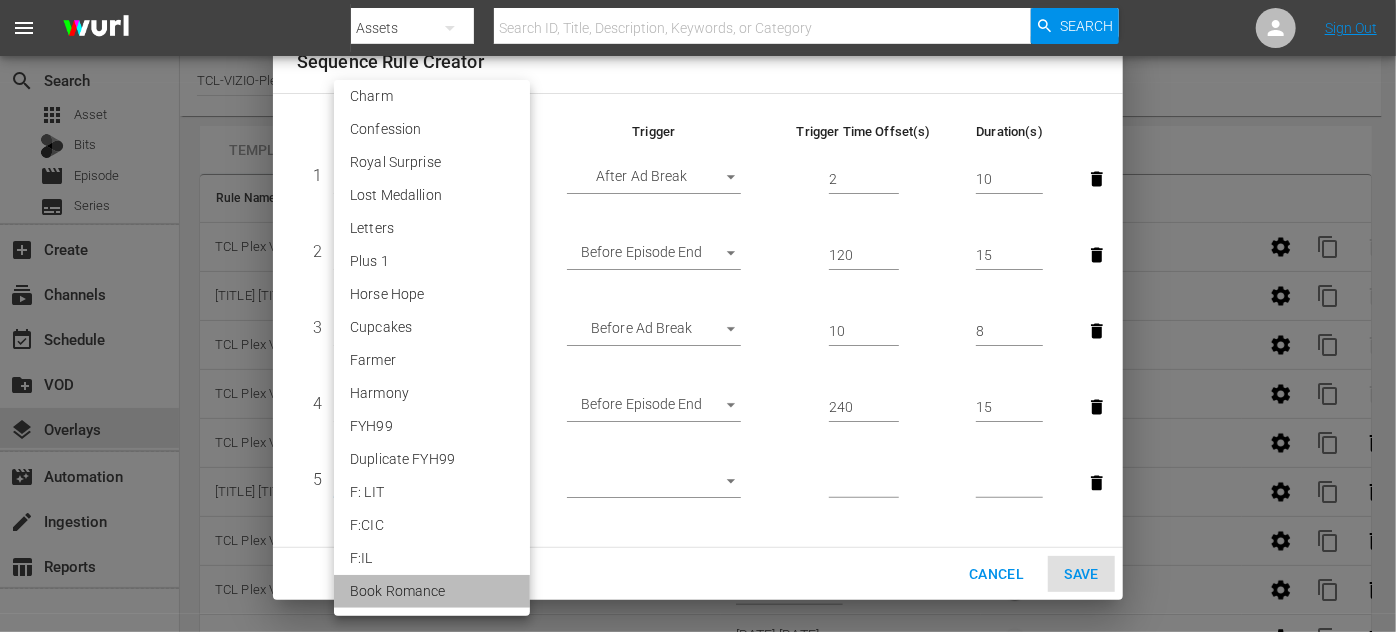 type on "[NUMBER]" 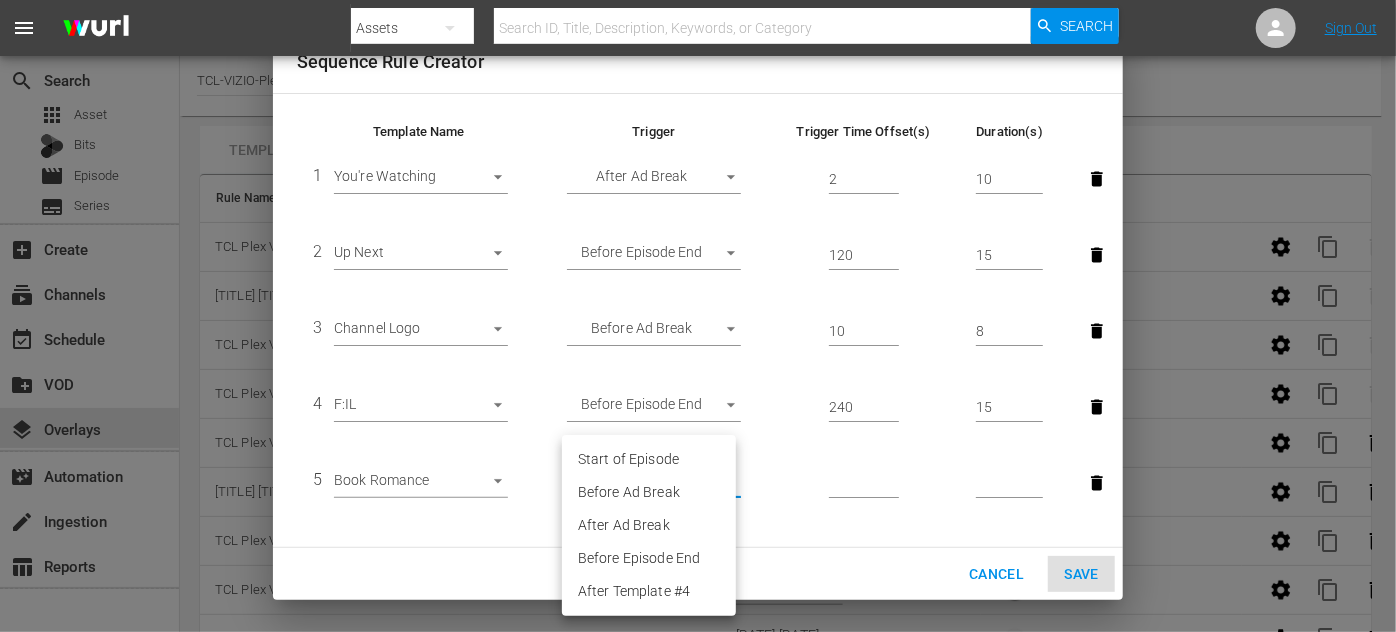 click on "[DATE] content_copy [DATE] content_copy [DATE] content_copy [DATE] content_copy [DATE] content_copy [DATE] content_copy [DATE] content_copy [DATE] content_copy [DATE] content_copy [DATE] content_copy [DATE] content_copy [DATE] content_copy [DATE] content_copy [DATE] content_copy [DATE] CWP BR" at bounding box center [698, 316] 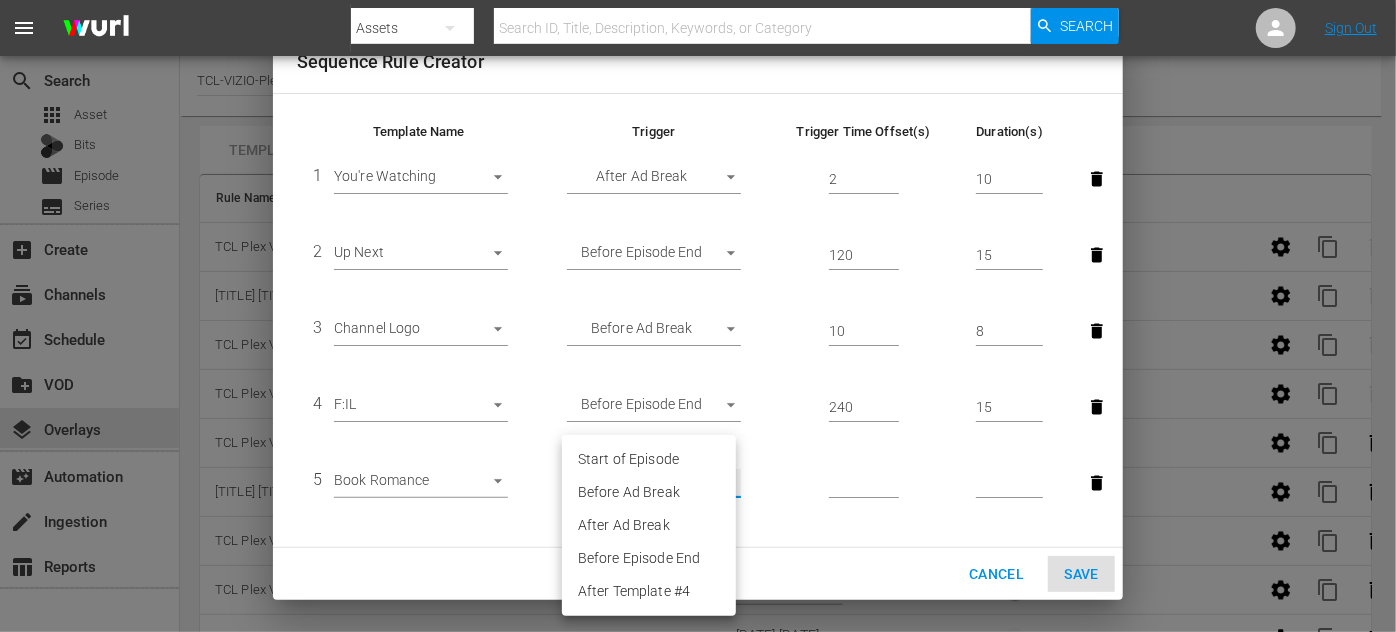 type on "START_OF_EPISODE" 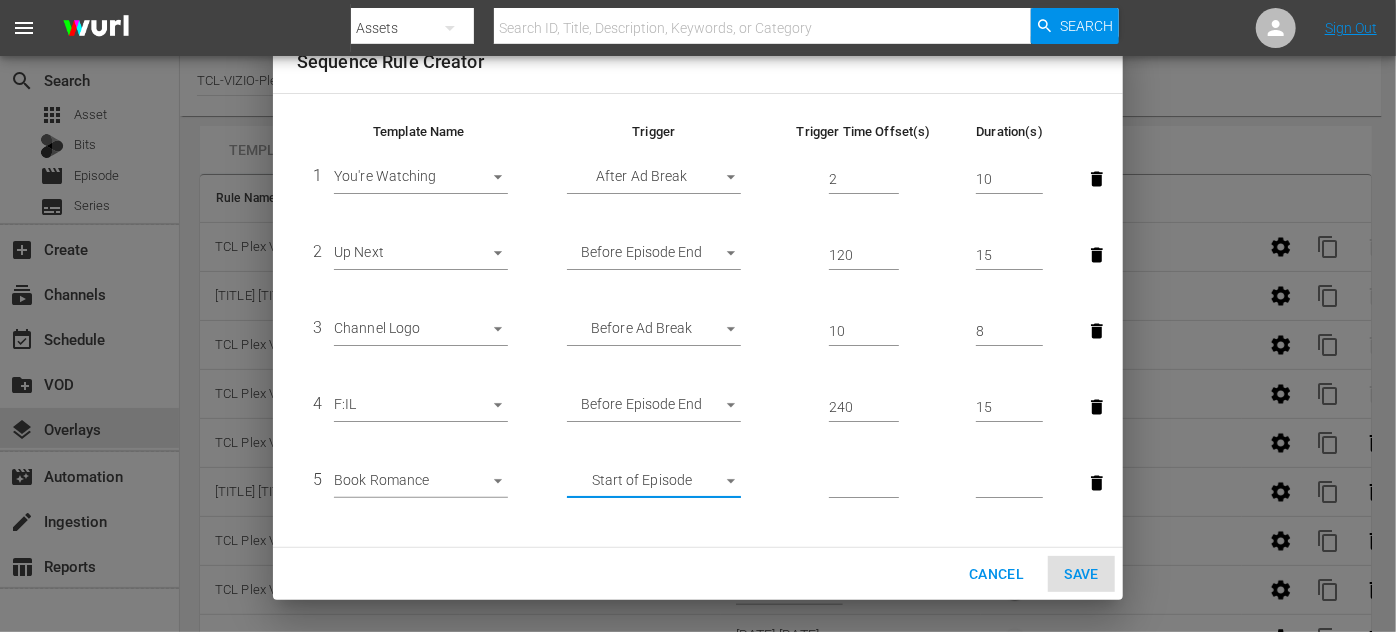 click at bounding box center [864, 180] 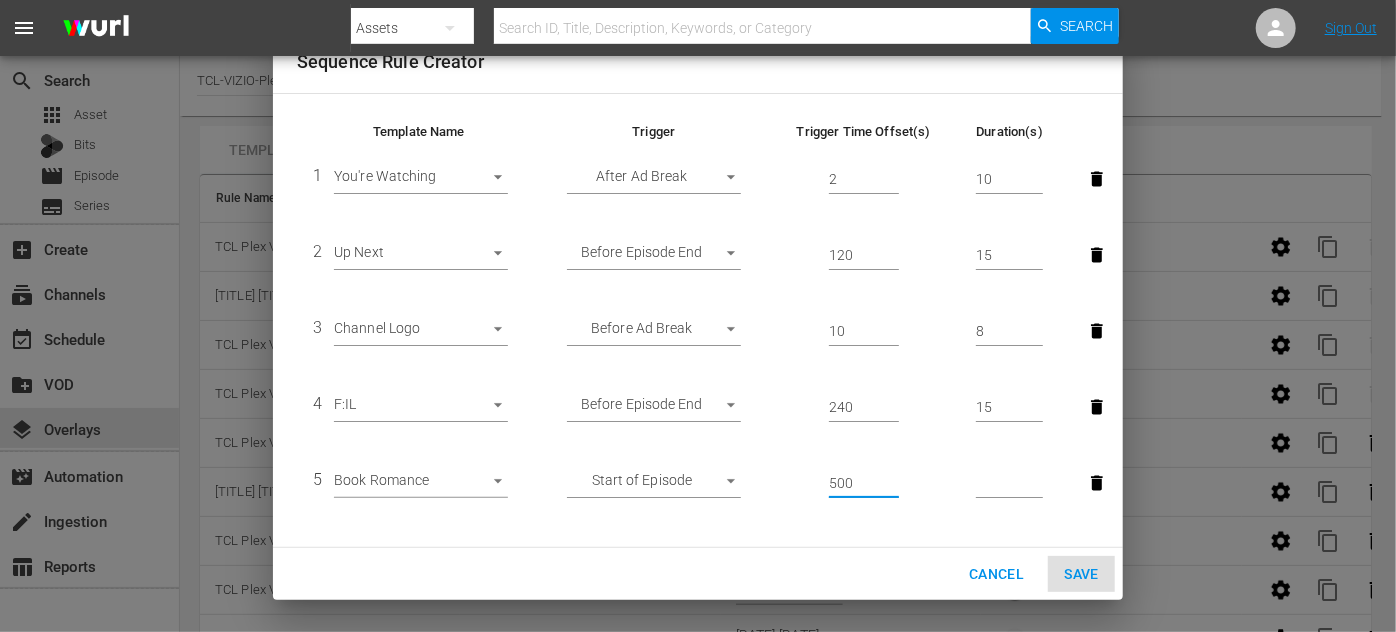 type on "500" 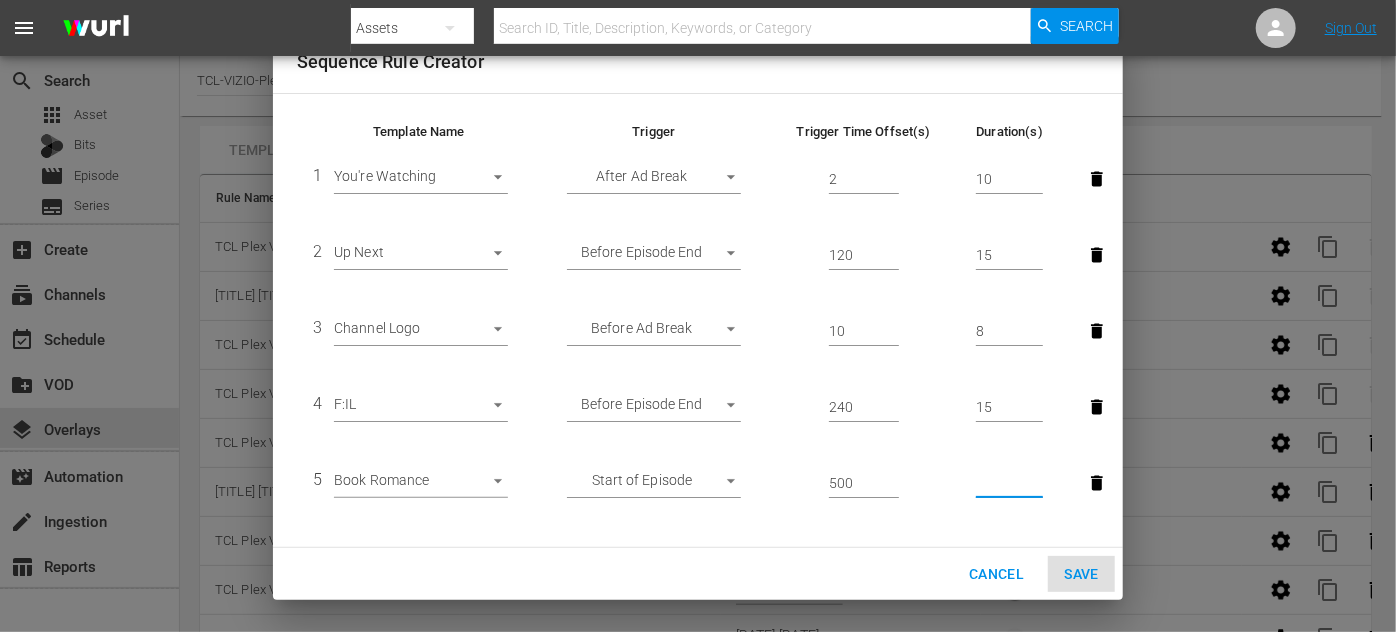click at bounding box center [1009, 484] 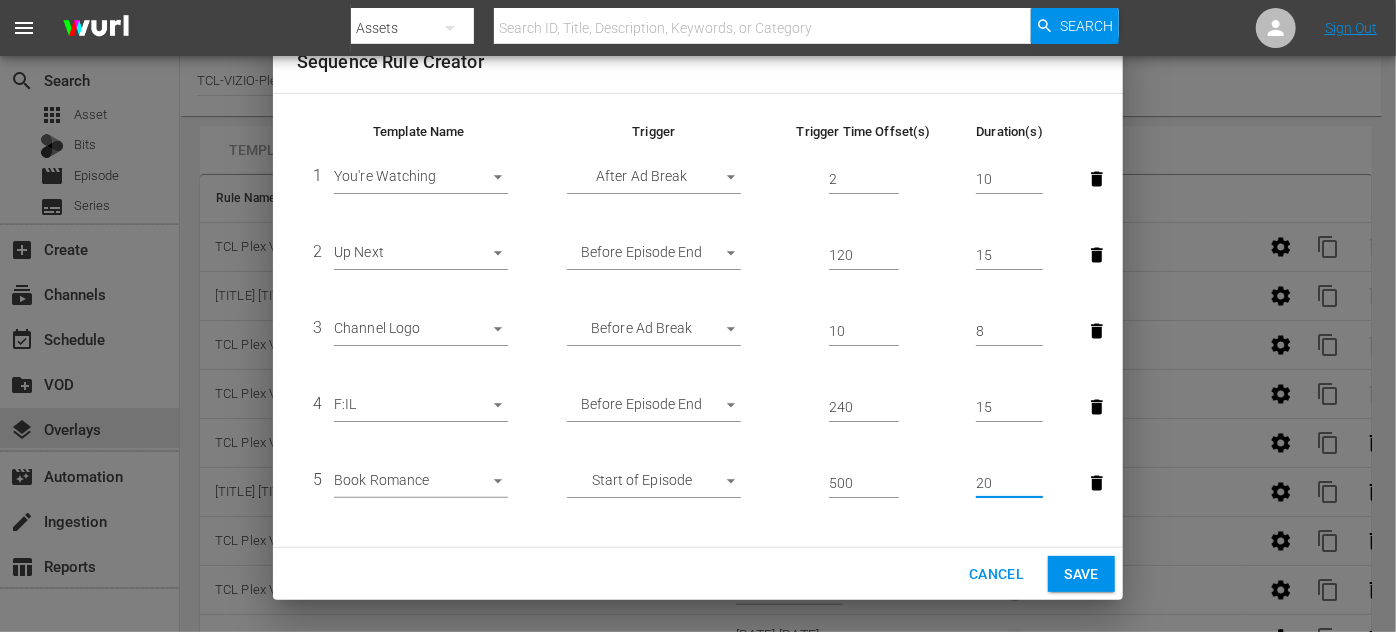type on "20" 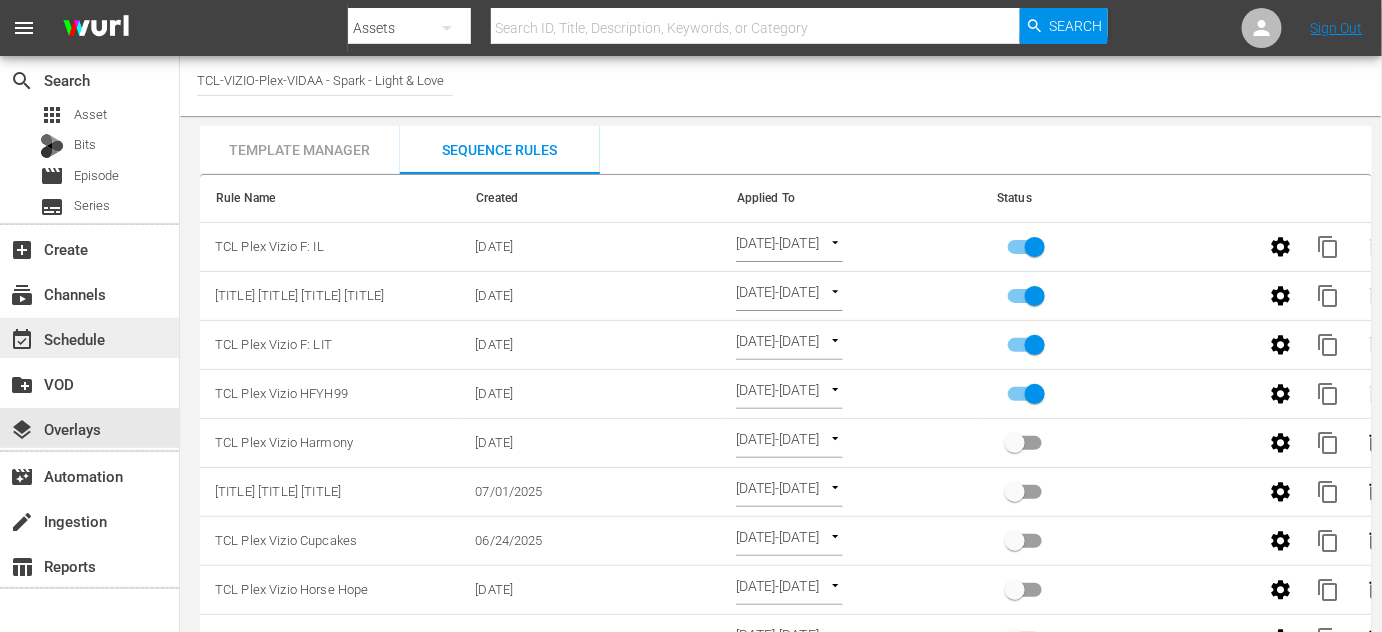 click on "event_available   Schedule" at bounding box center [56, 336] 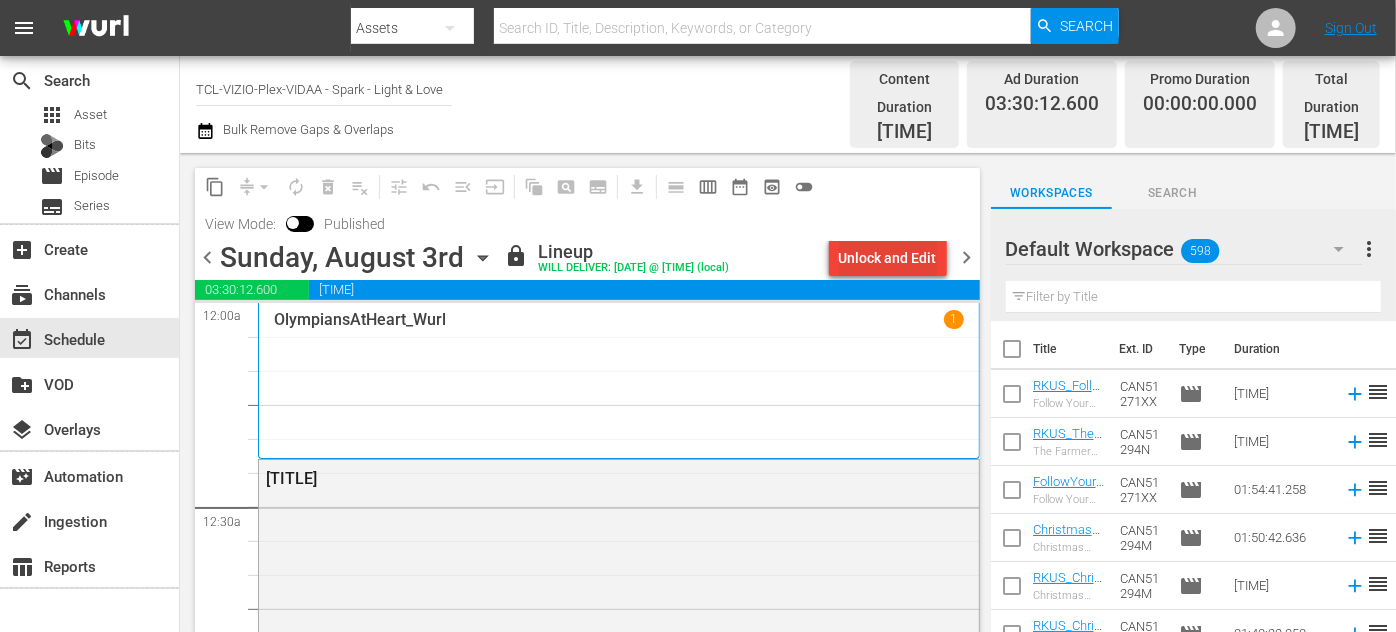 click on "Unlock and Edit" at bounding box center [888, 258] 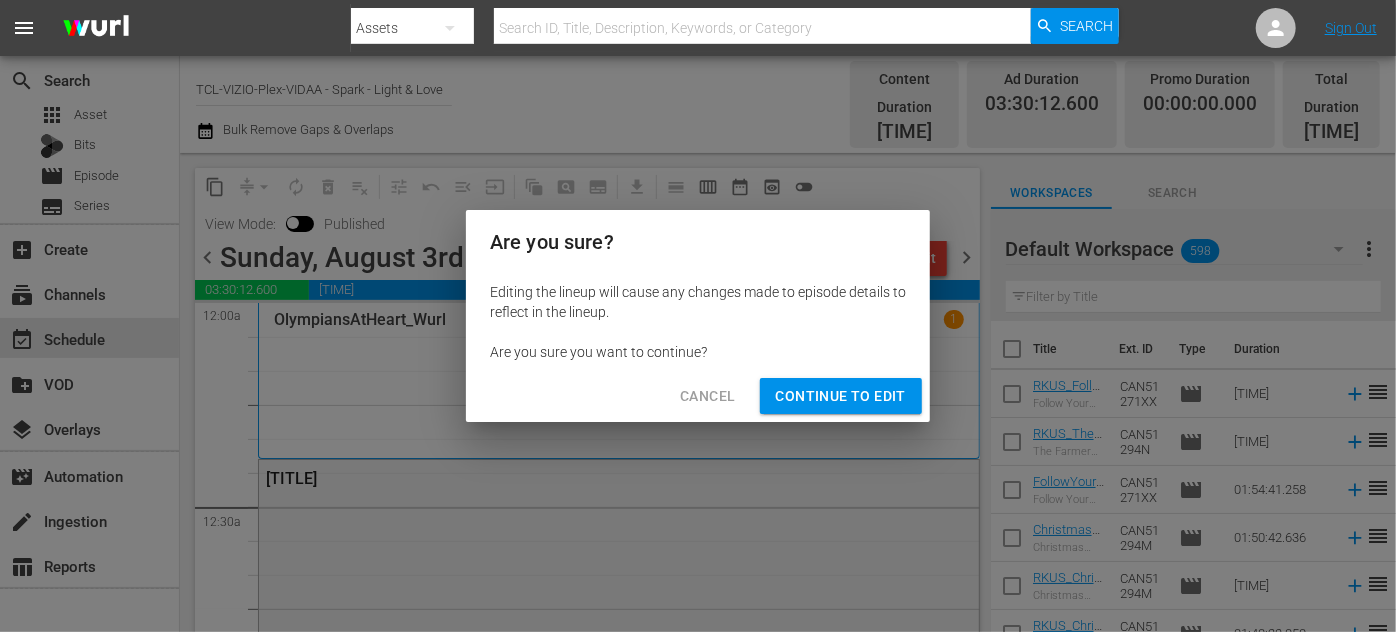 click on "Continue to Edit" at bounding box center [841, 396] 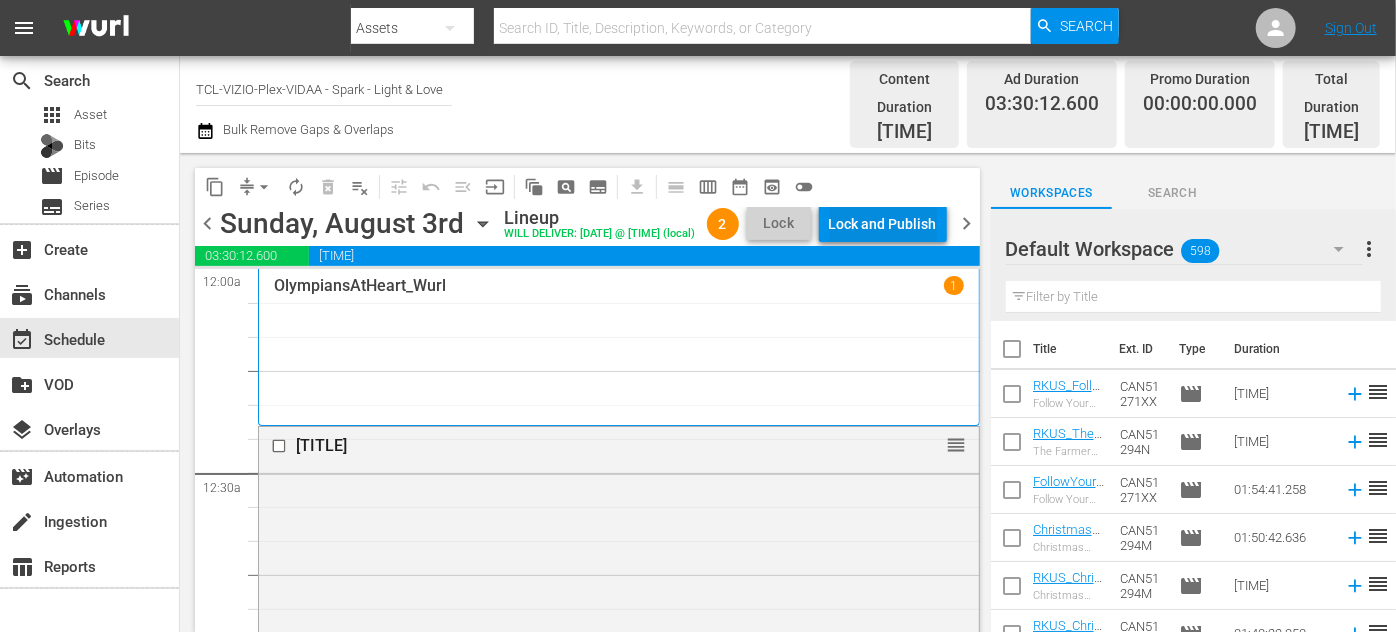 click on "Lock and Publish" at bounding box center [883, 224] 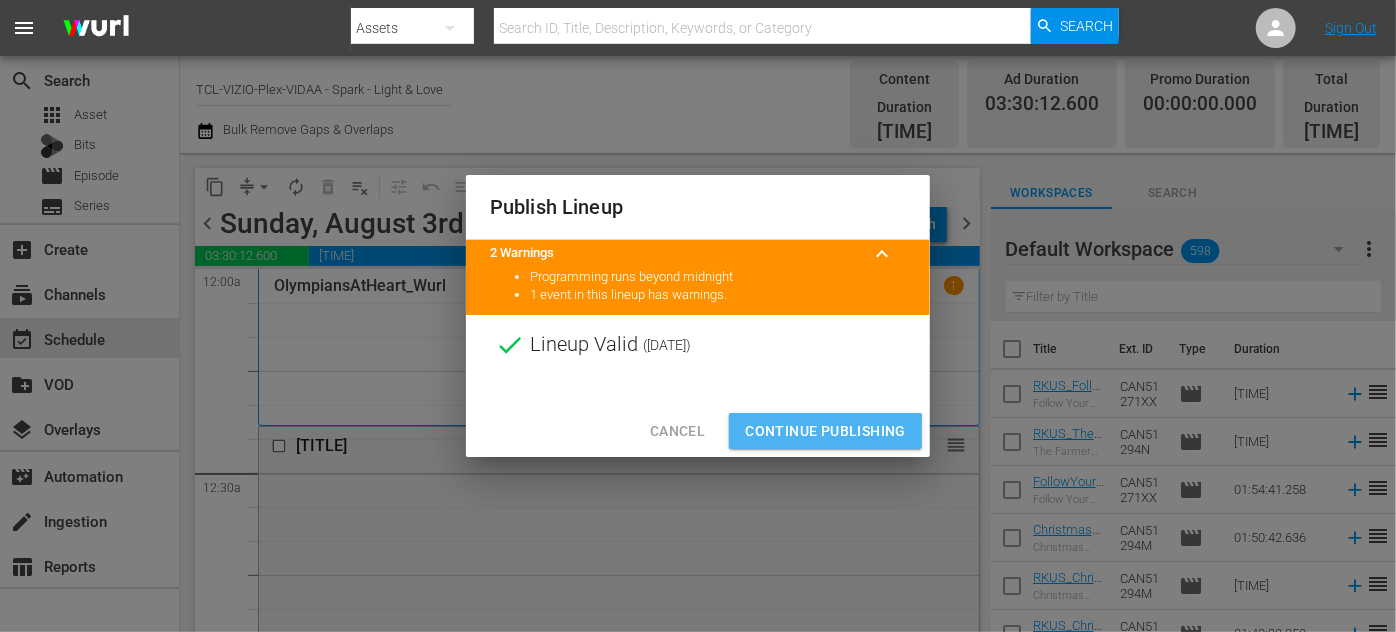 click on "Continue Publishing" at bounding box center (825, 431) 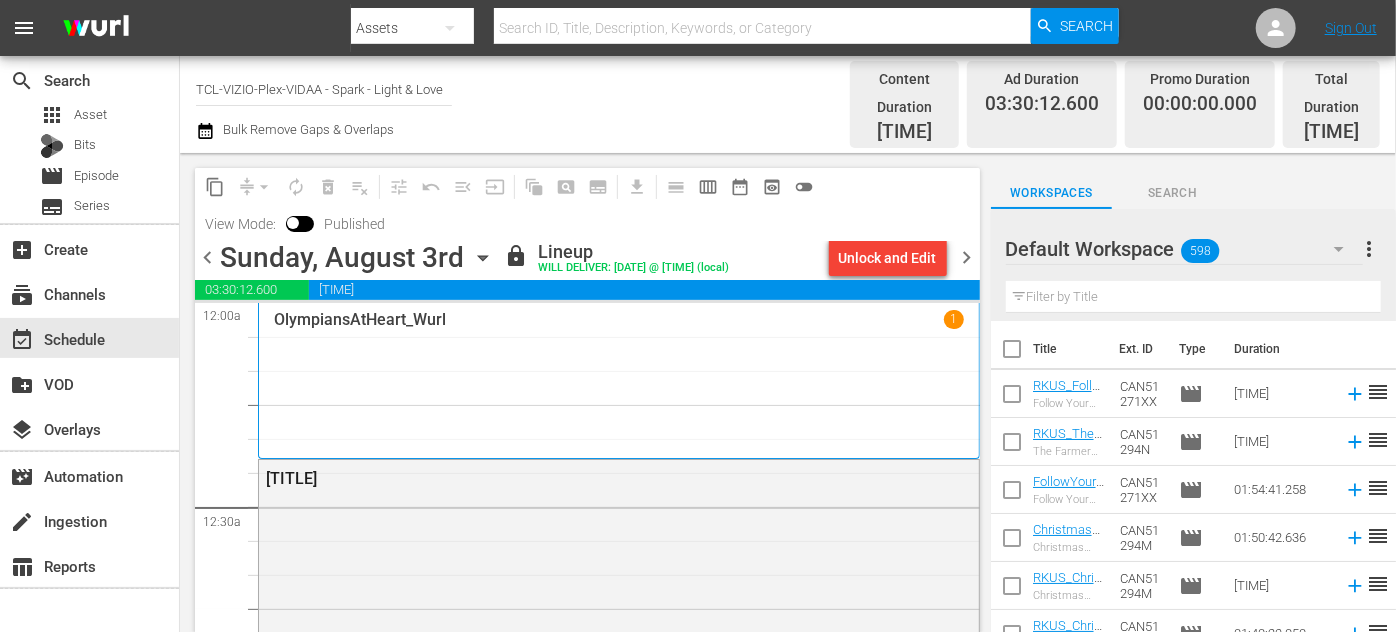 click 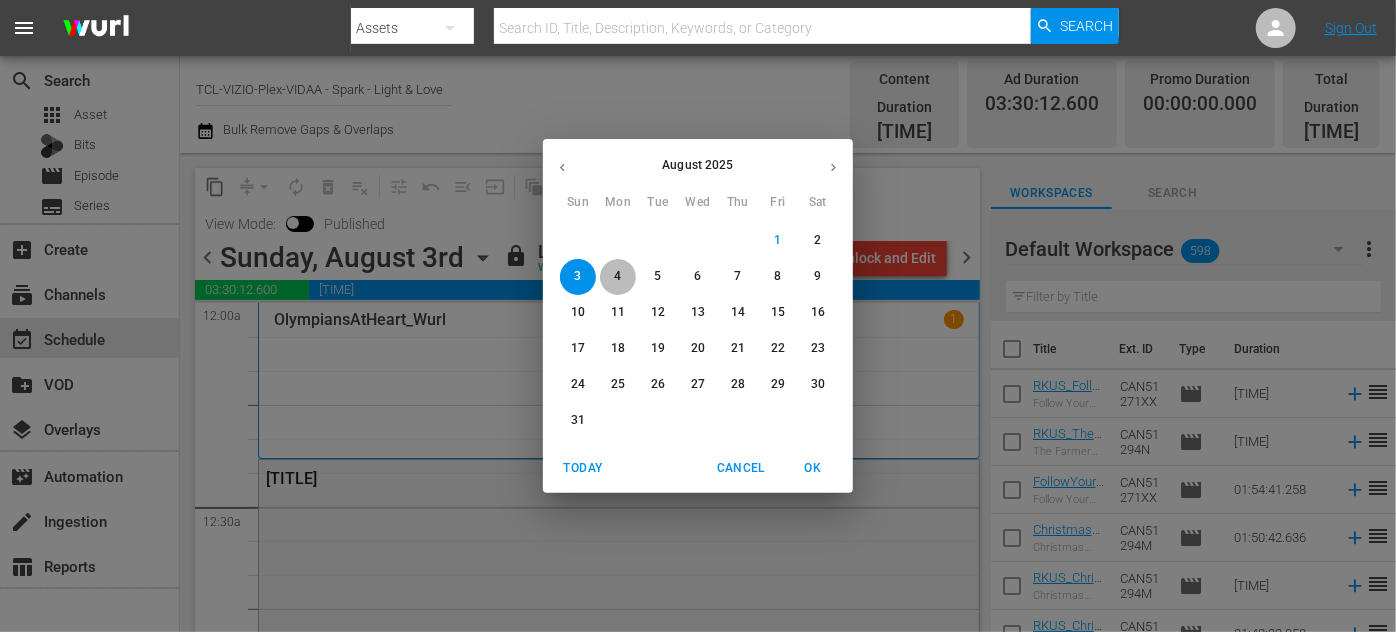 click on "4" at bounding box center (617, 276) 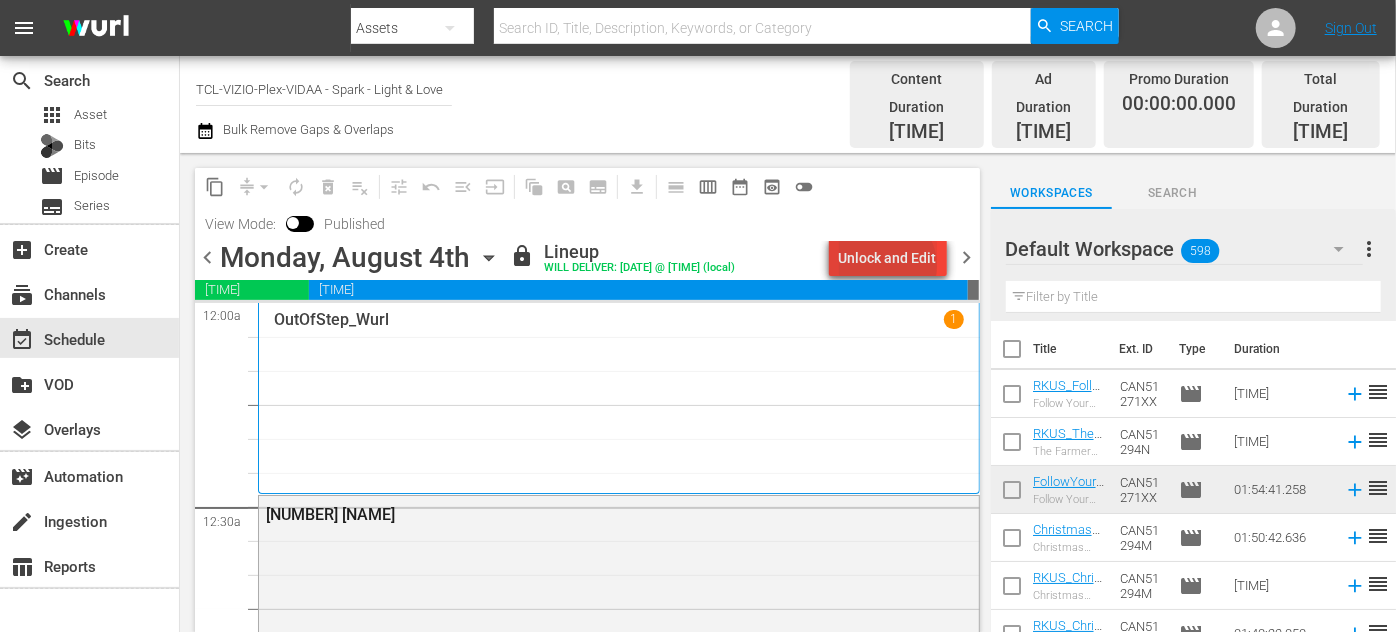 click on "Unlock and Edit" at bounding box center [888, 258] 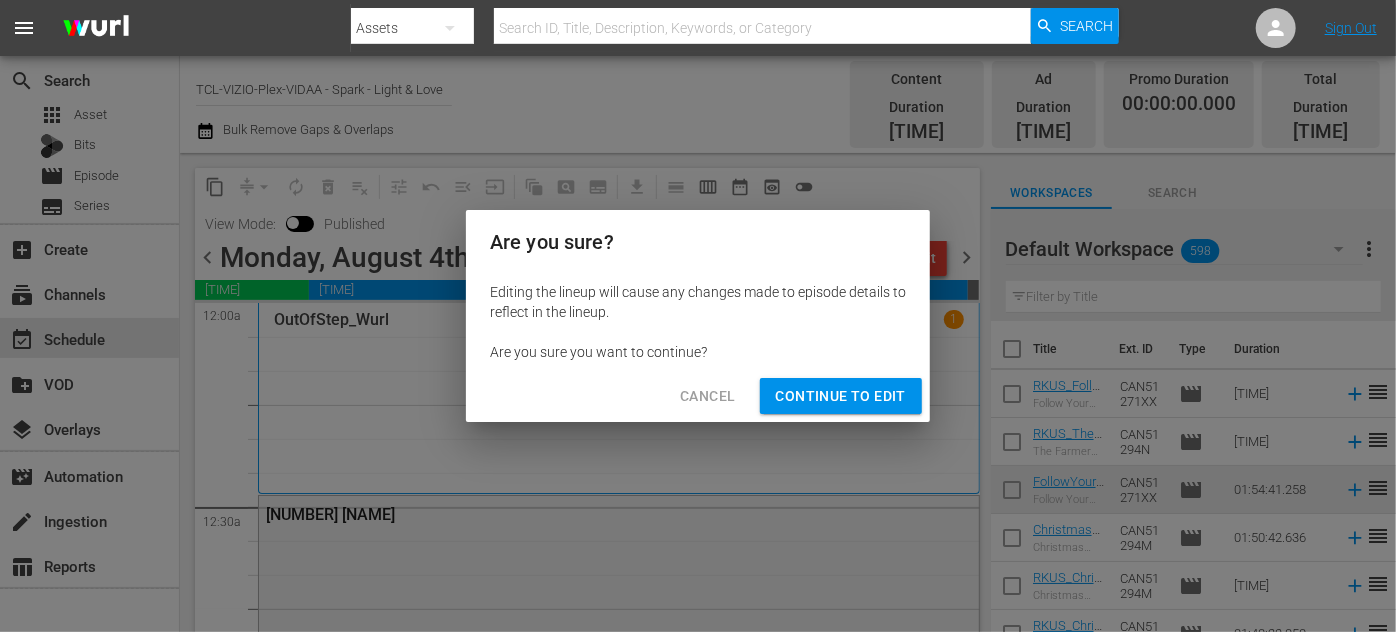 click on "Continue to Edit" at bounding box center [841, 396] 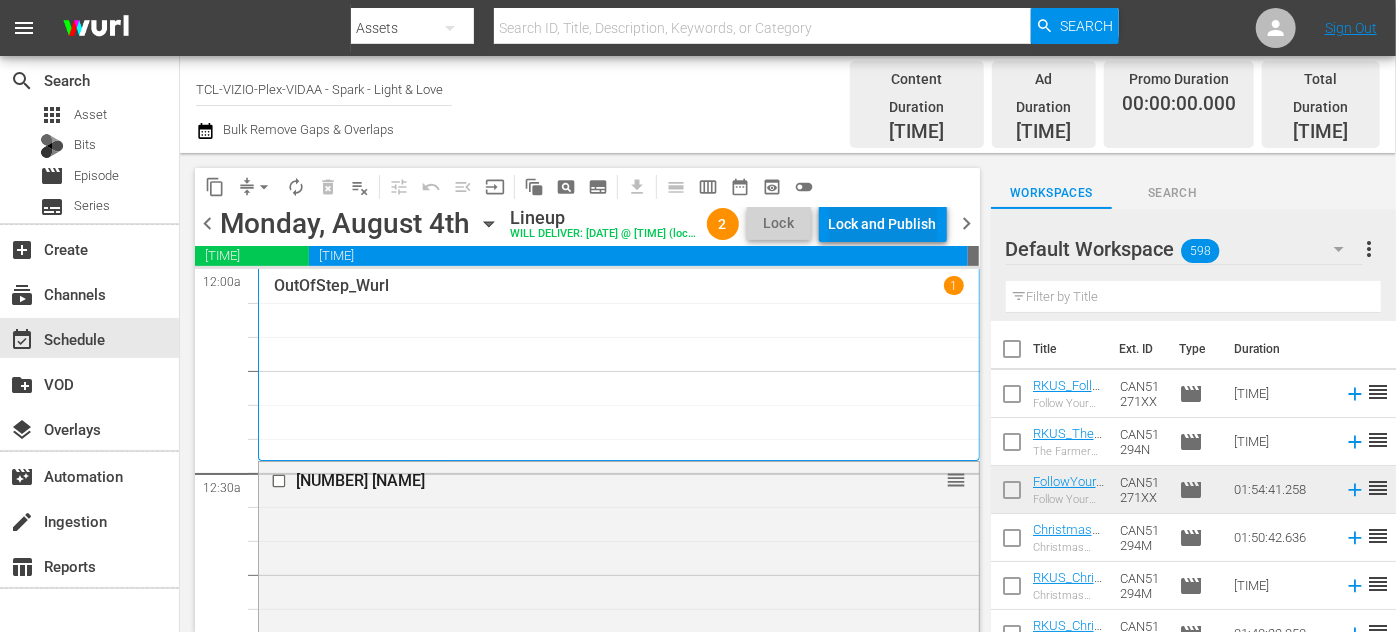 click on "Lock and Publish" at bounding box center (883, 224) 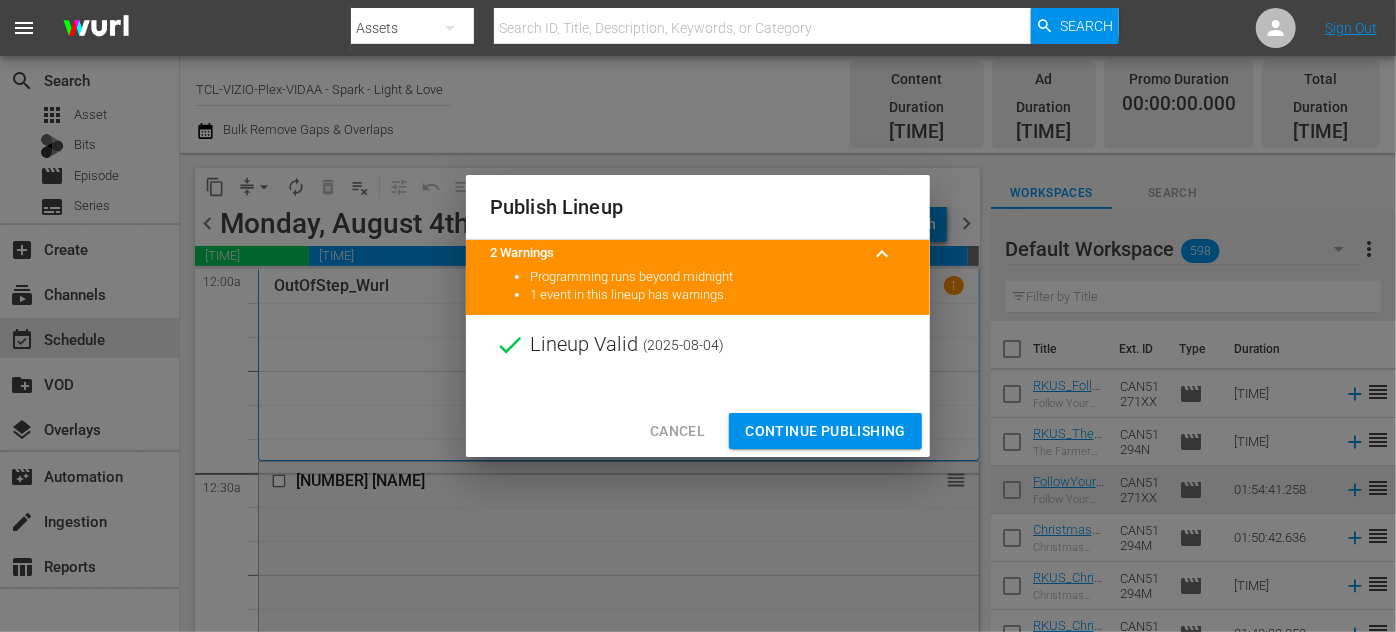 click on "Continue Publishing" at bounding box center (825, 431) 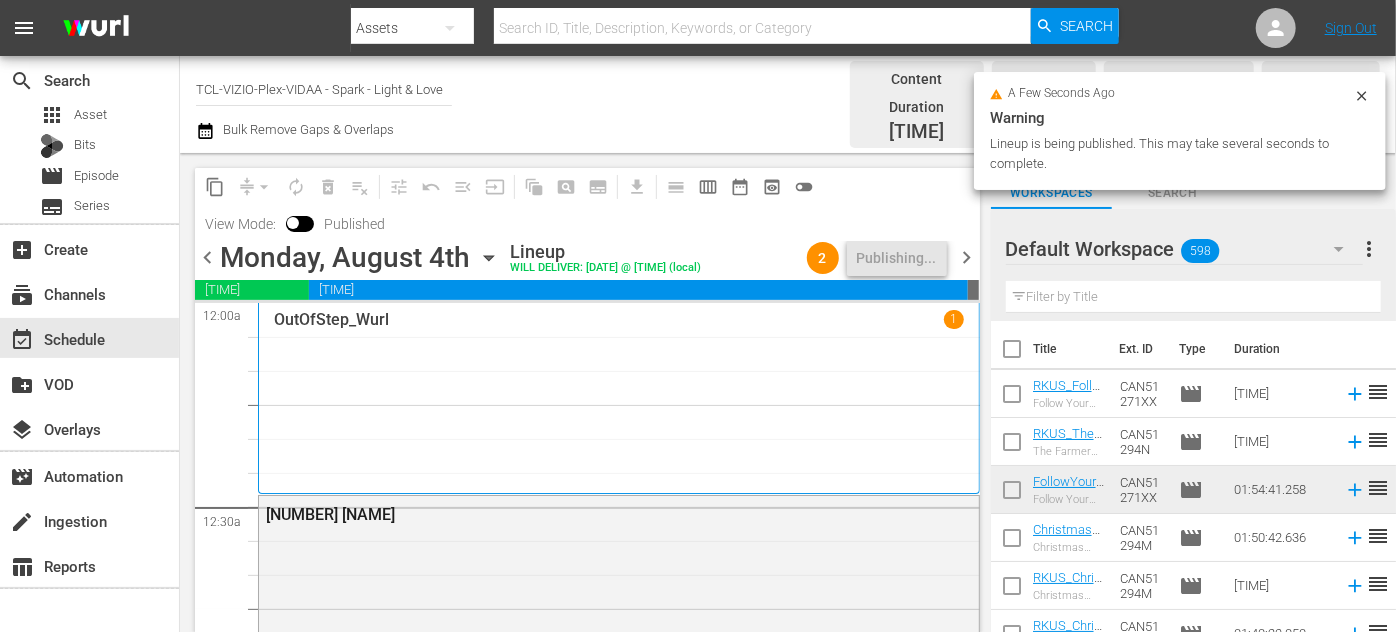 click 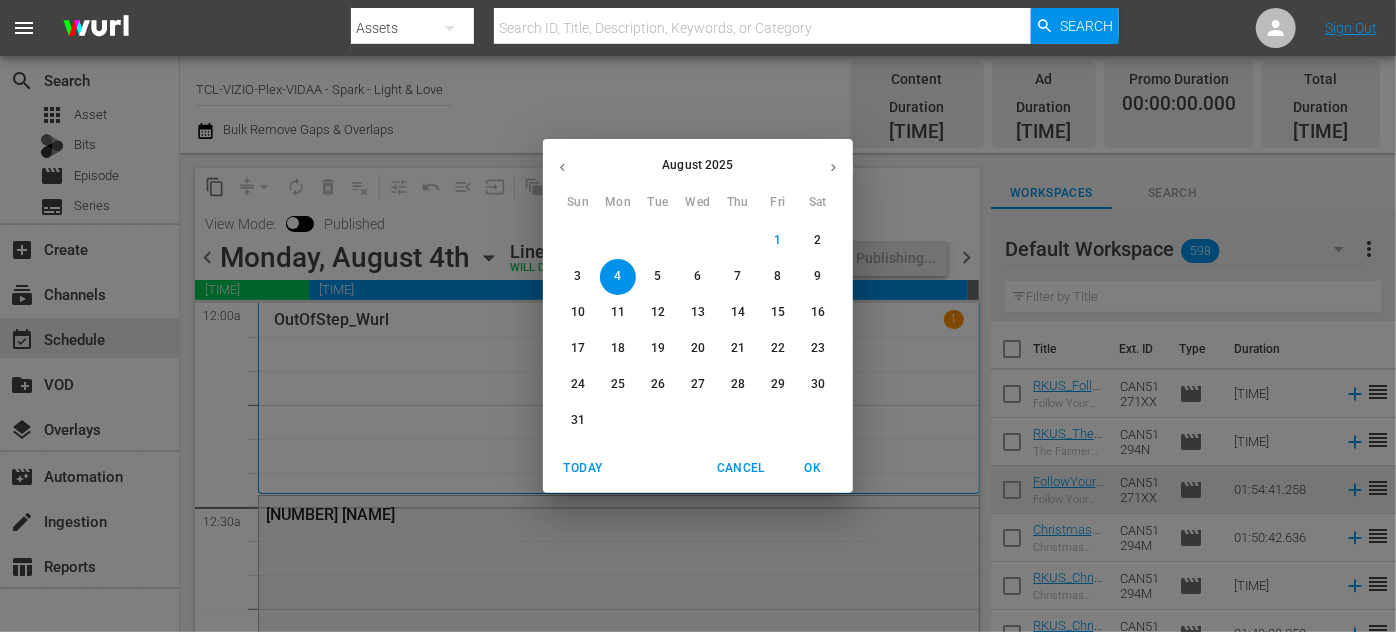 click on "5" at bounding box center [657, 276] 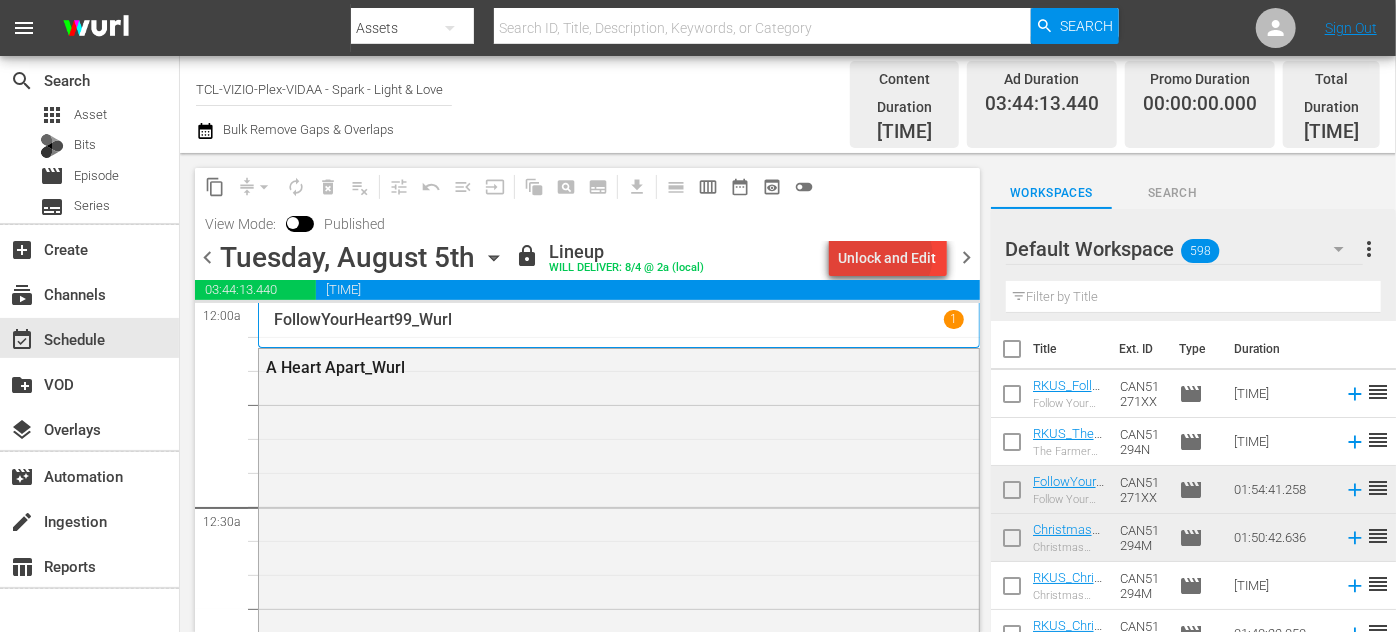 click on "Unlock and Edit" at bounding box center (888, 258) 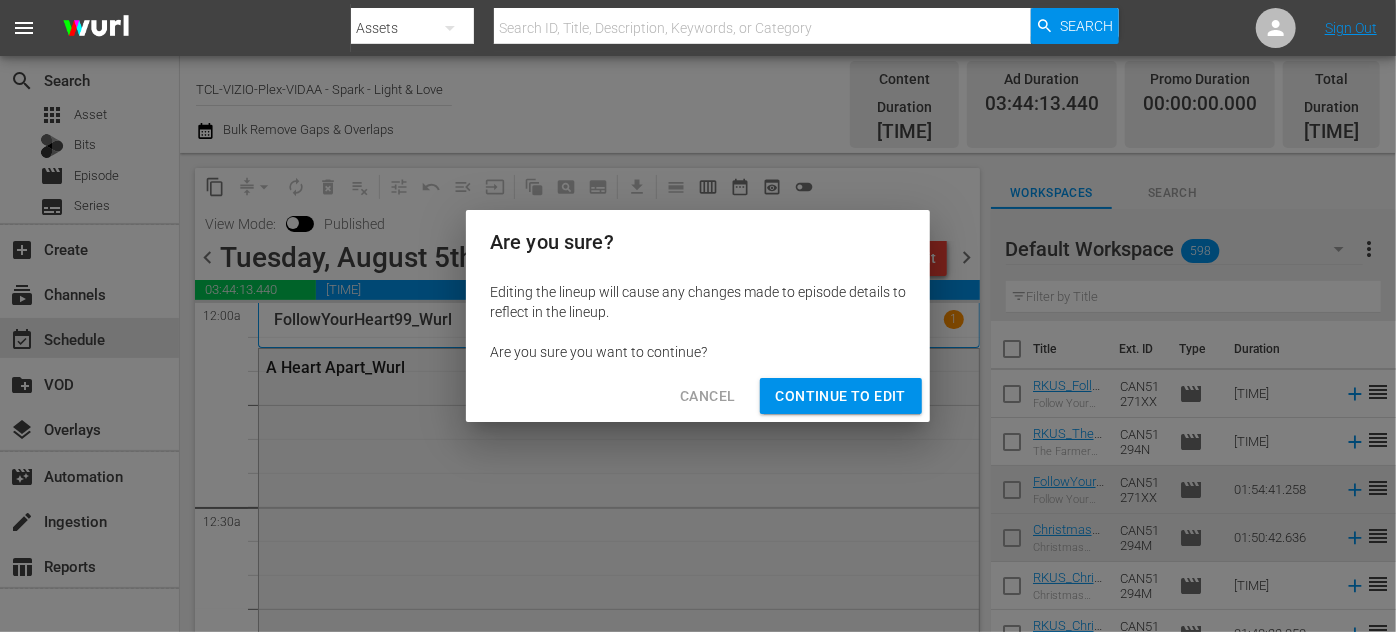click on "Continue to Edit" at bounding box center [841, 396] 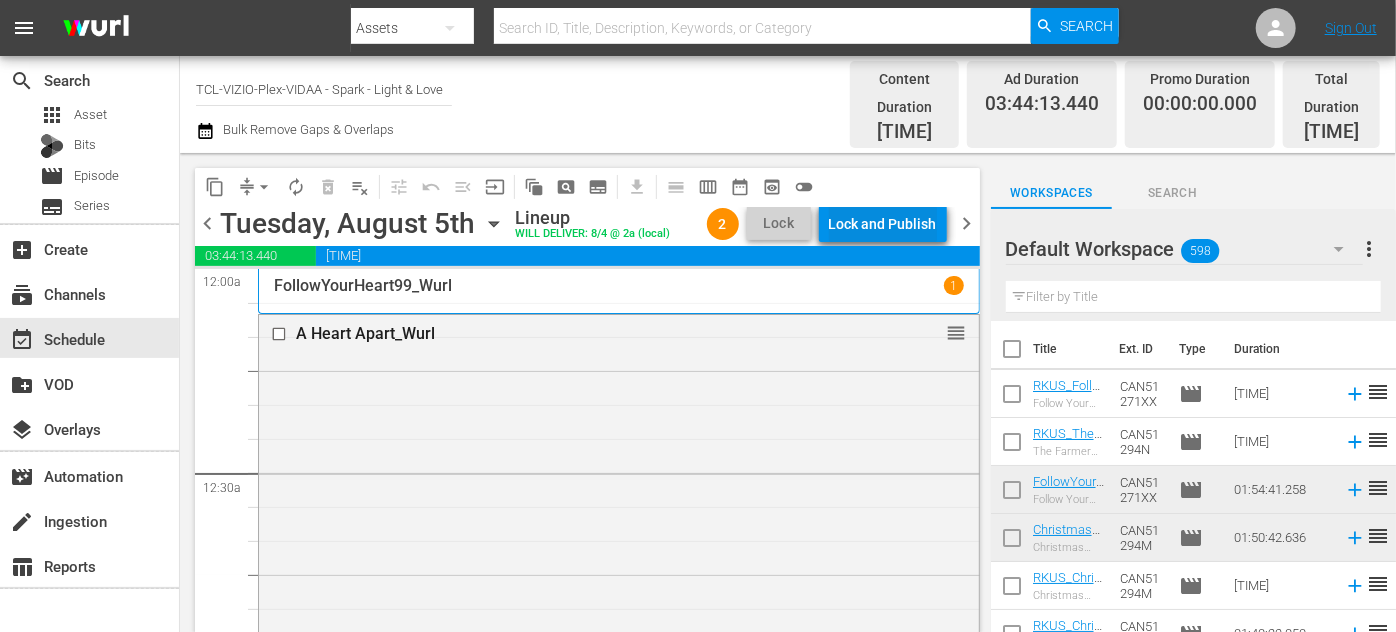 click on "Lock and Publish" at bounding box center (883, 224) 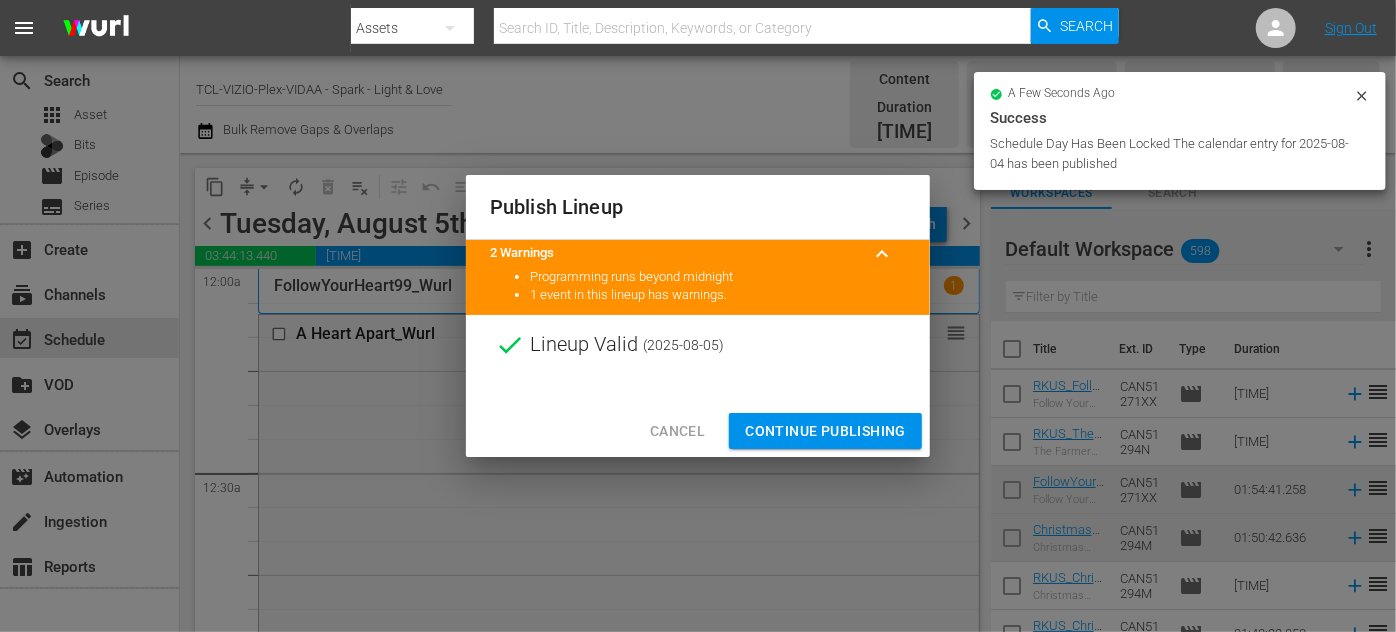 drag, startPoint x: 829, startPoint y: 439, endPoint x: 791, endPoint y: 403, distance: 52.34501 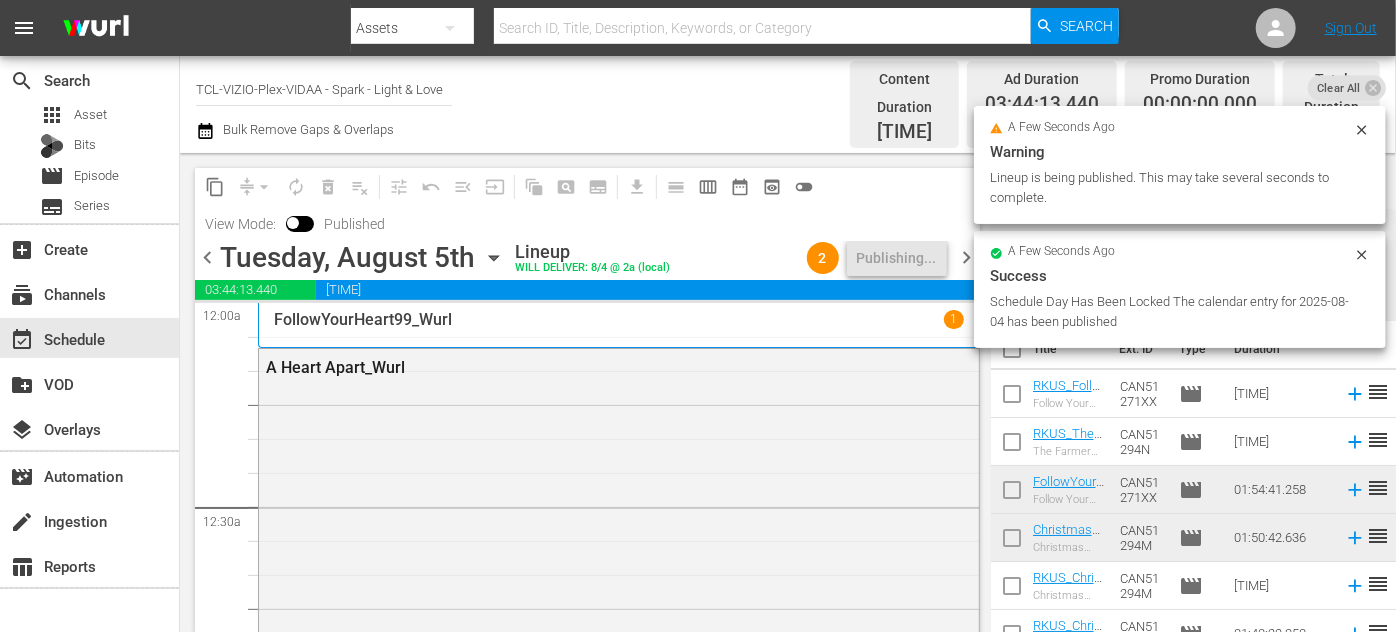 click 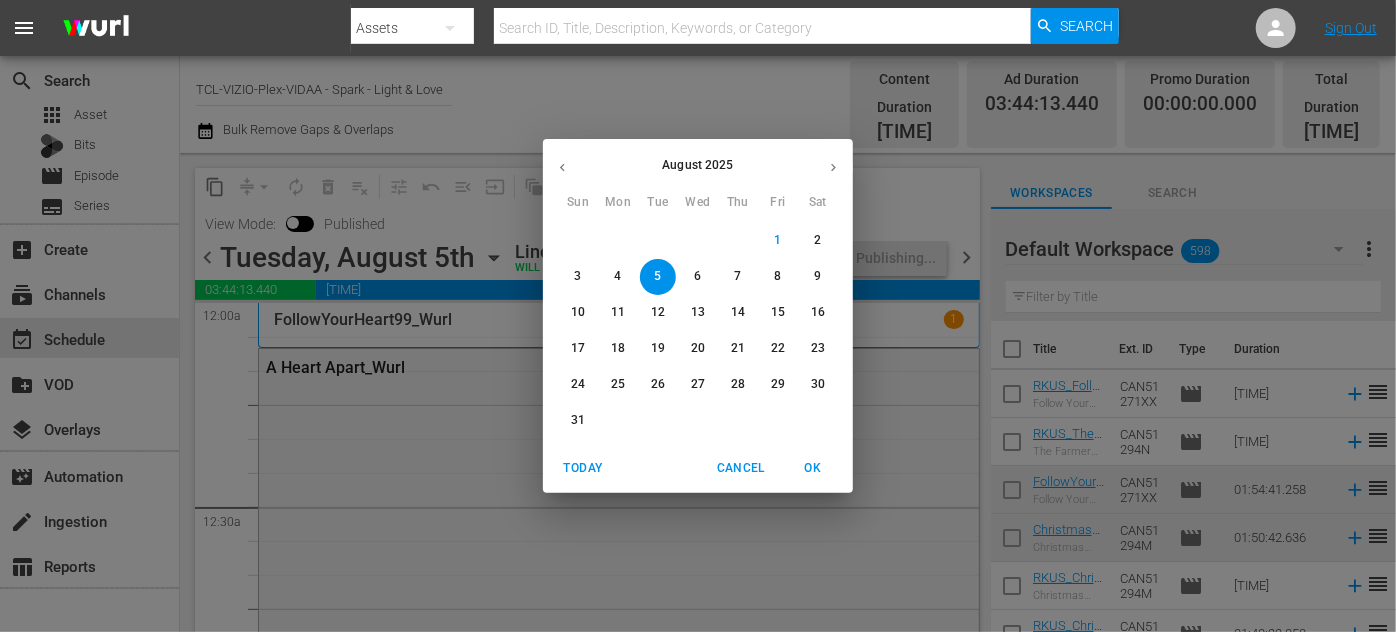 click on "6" at bounding box center [697, 276] 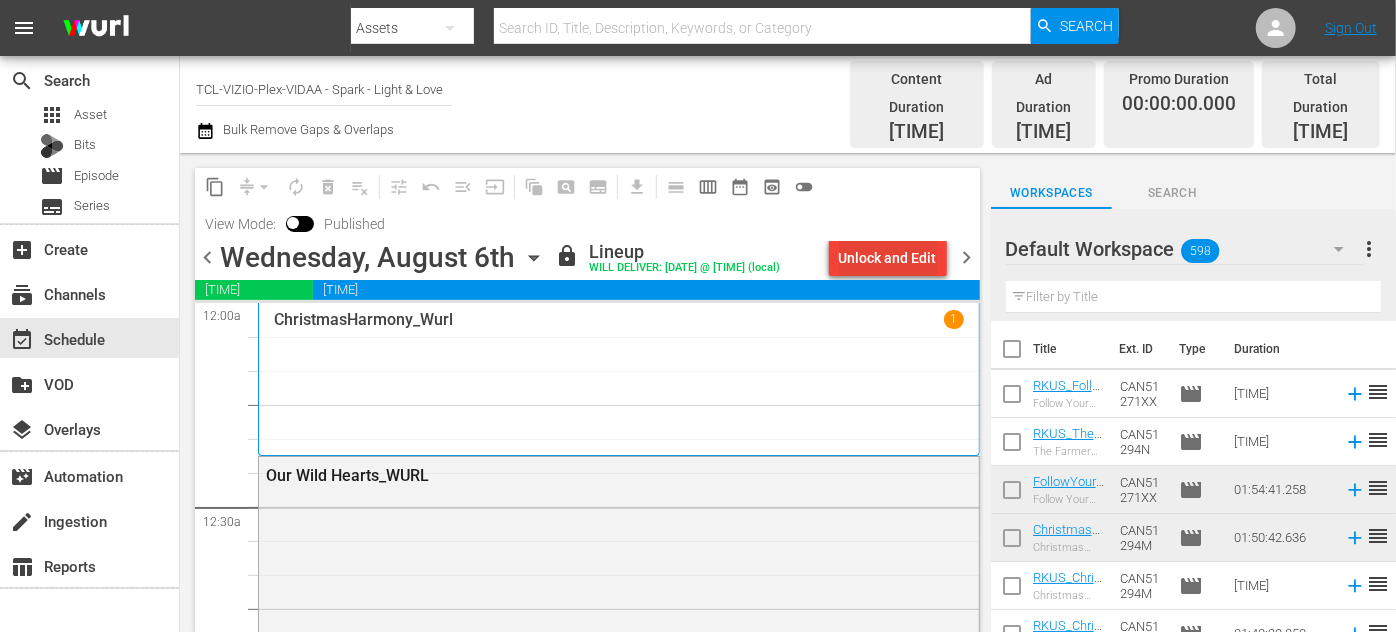 click on "Unlock and Edit" at bounding box center [888, 258] 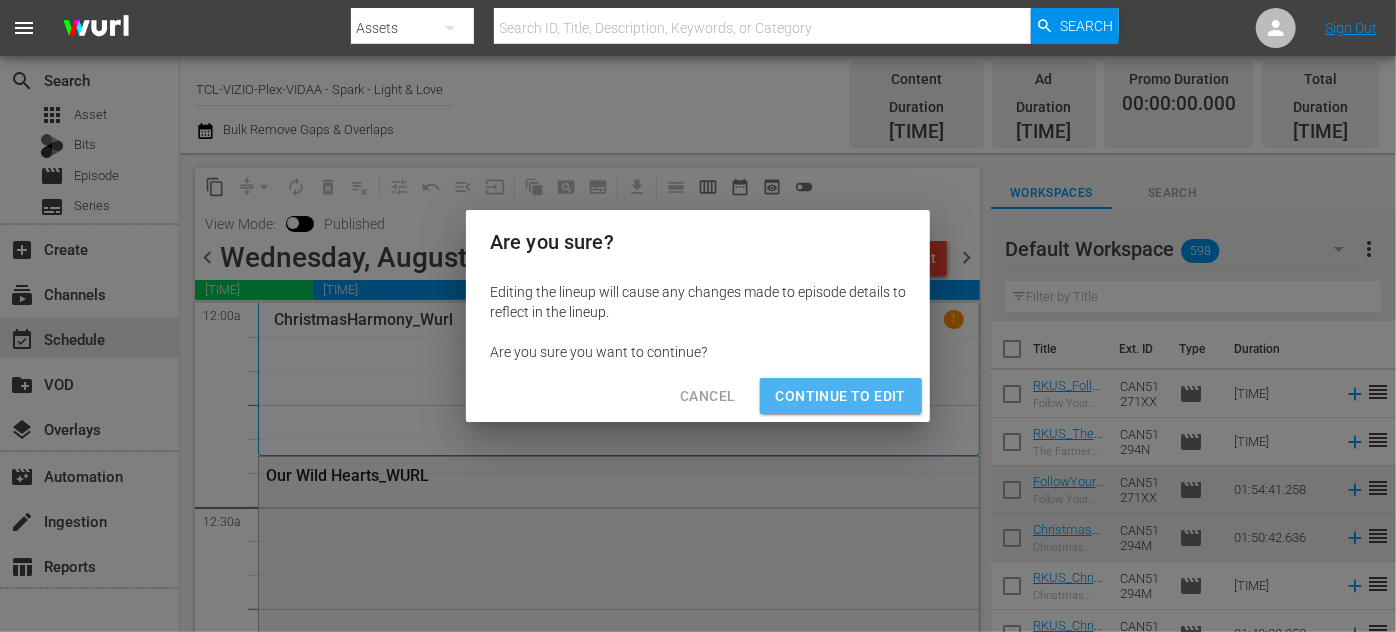 click on "Continue to Edit" at bounding box center (841, 396) 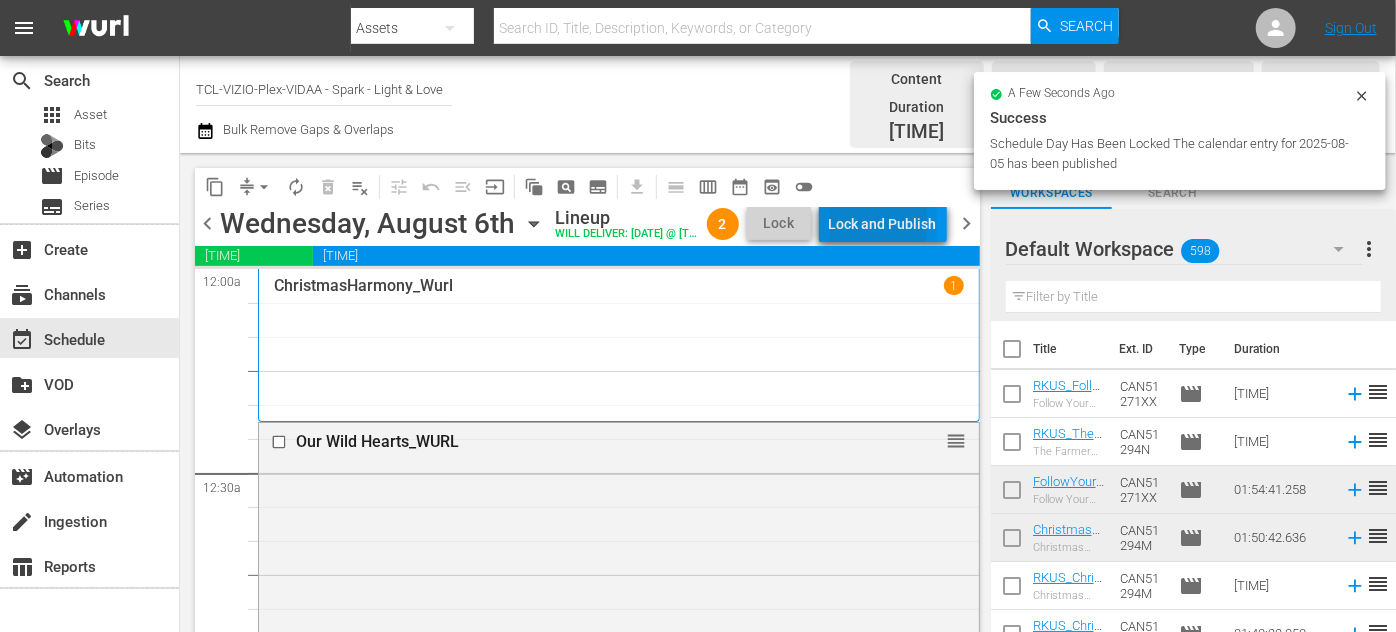 click on "Lock and Publish" at bounding box center (883, 224) 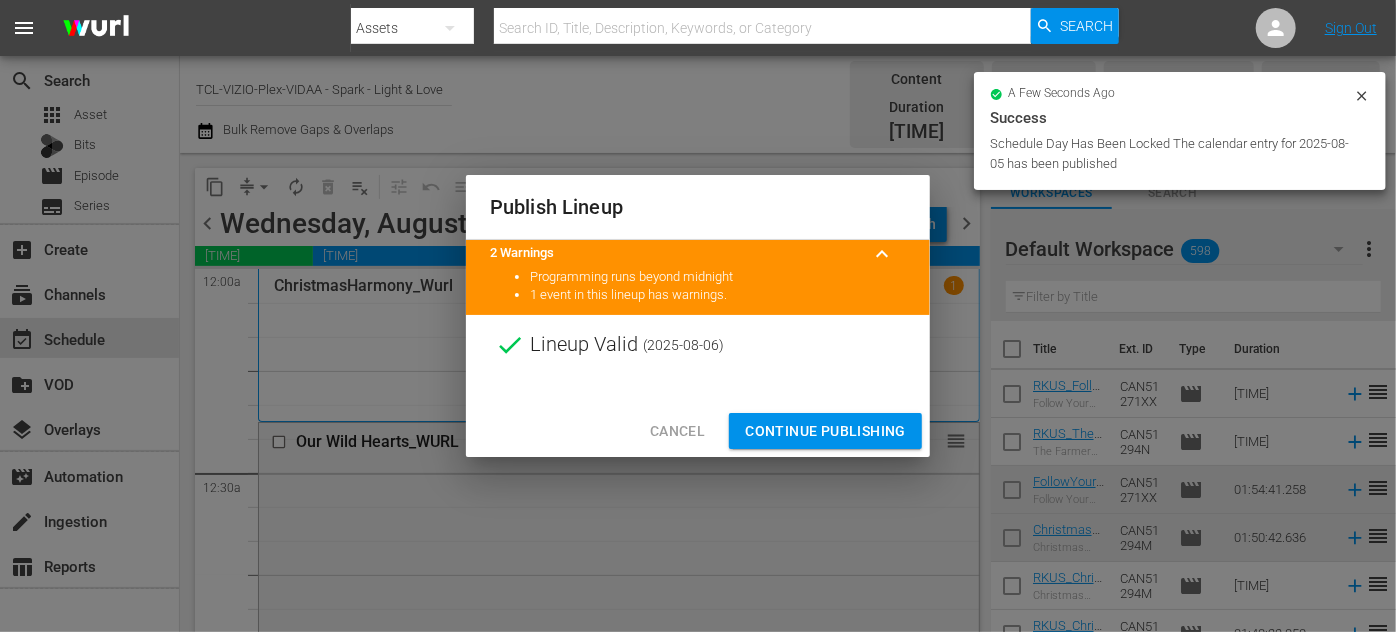 click on "Continue Publishing" at bounding box center [825, 431] 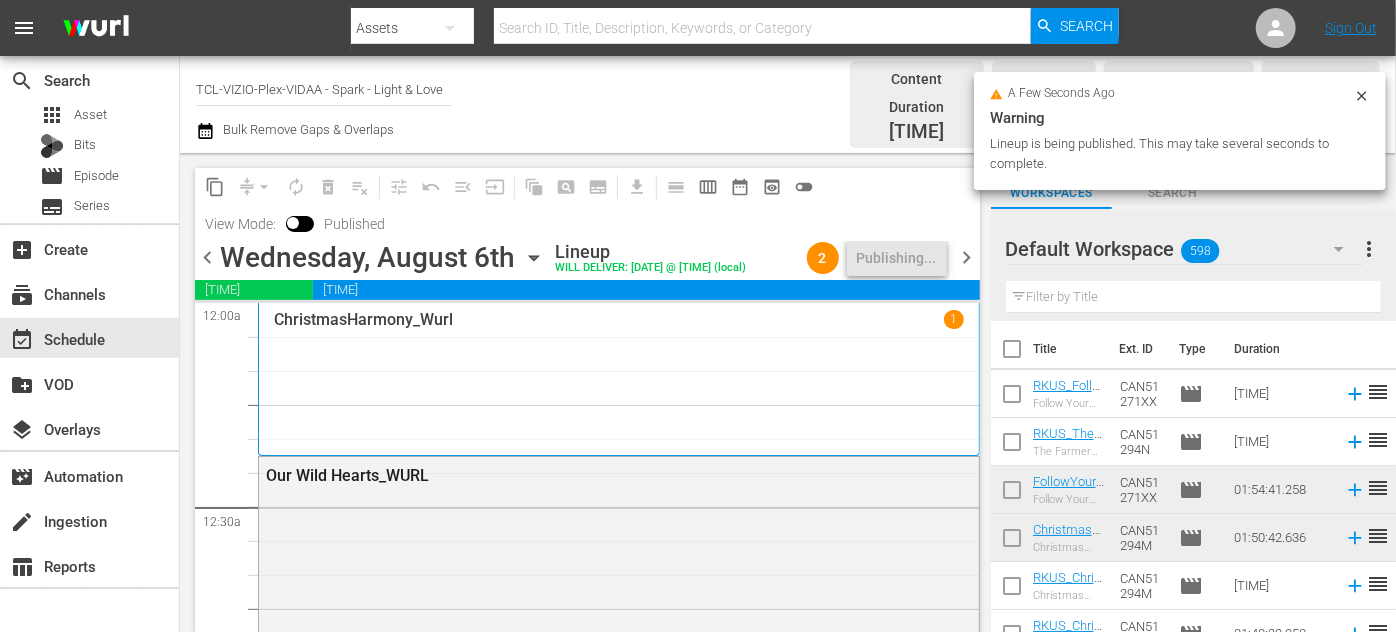 click 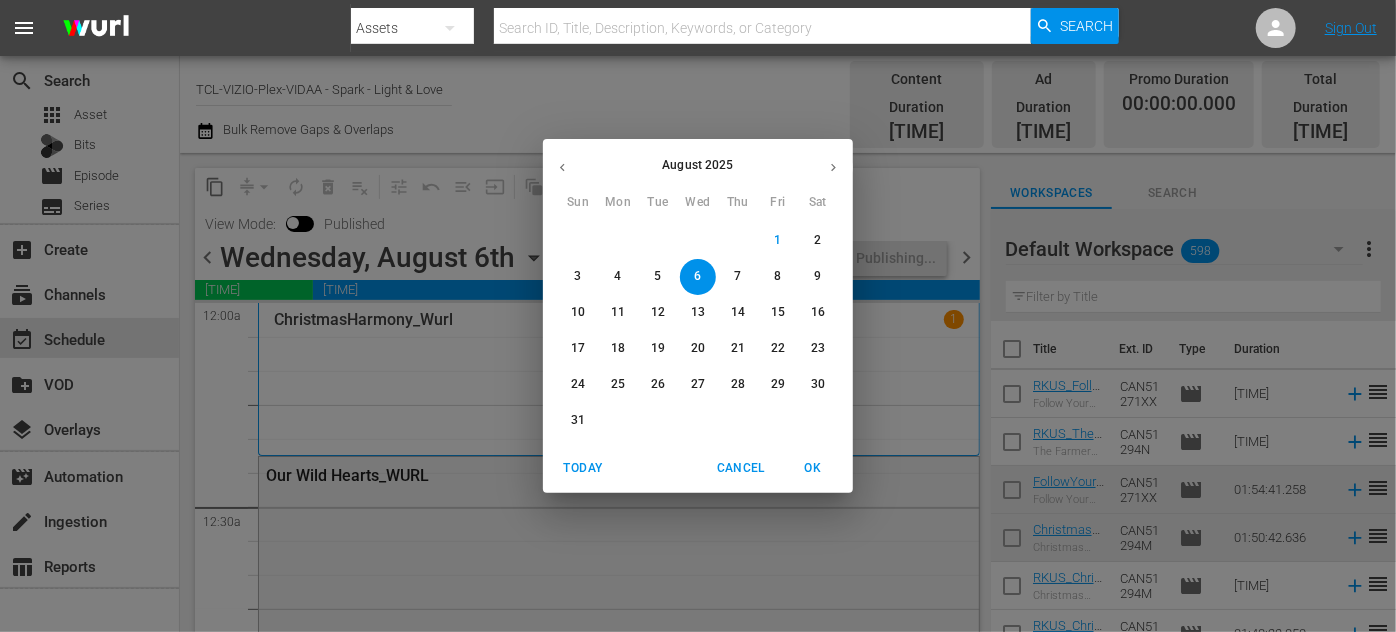 click on "7" at bounding box center [738, 276] 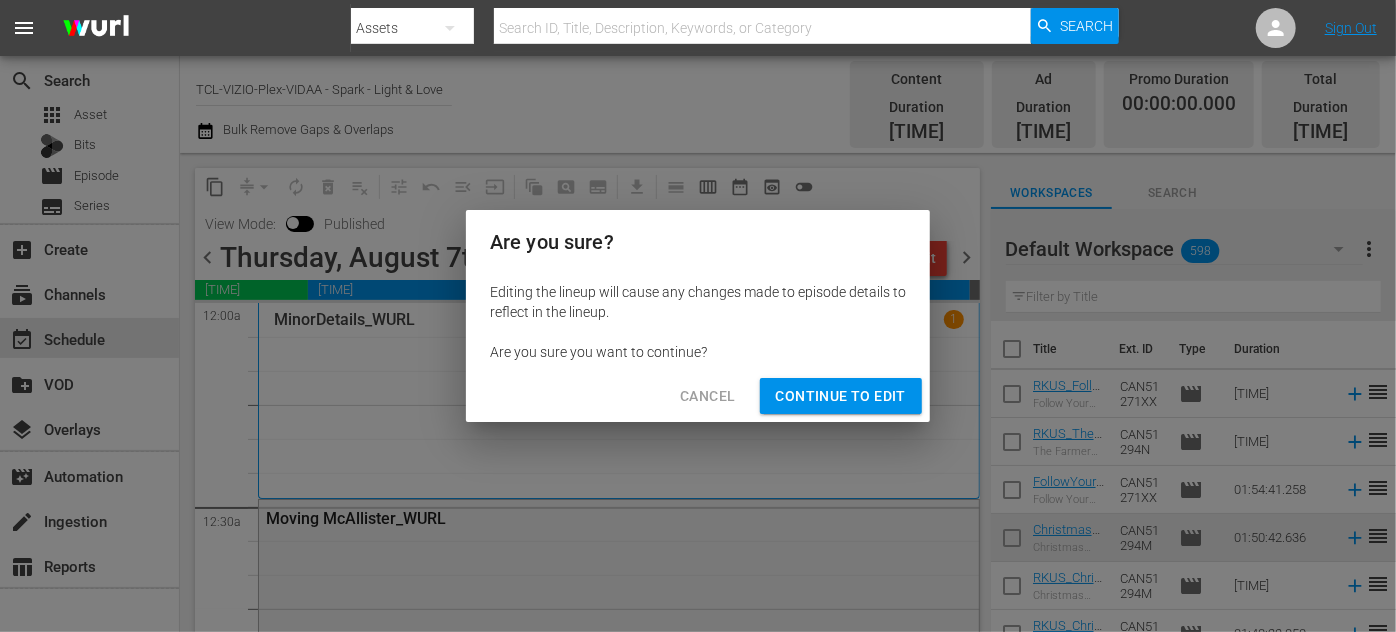 click on "Continue to Edit" at bounding box center (841, 396) 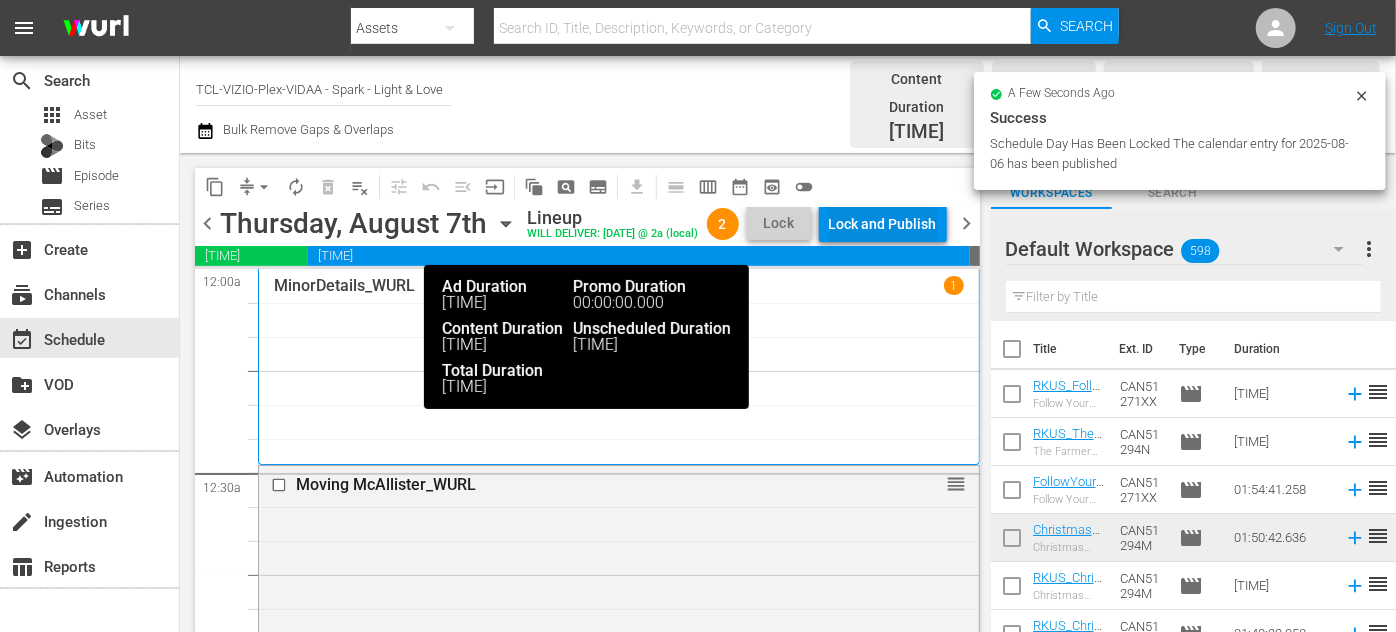 click on "Lock and Publish" at bounding box center (883, 224) 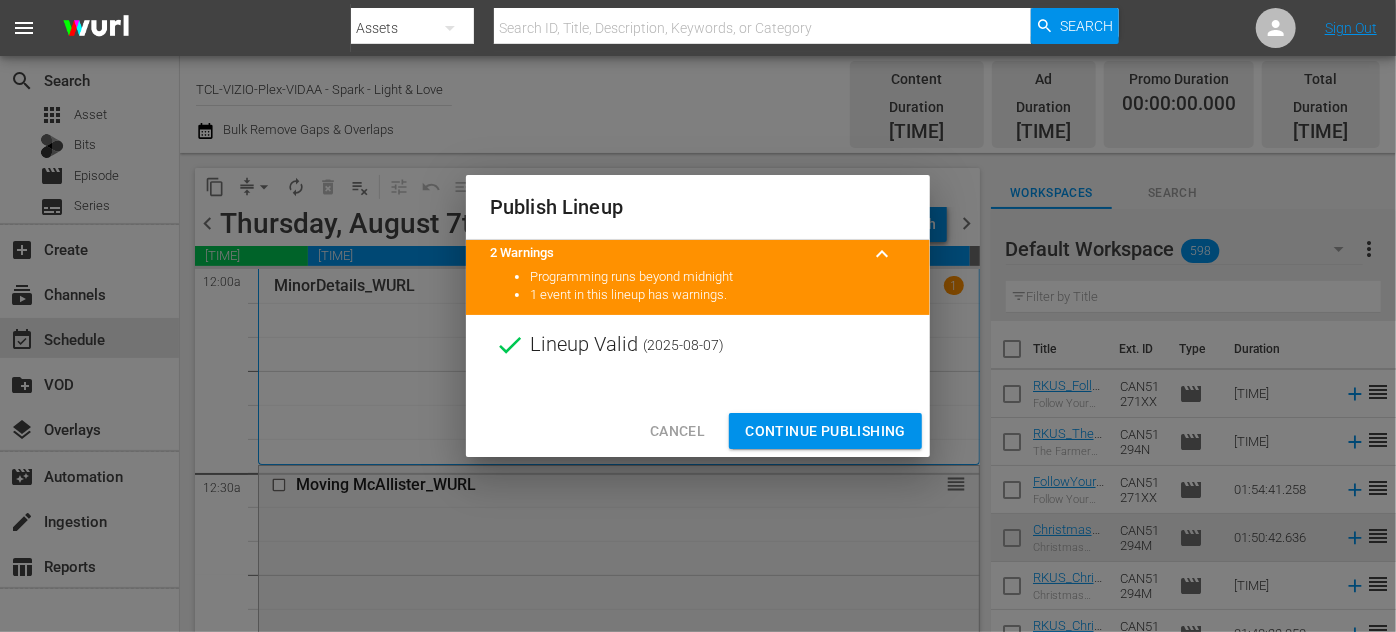 click on "Continue Publishing" at bounding box center (825, 431) 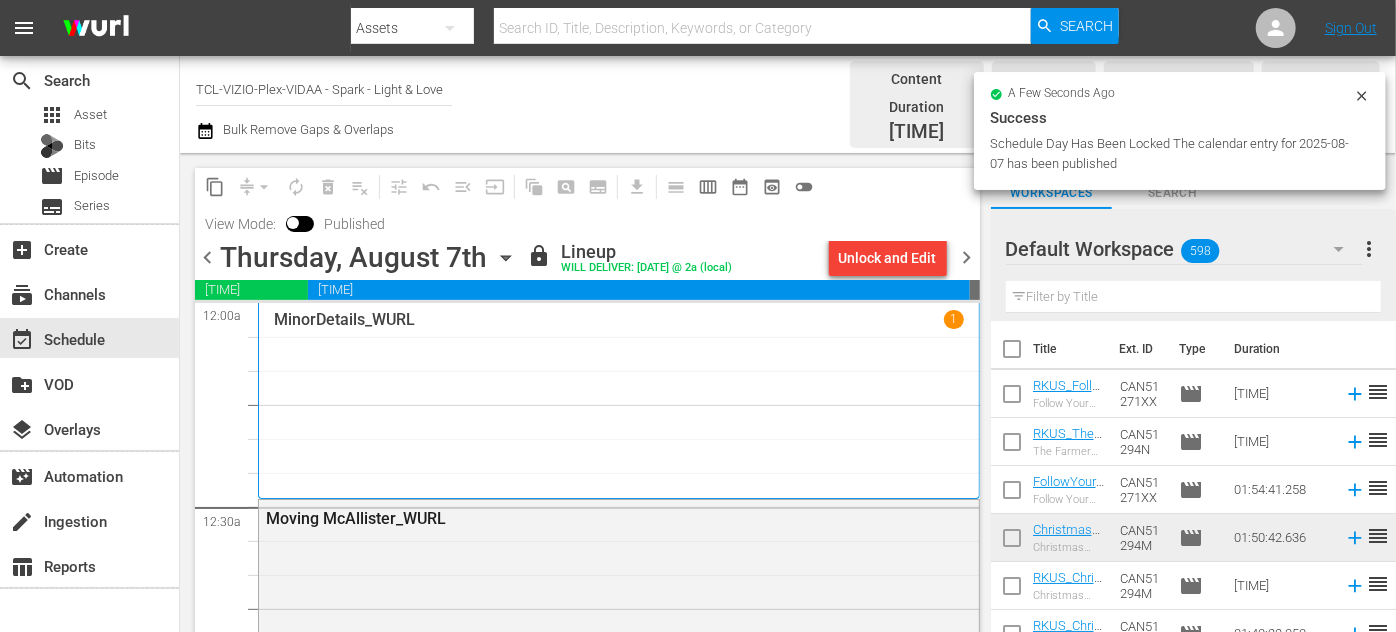 click 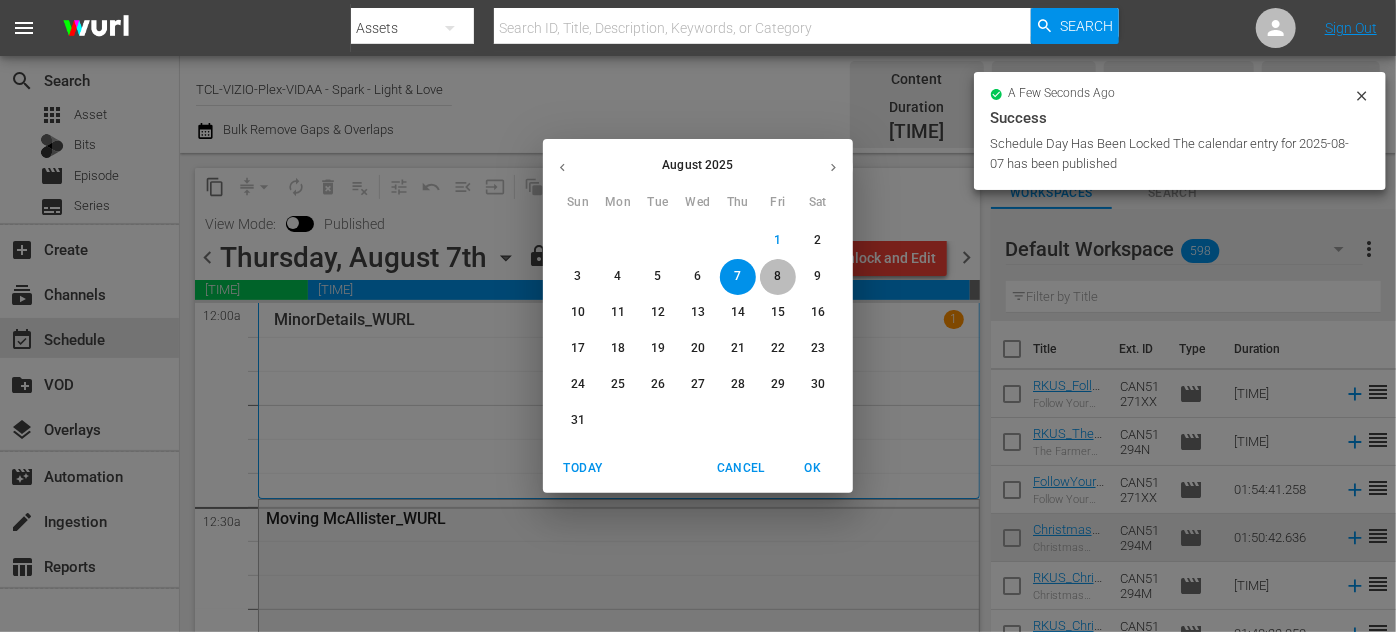 click on "8" at bounding box center [778, 276] 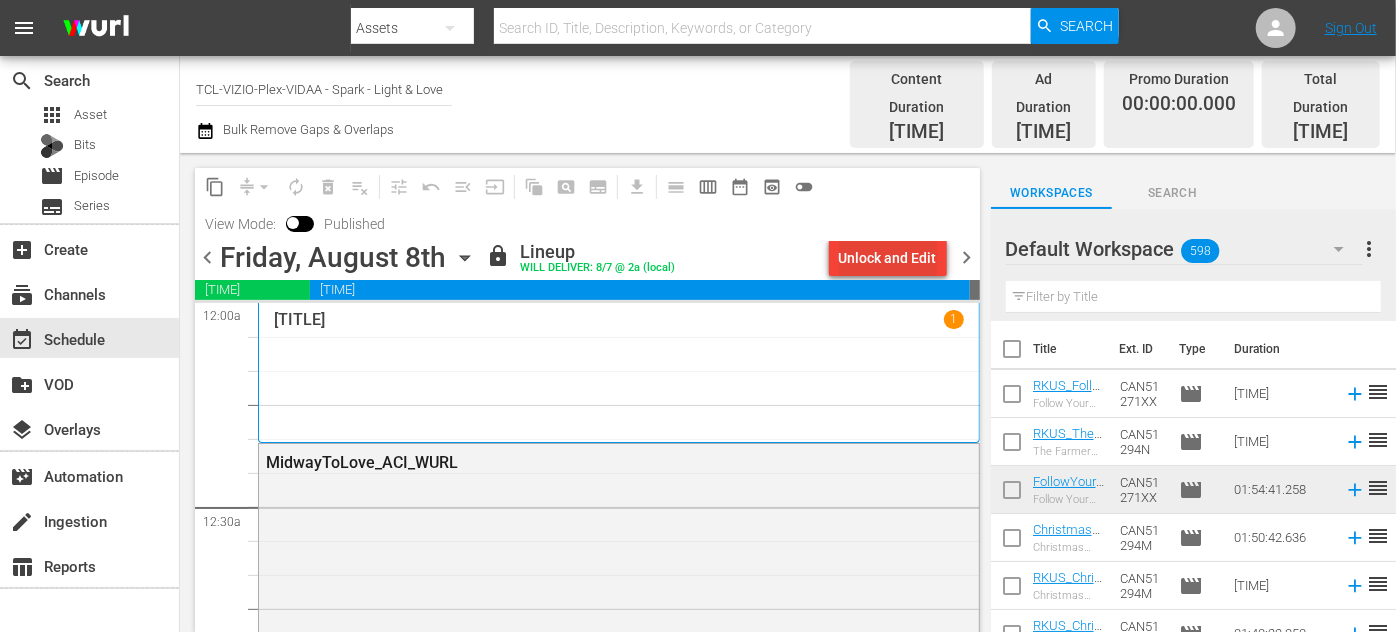 click on "Unlock and Edit" at bounding box center [888, 258] 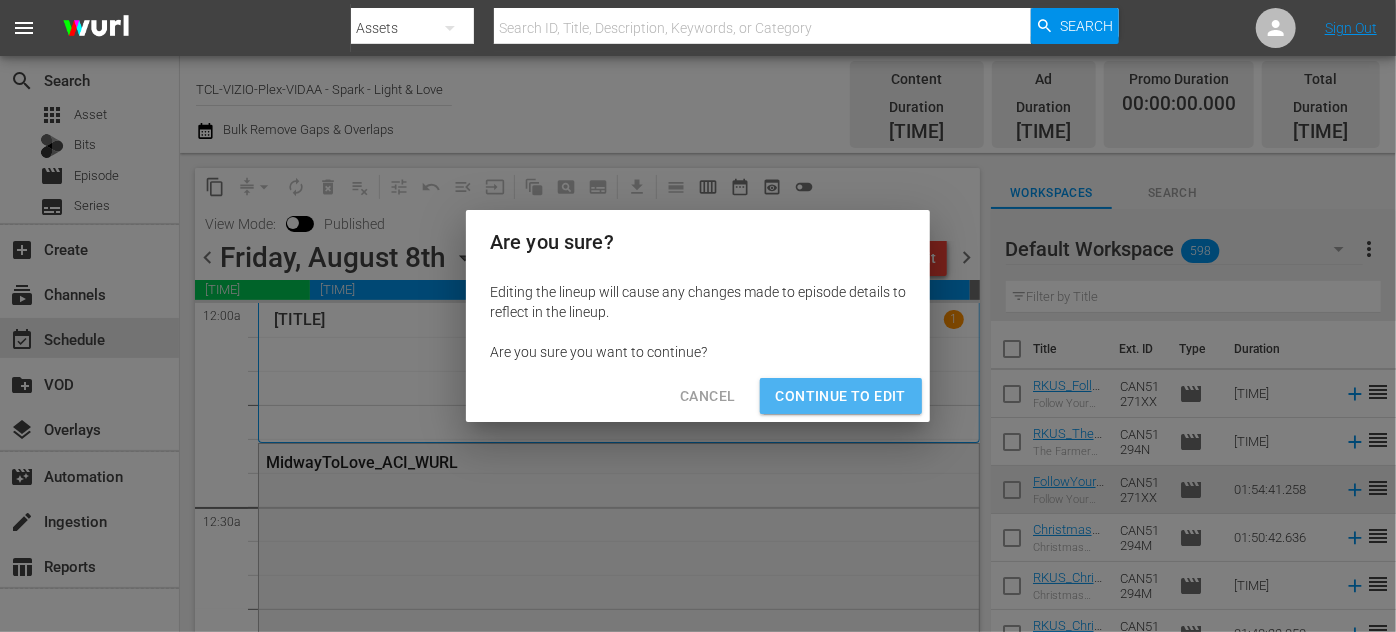 click on "Continue to Edit" at bounding box center (841, 396) 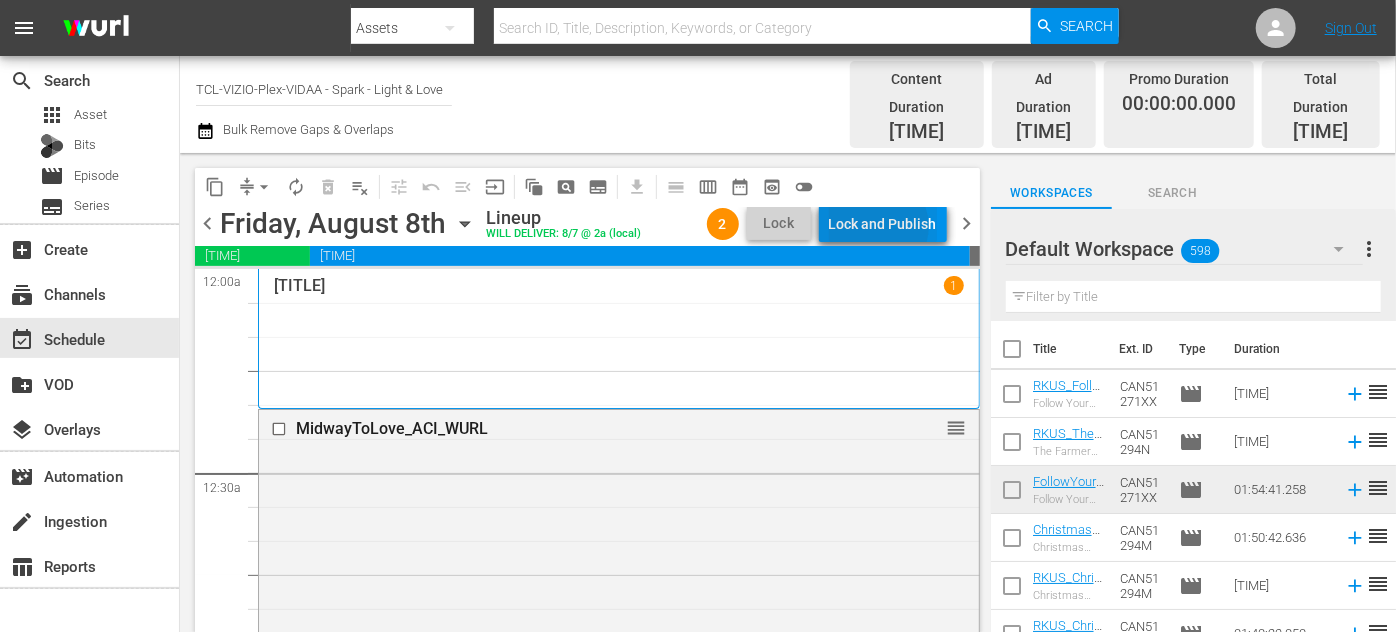 click on "Lock and Publish" at bounding box center (883, 224) 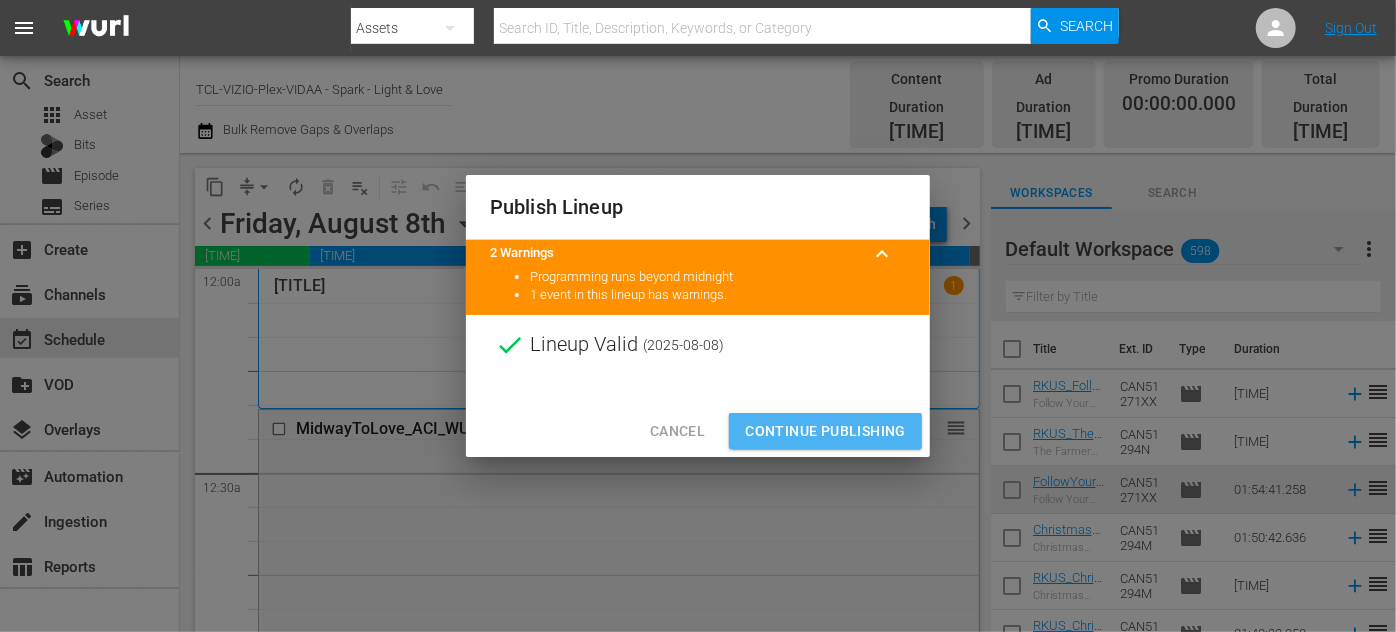 click on "Continue Publishing" at bounding box center [825, 431] 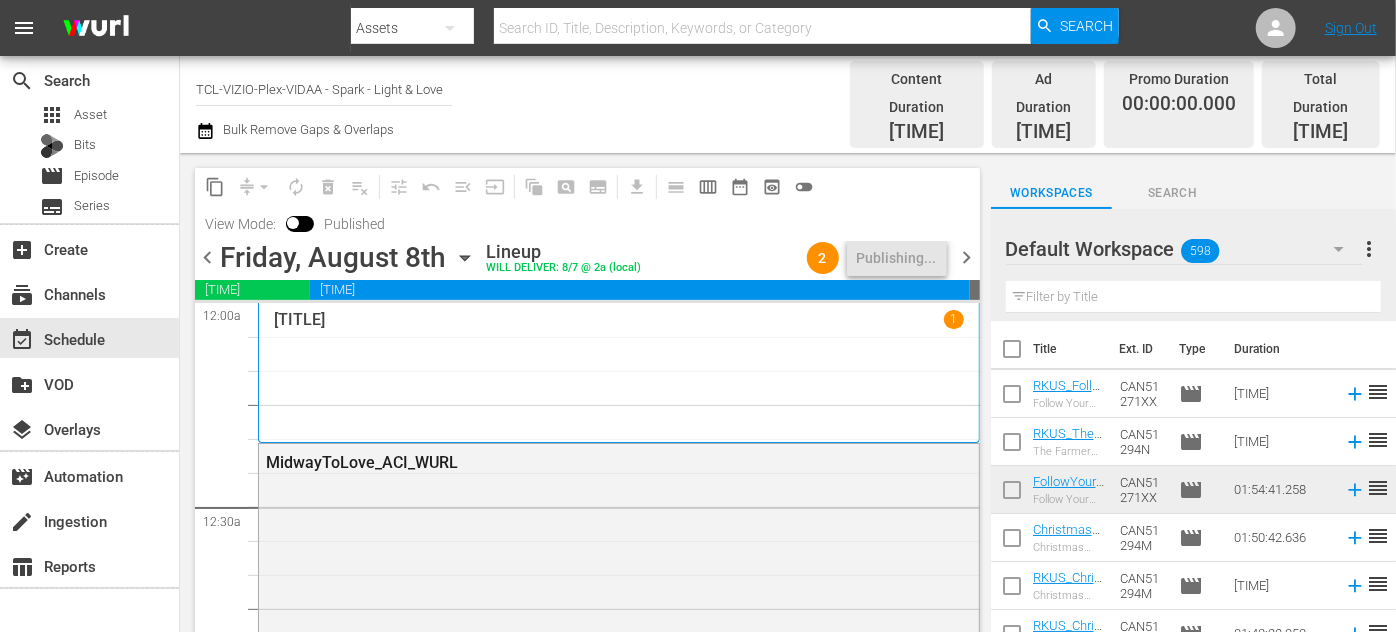 click 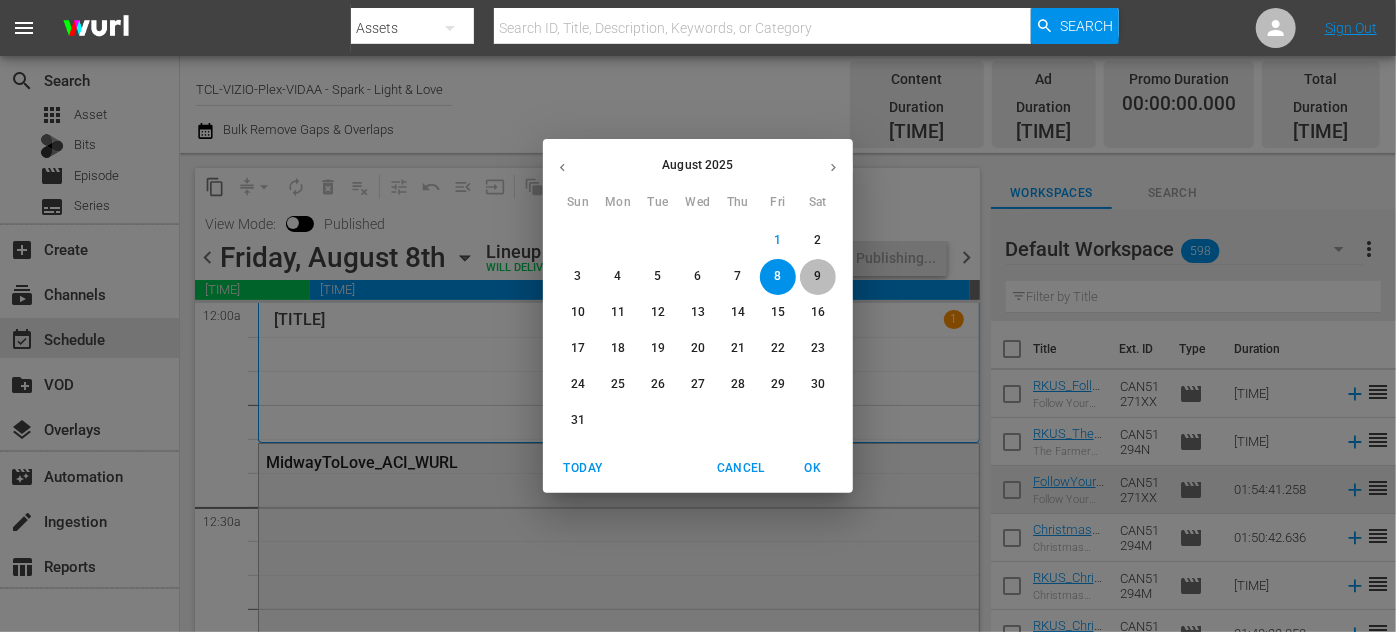 click on "9" at bounding box center (817, 276) 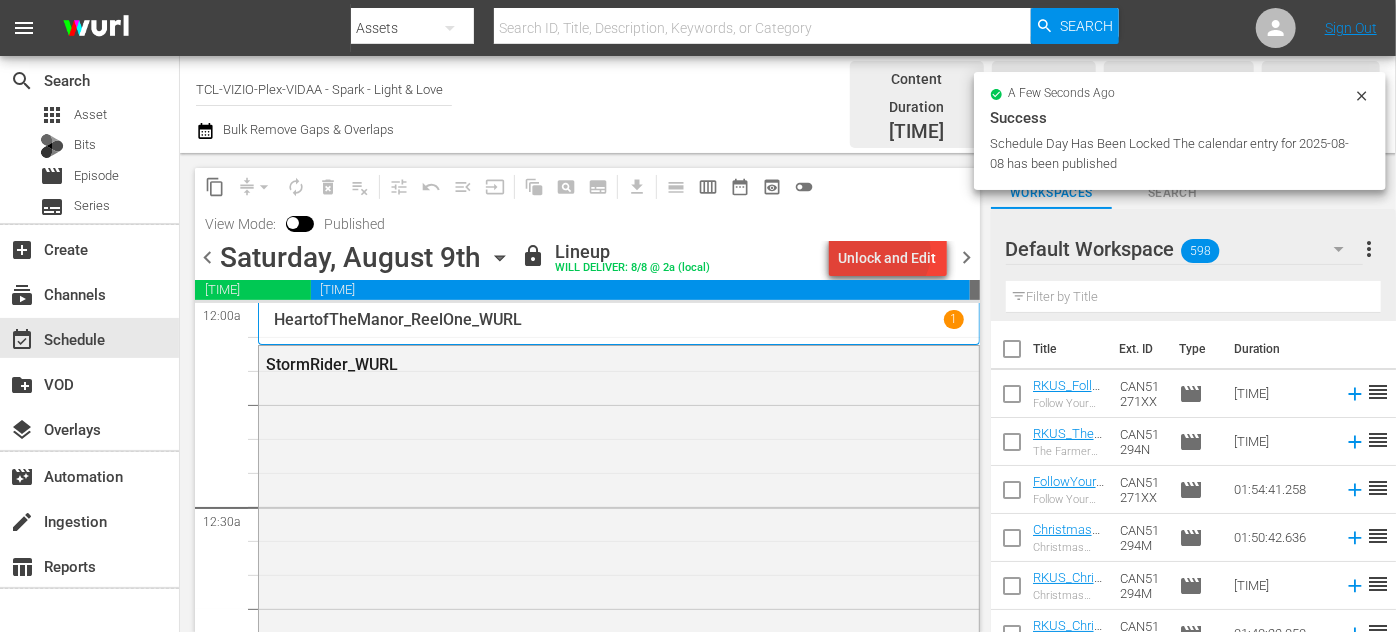 click on "Unlock and Edit" at bounding box center [888, 258] 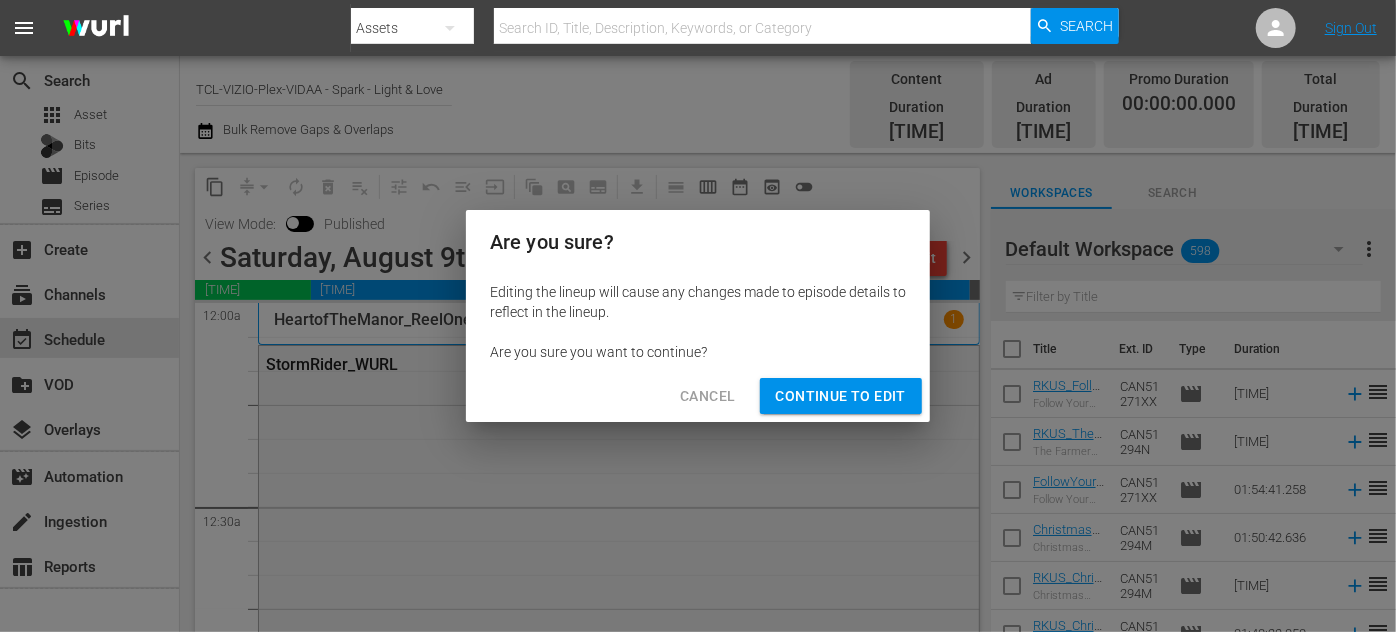 click on "Continue to Edit" at bounding box center (841, 396) 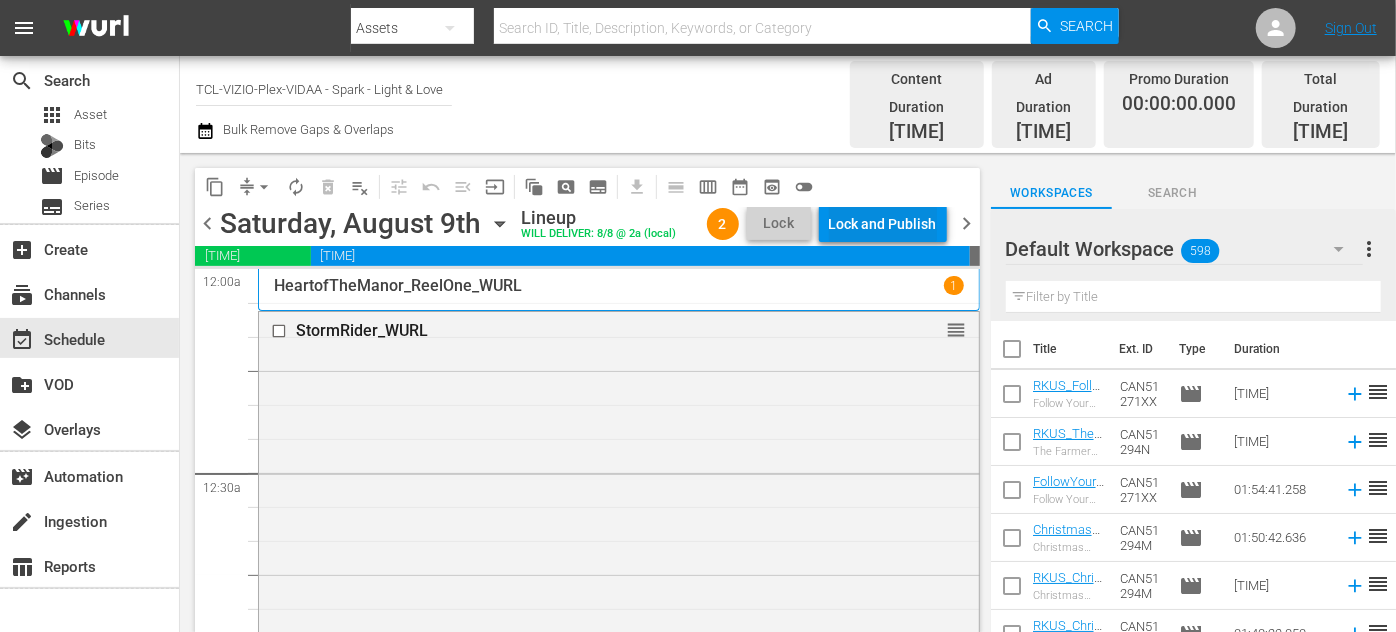 click on "Lock and Publish" at bounding box center [883, 224] 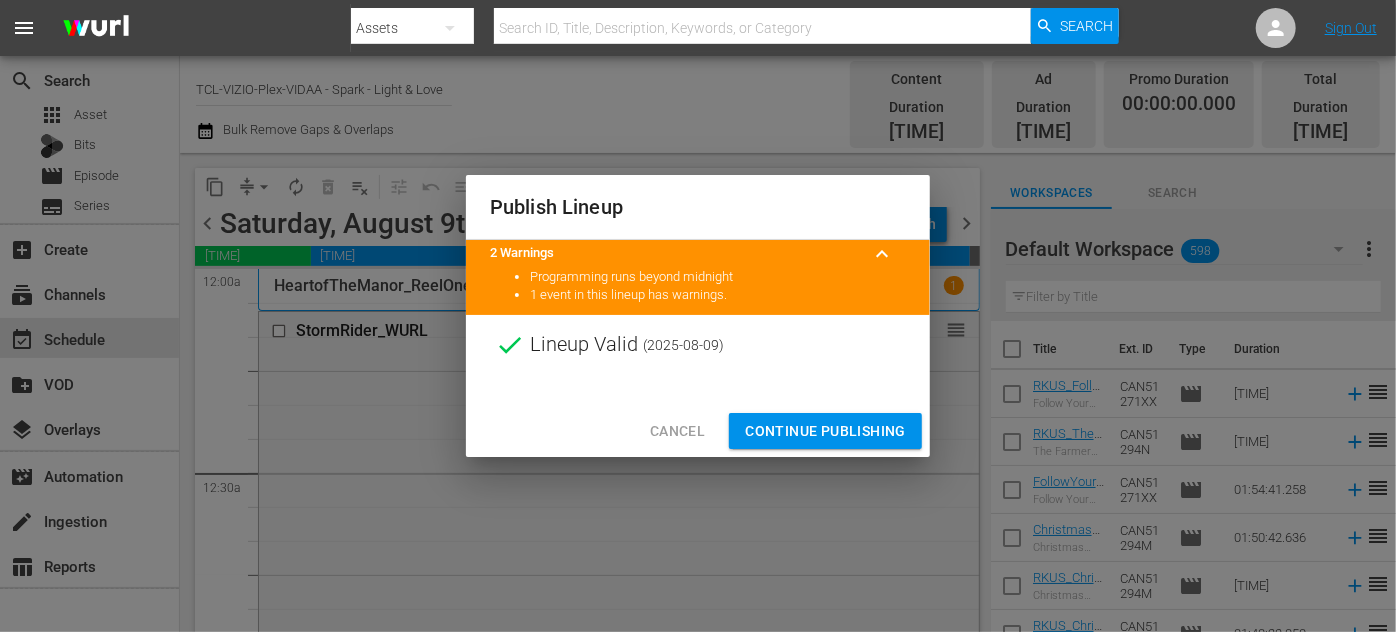 click on "Continue Publishing" at bounding box center [825, 431] 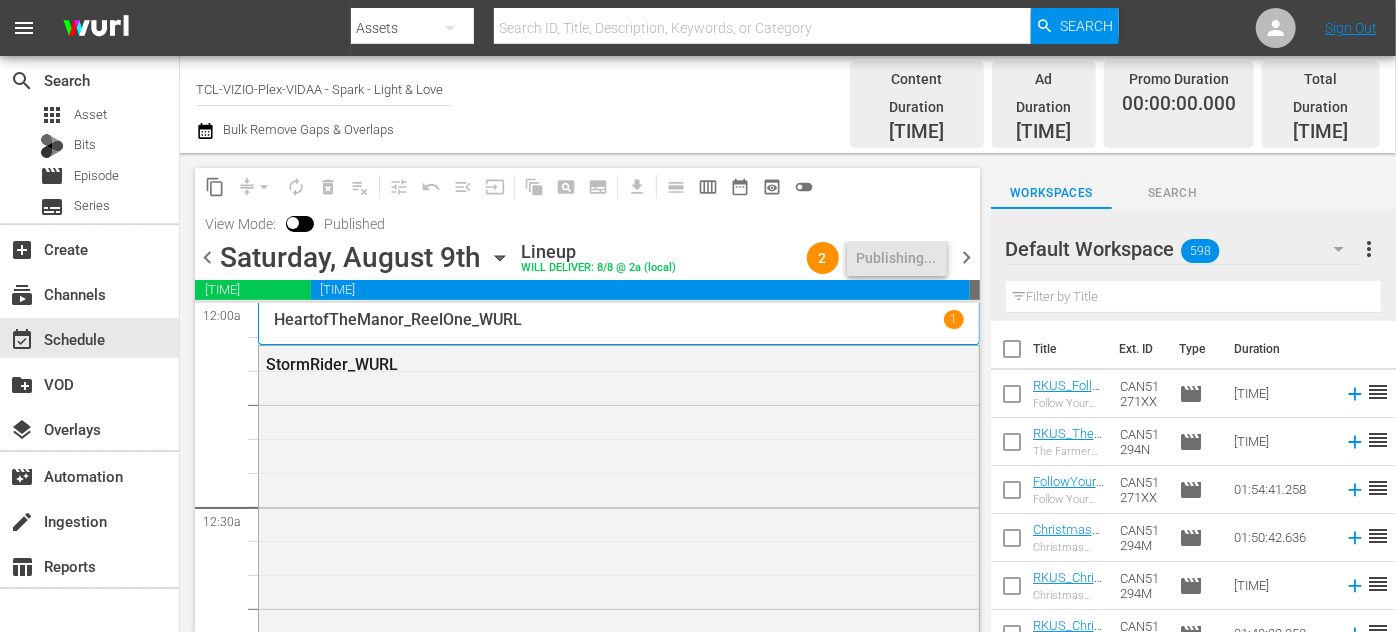 click 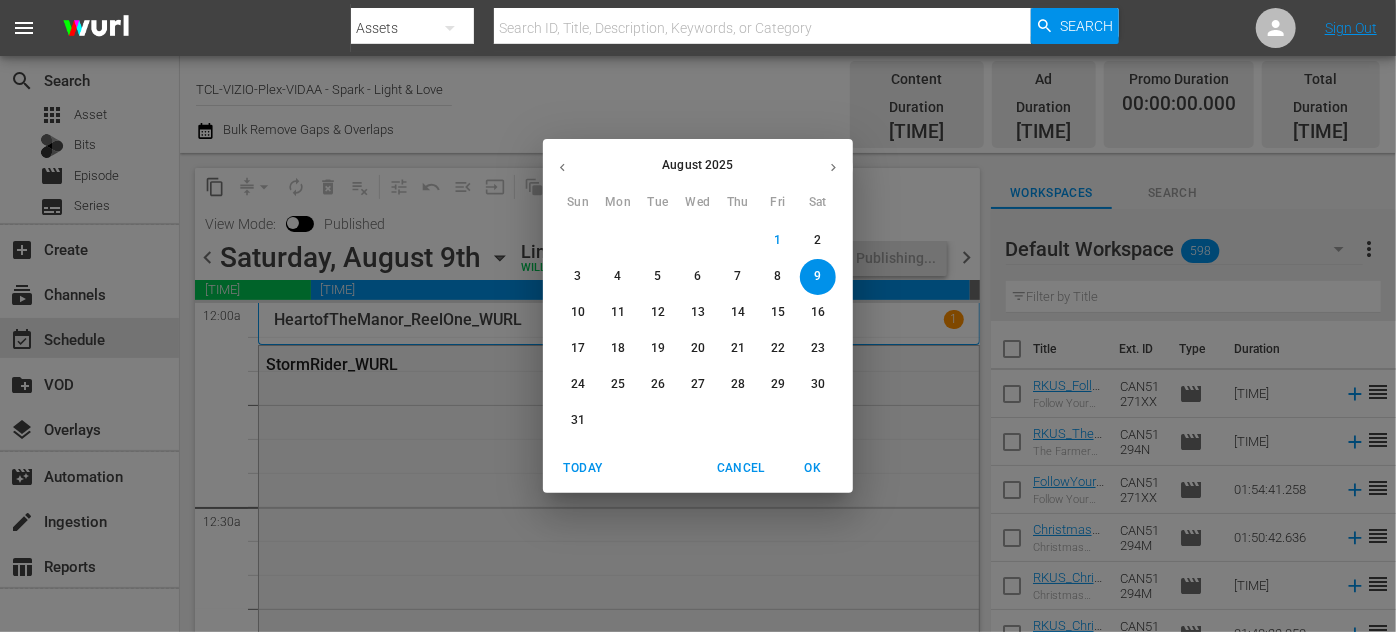 click on "10" at bounding box center [578, 312] 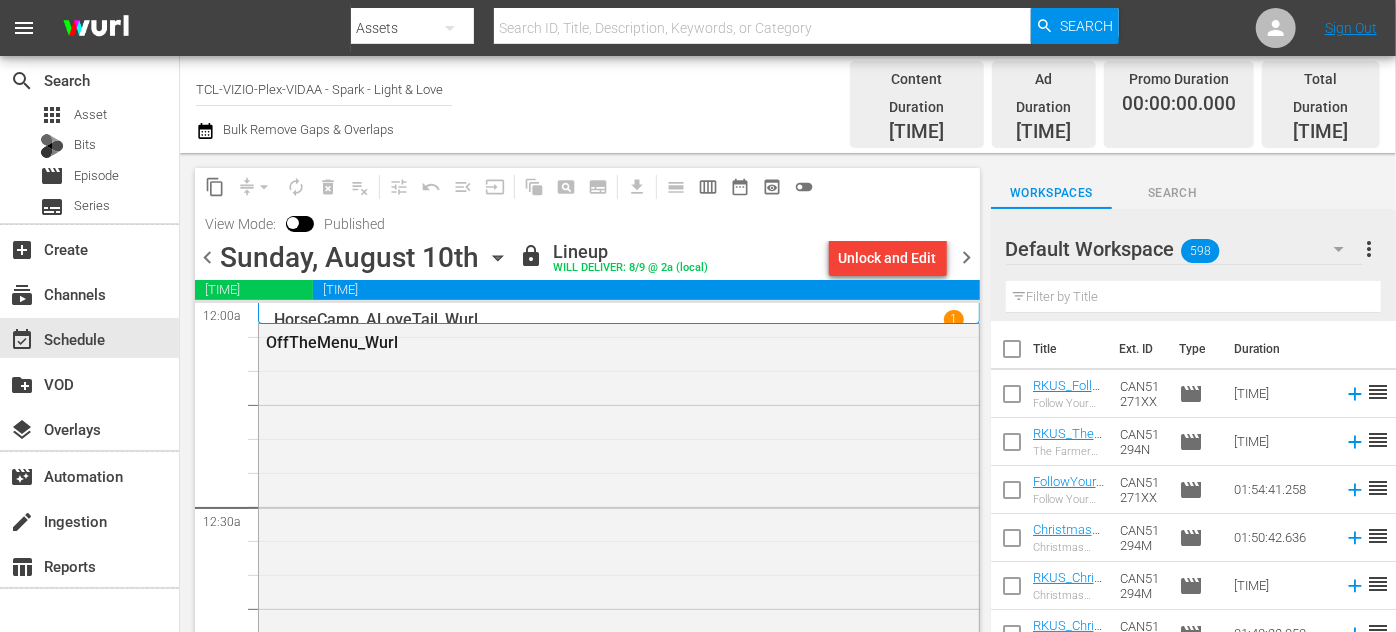 click on "Unlock and Edit" at bounding box center [888, 258] 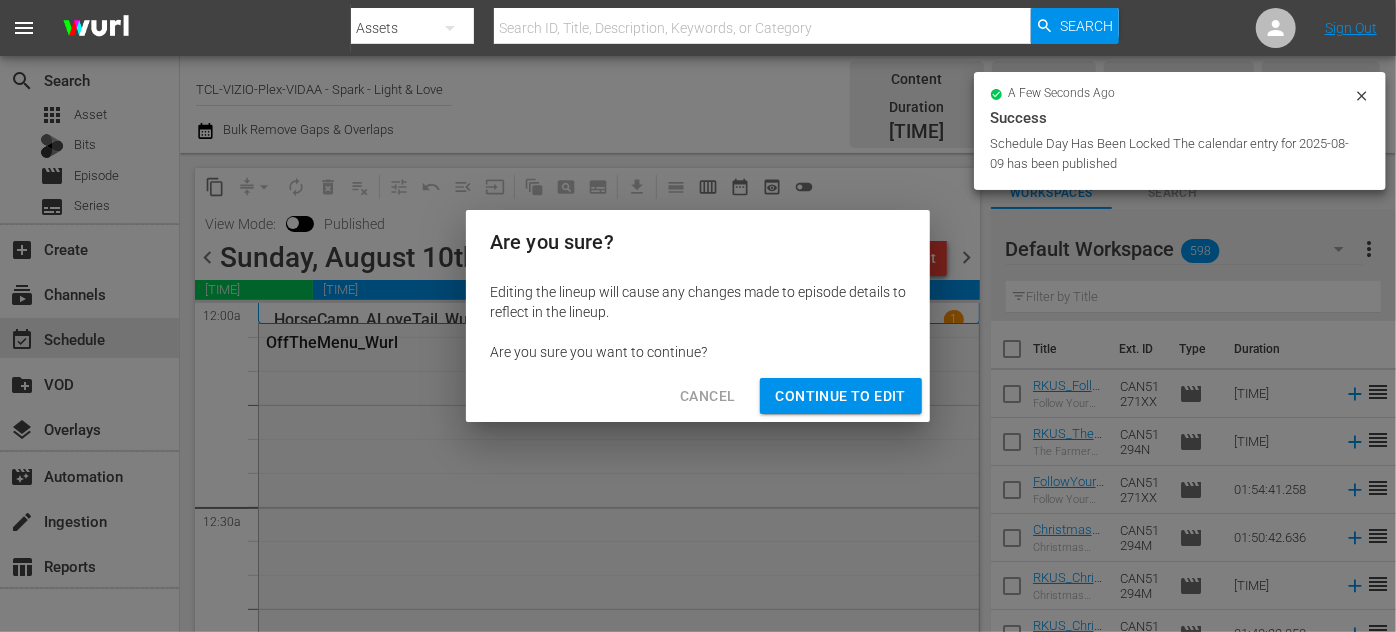 click on "Continue to Edit" at bounding box center [841, 396] 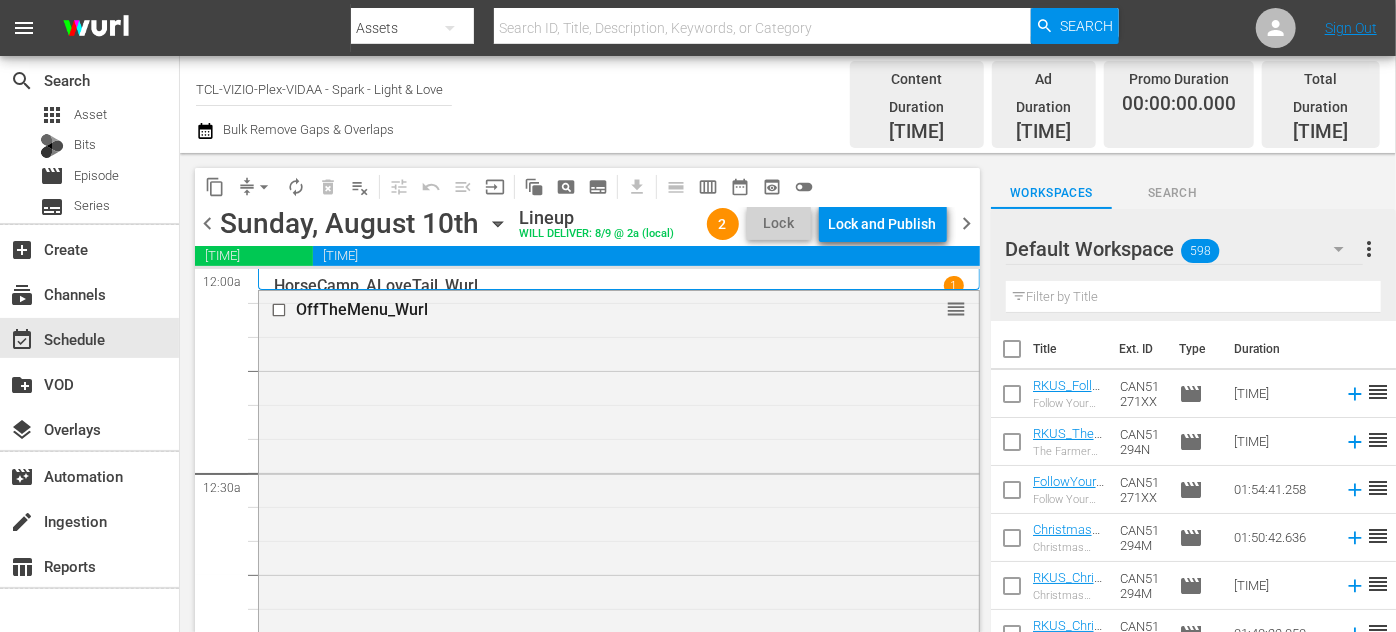 click on "Lock and Publish" at bounding box center (883, 224) 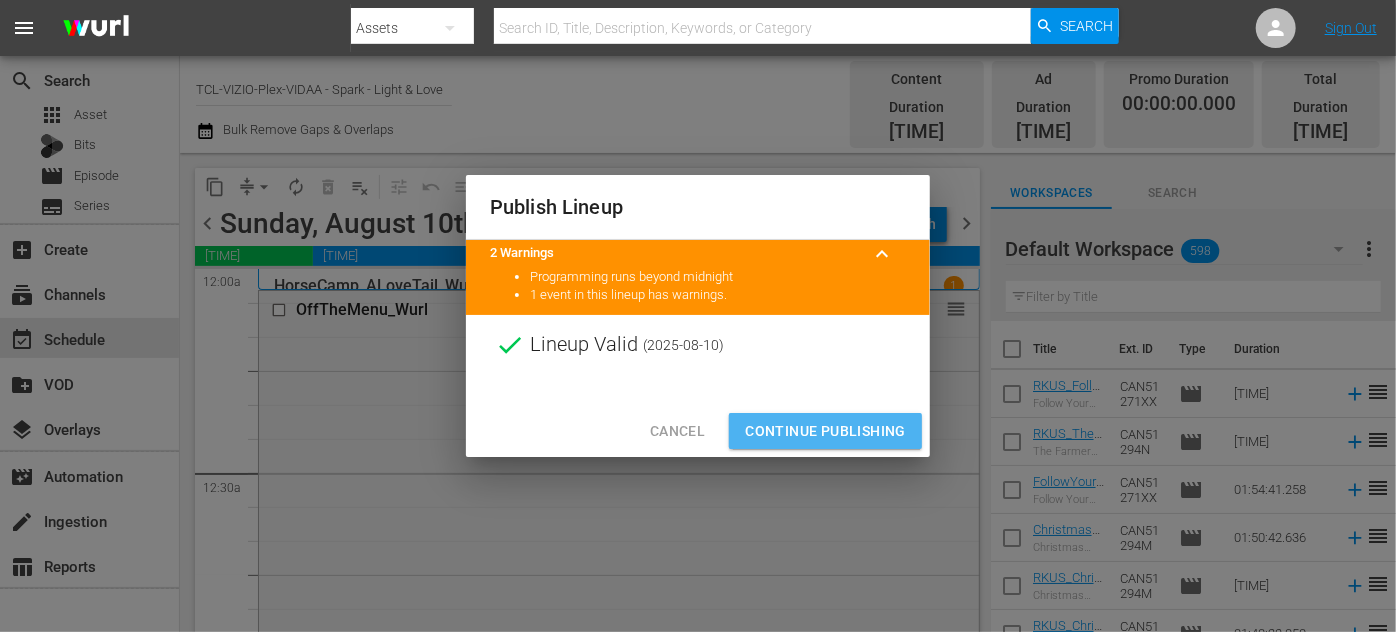 click on "Continue Publishing" at bounding box center [825, 431] 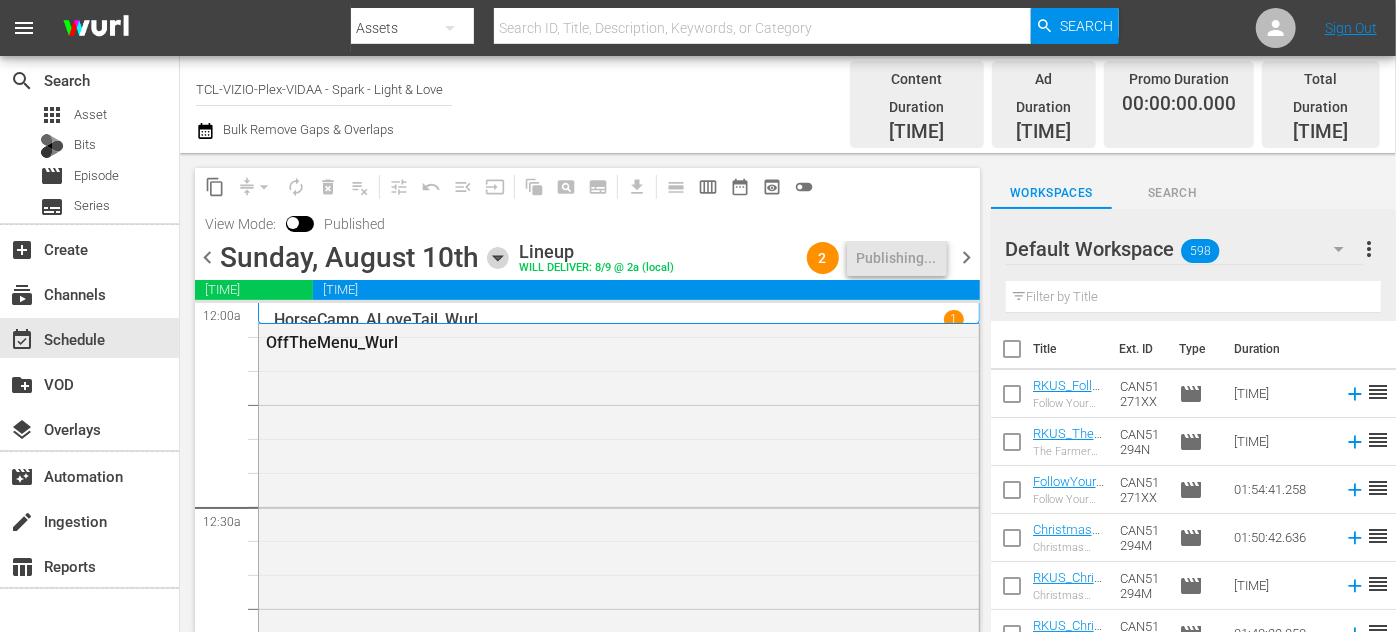 click 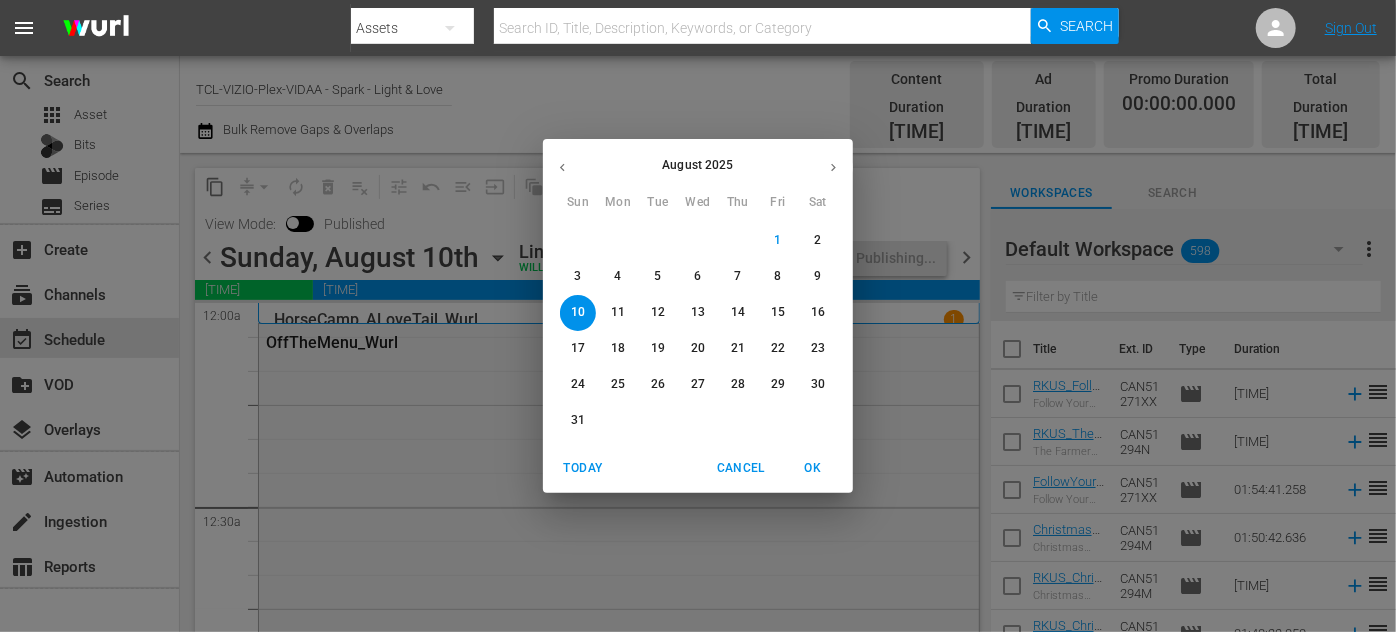 click on "11" at bounding box center (618, 312) 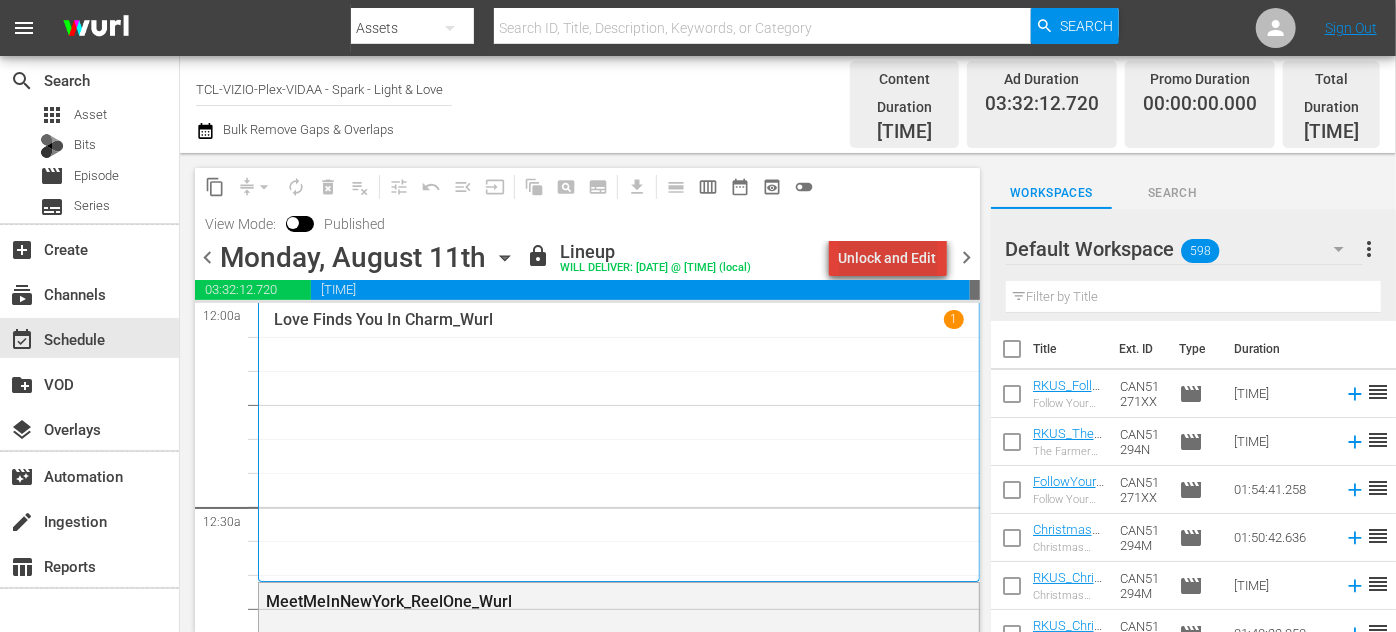 click on "Unlock and Edit" at bounding box center [888, 258] 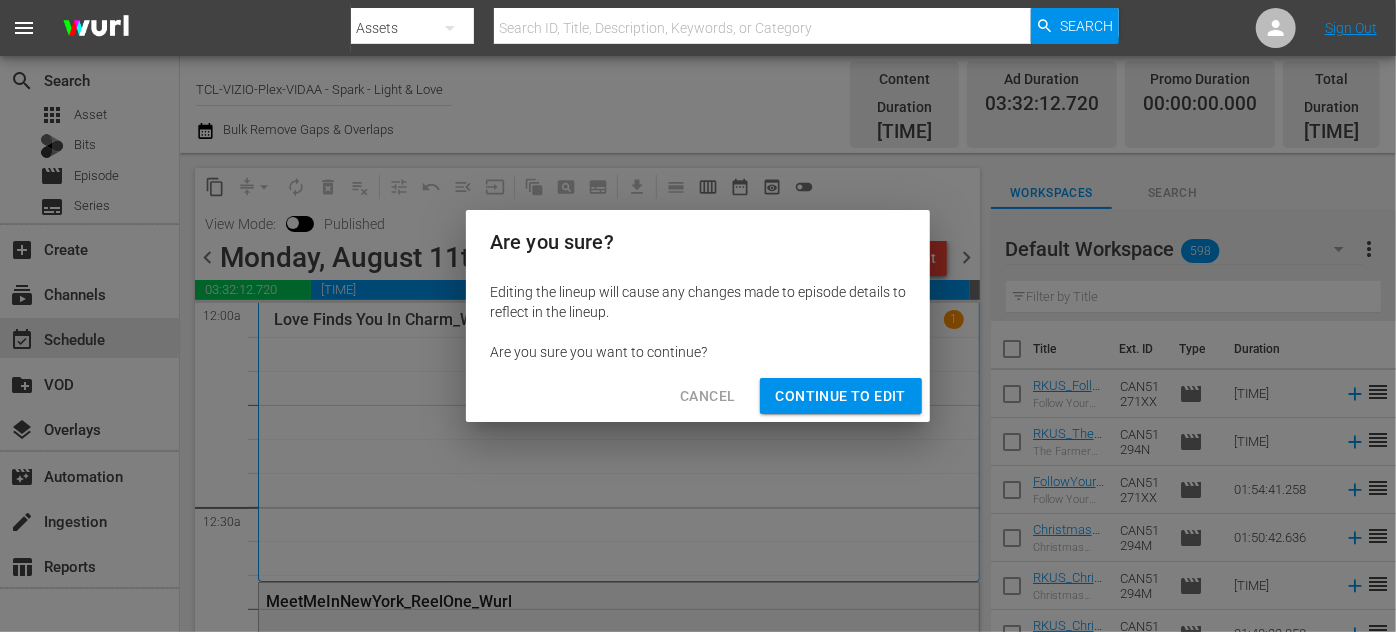 drag, startPoint x: 847, startPoint y: 399, endPoint x: 939, endPoint y: 297, distance: 137.36084 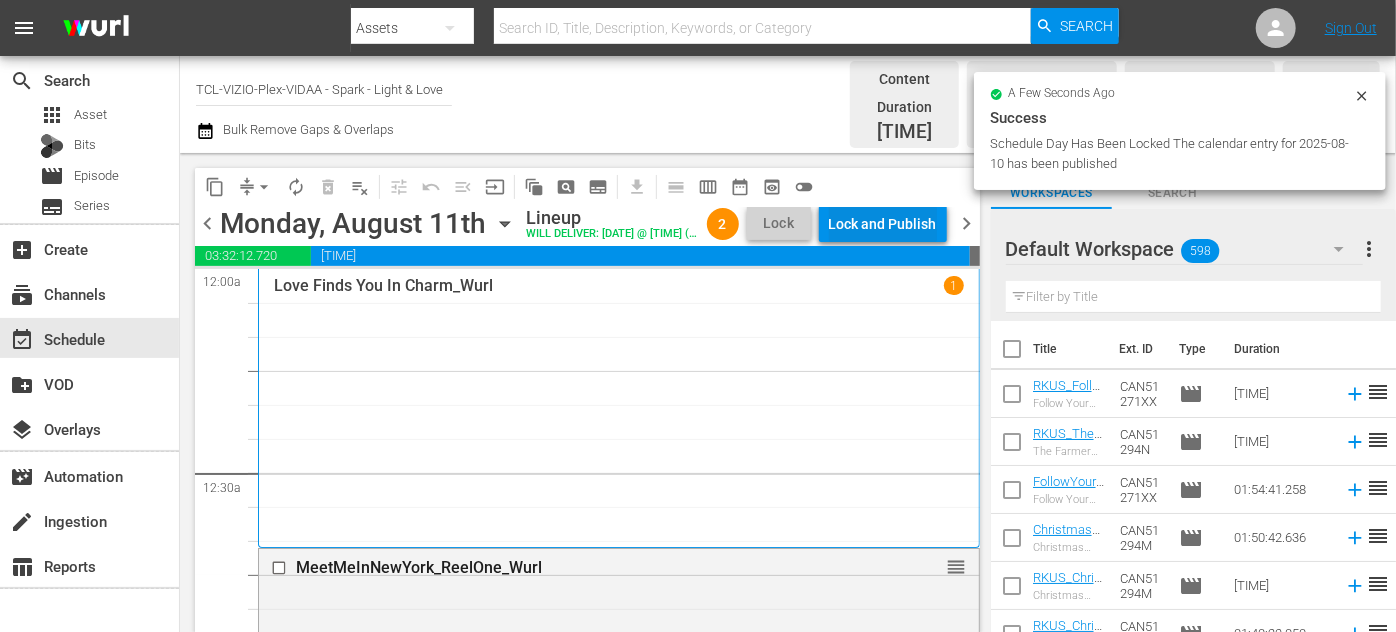 click on "Lock and Publish" at bounding box center [883, 224] 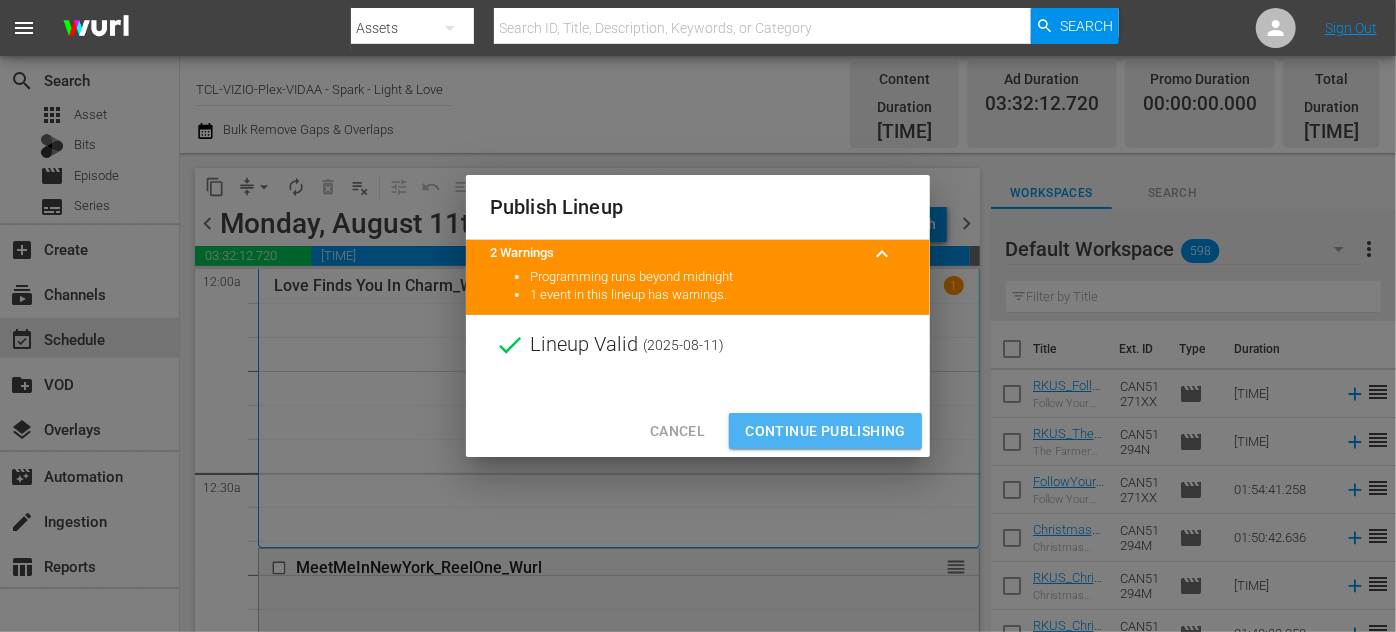 click on "Continue Publishing" at bounding box center [825, 431] 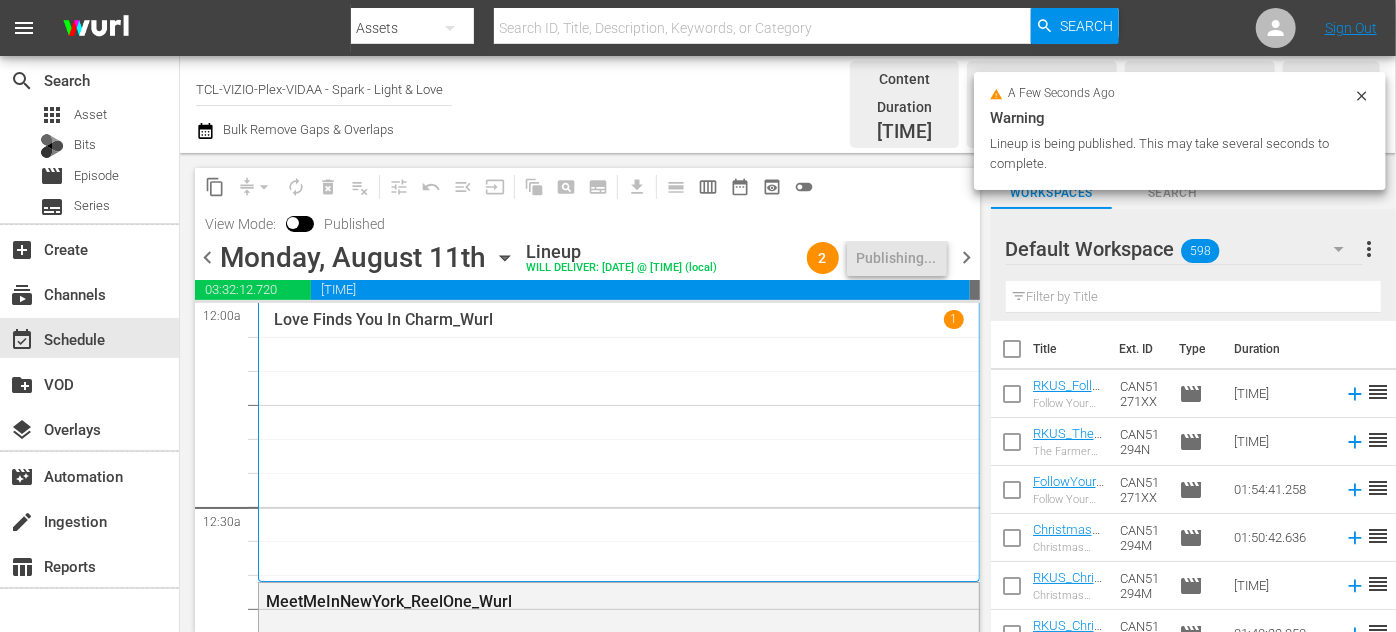 click 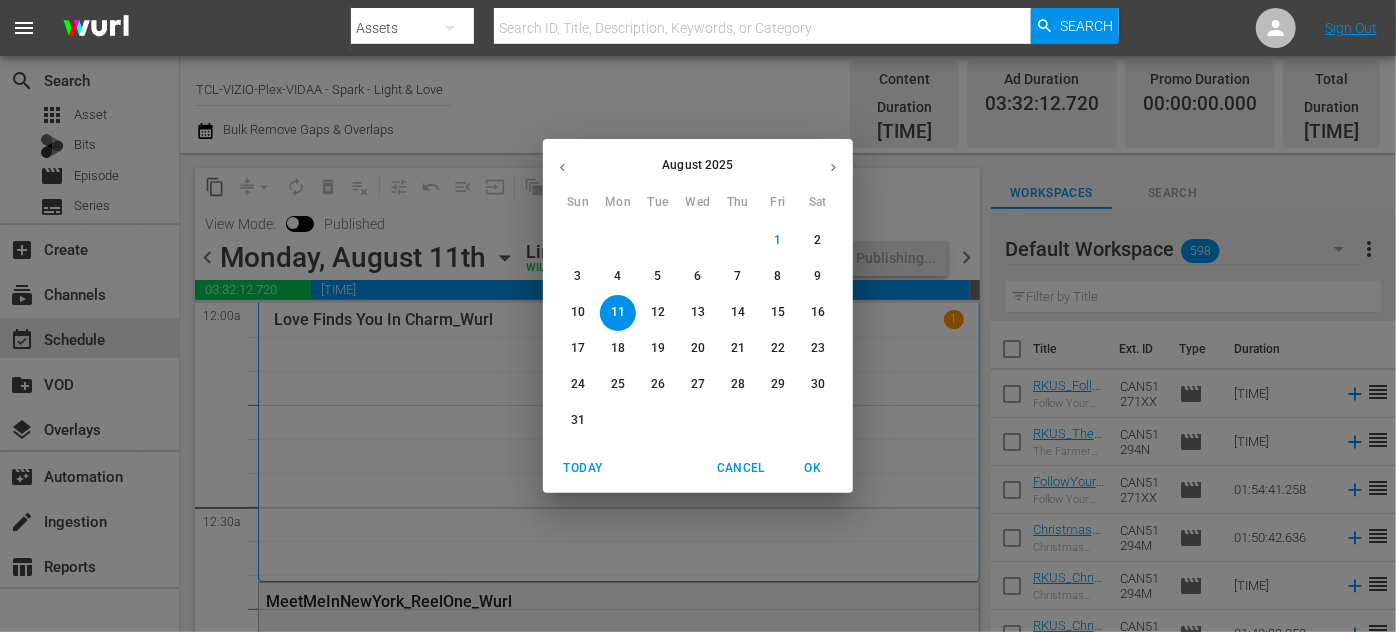click on "12" at bounding box center [658, 312] 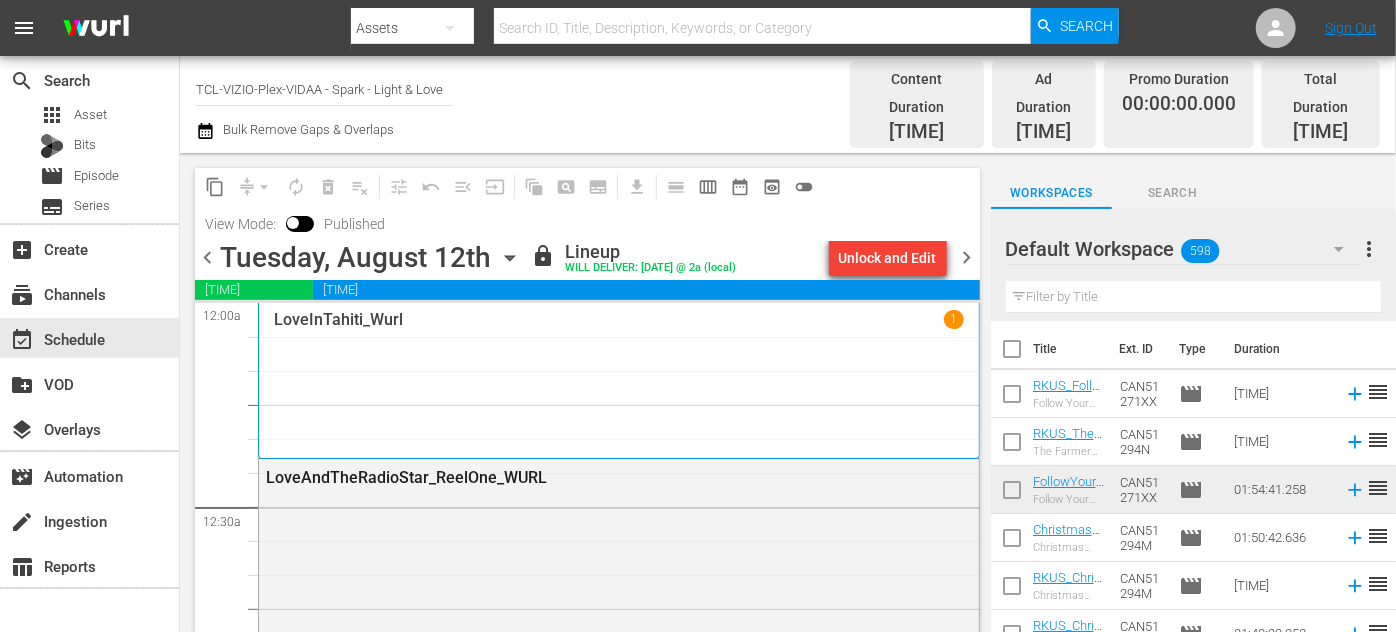 click on "Unlock and Edit" at bounding box center (888, 258) 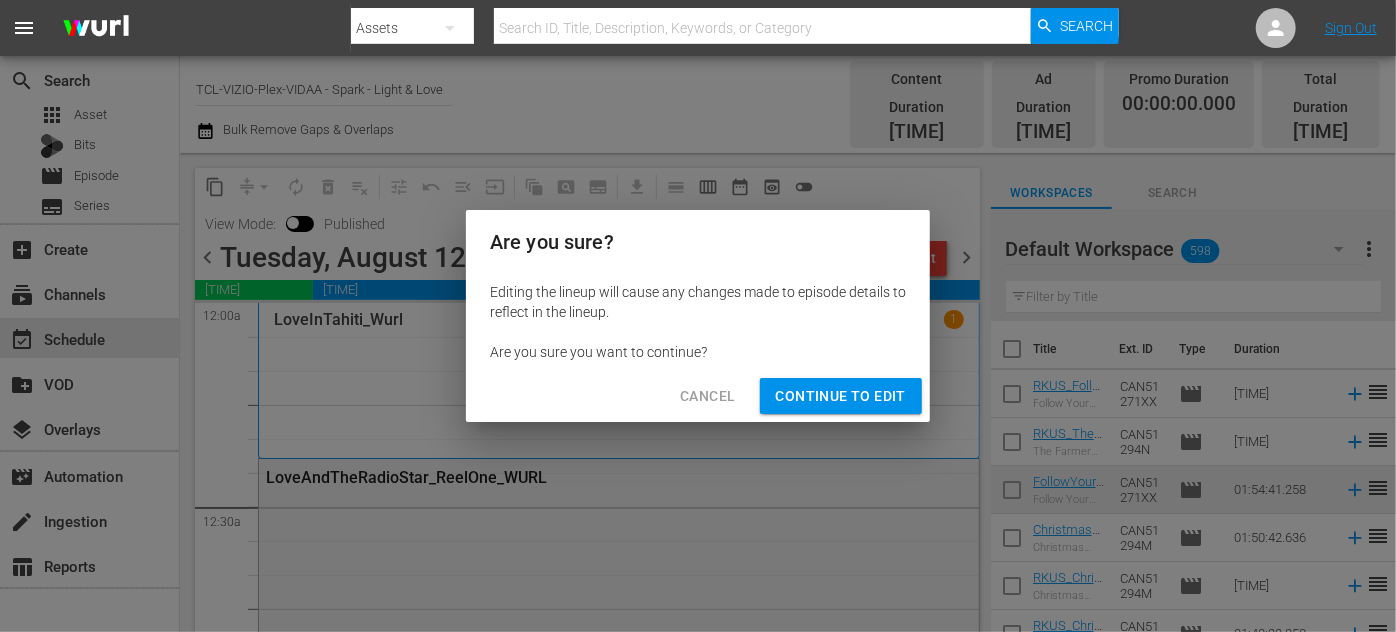 click on "Continue to Edit" at bounding box center [841, 396] 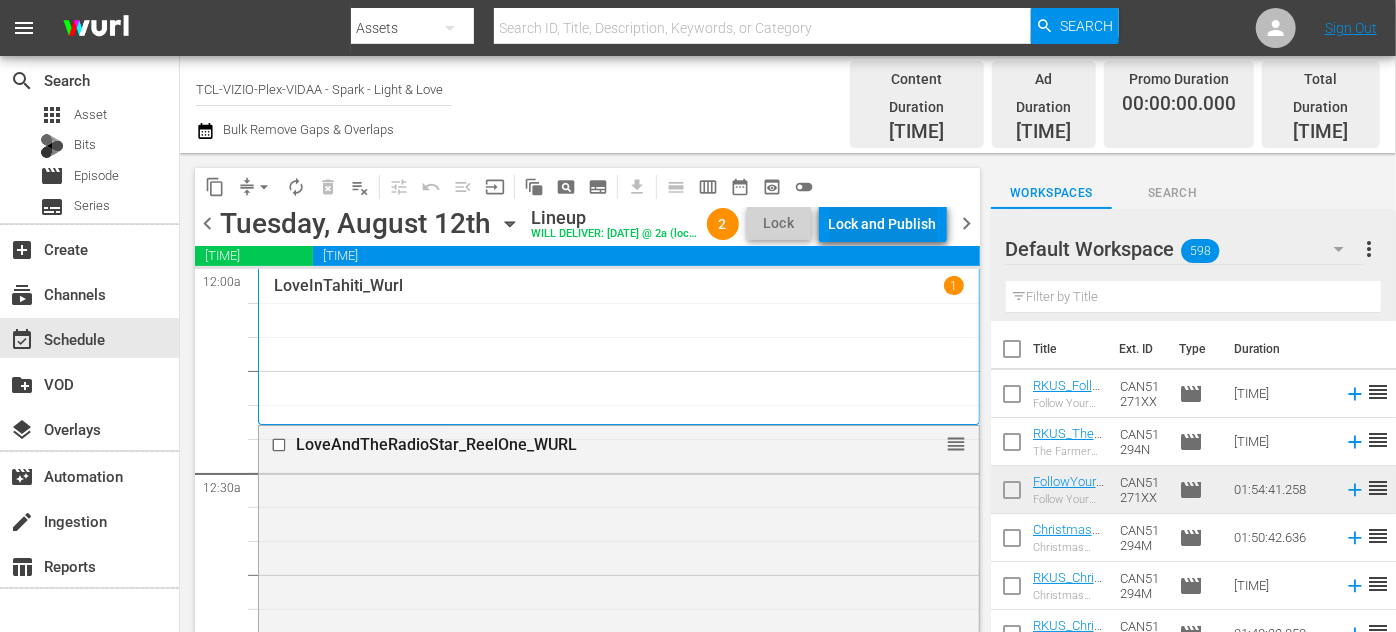 click on "Lock and Publish" at bounding box center (883, 224) 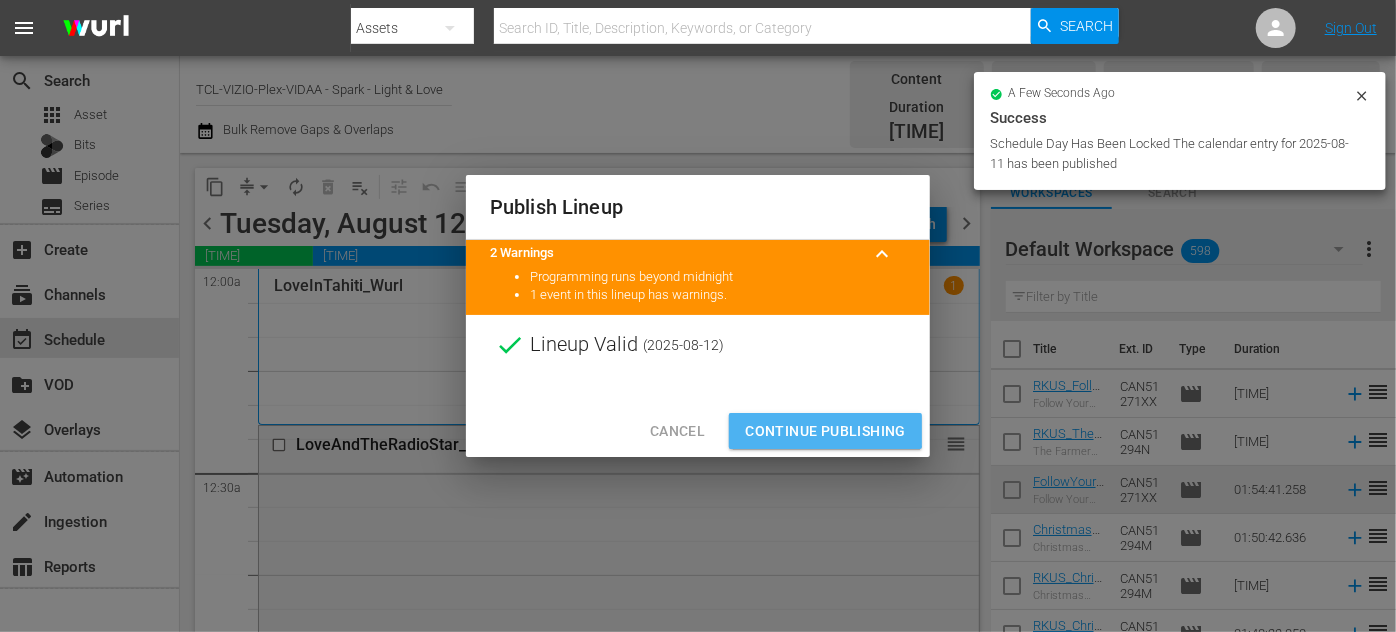 click on "Continue Publishing" at bounding box center [825, 431] 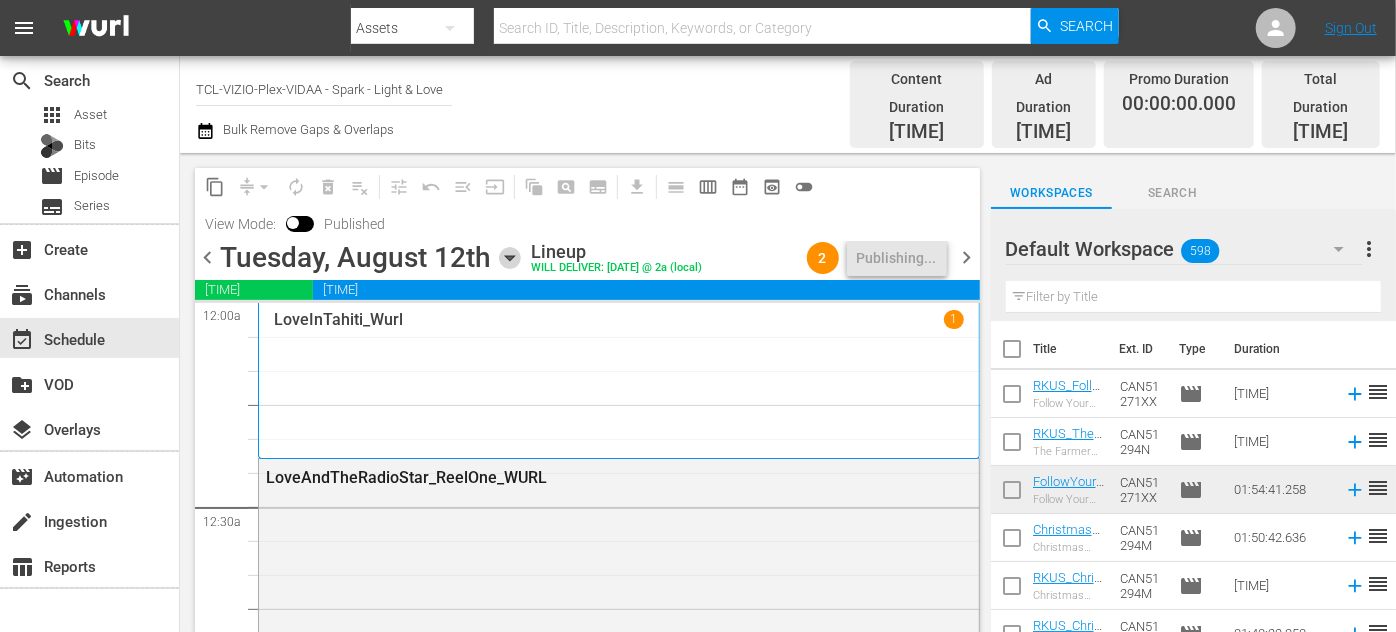 click 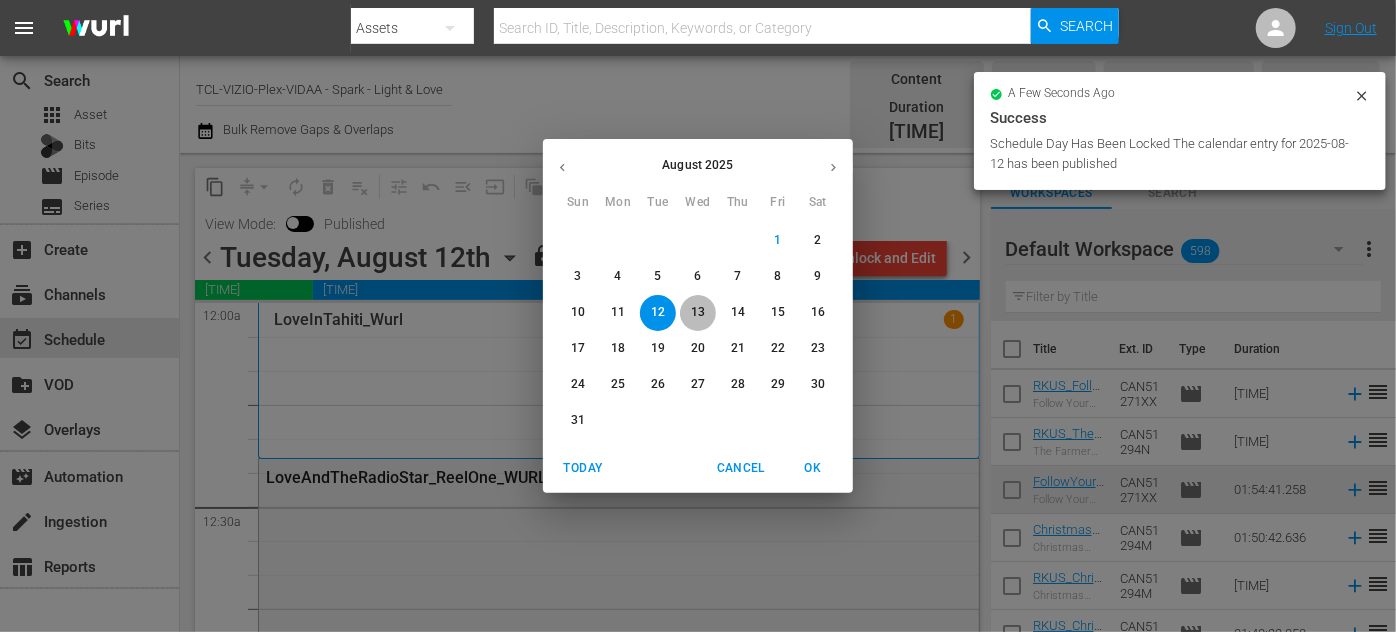 click on "13" at bounding box center (698, 312) 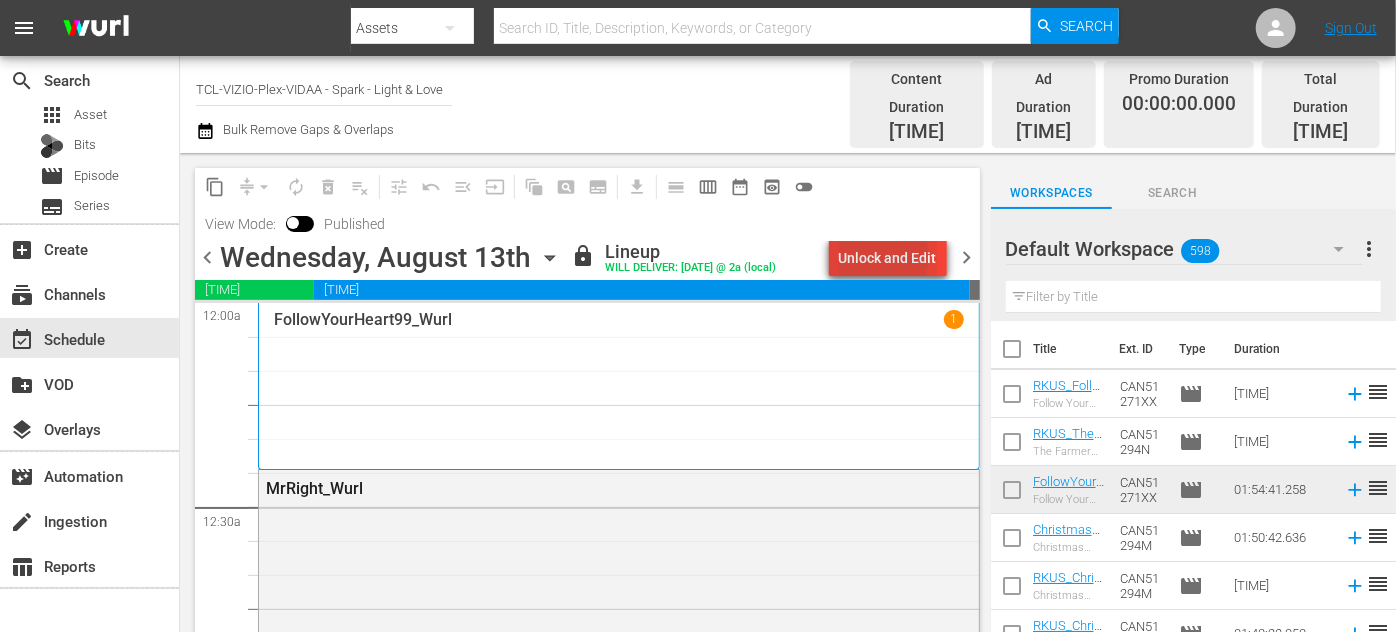 click on "Unlock and Edit" at bounding box center (888, 258) 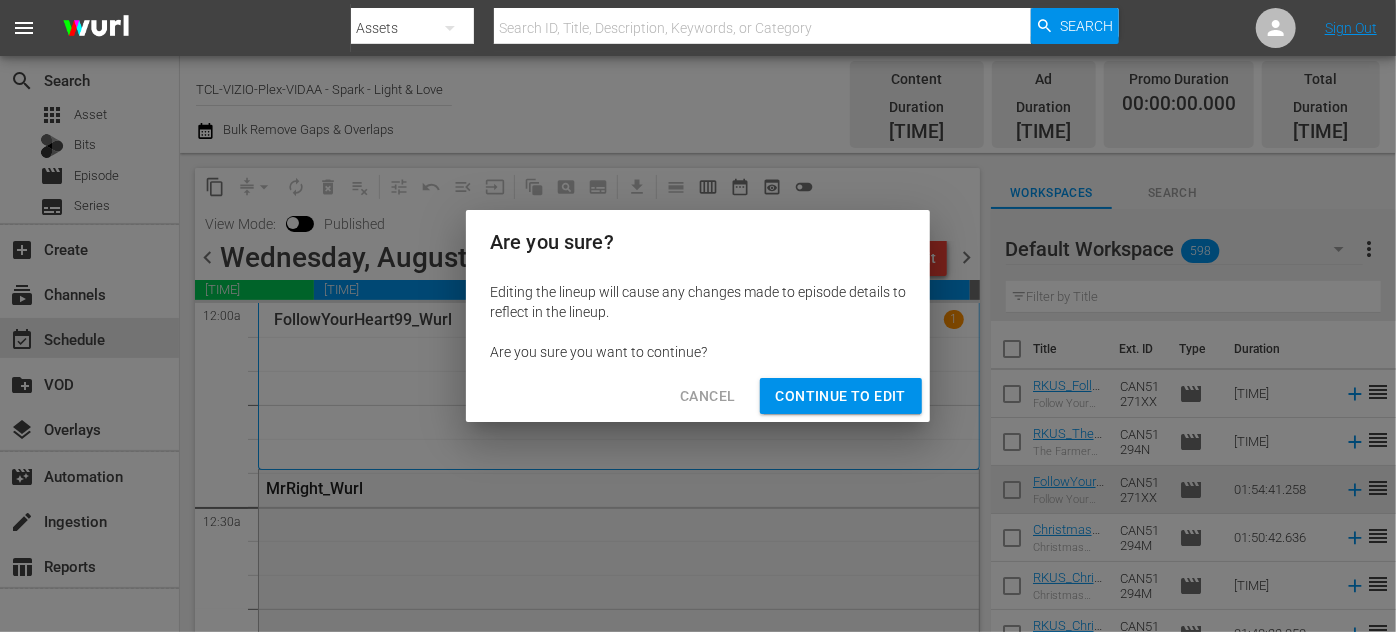 click on "Continue to Edit" at bounding box center [841, 396] 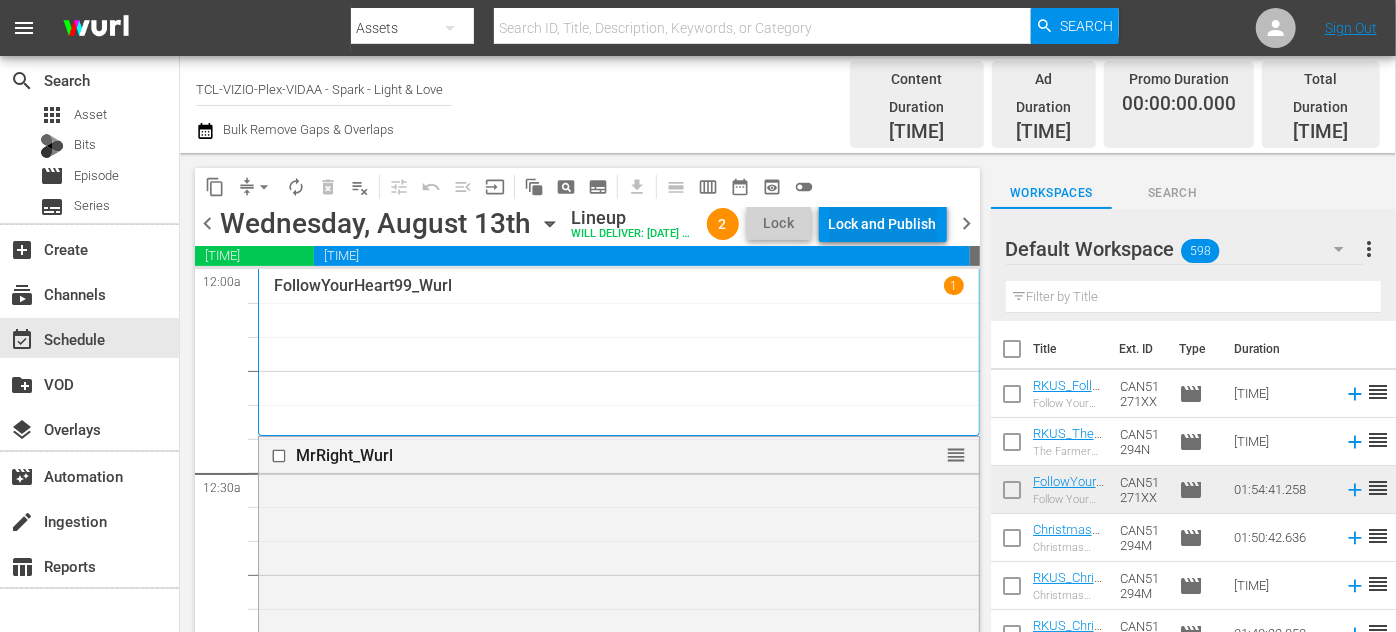 click on "Lock and Publish" at bounding box center [883, 224] 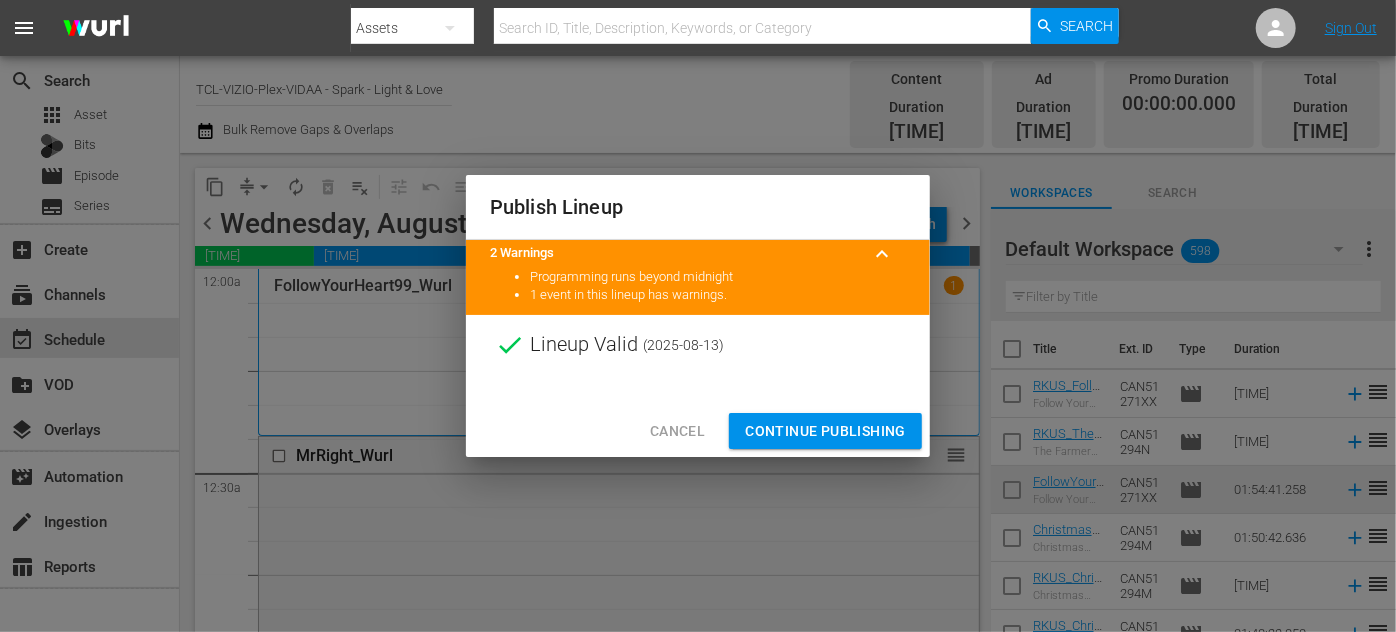 click on "Continue Publishing" at bounding box center (825, 431) 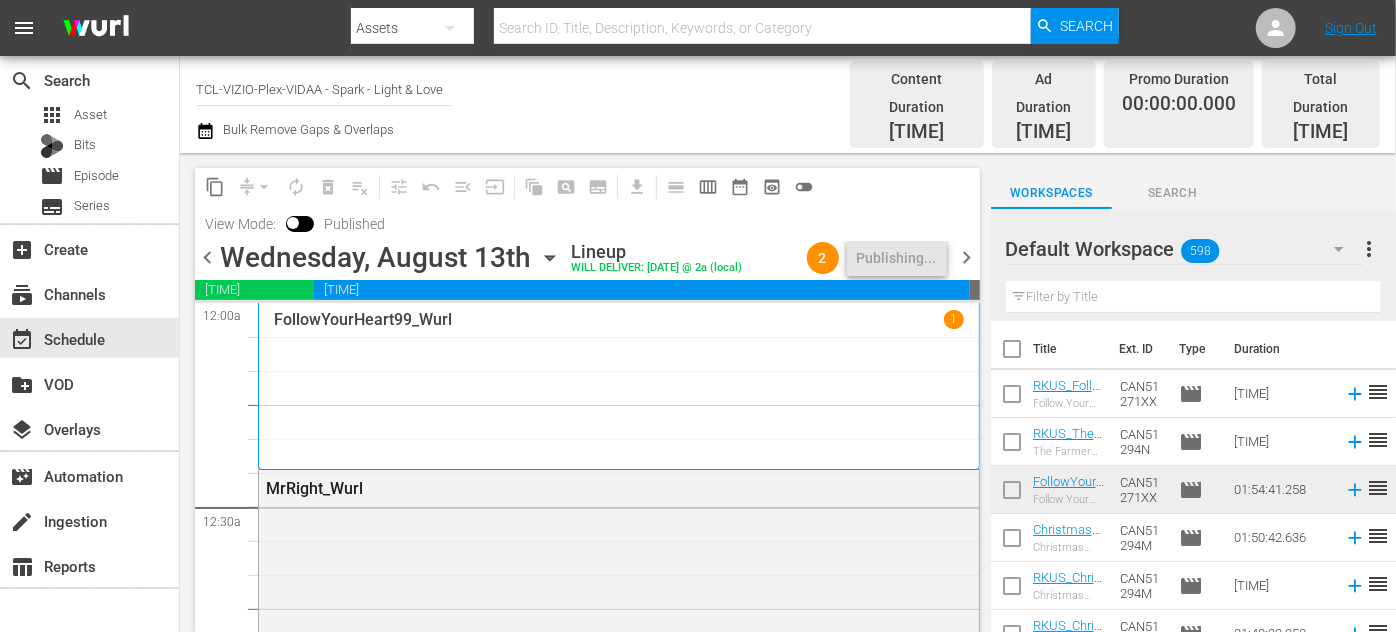 click 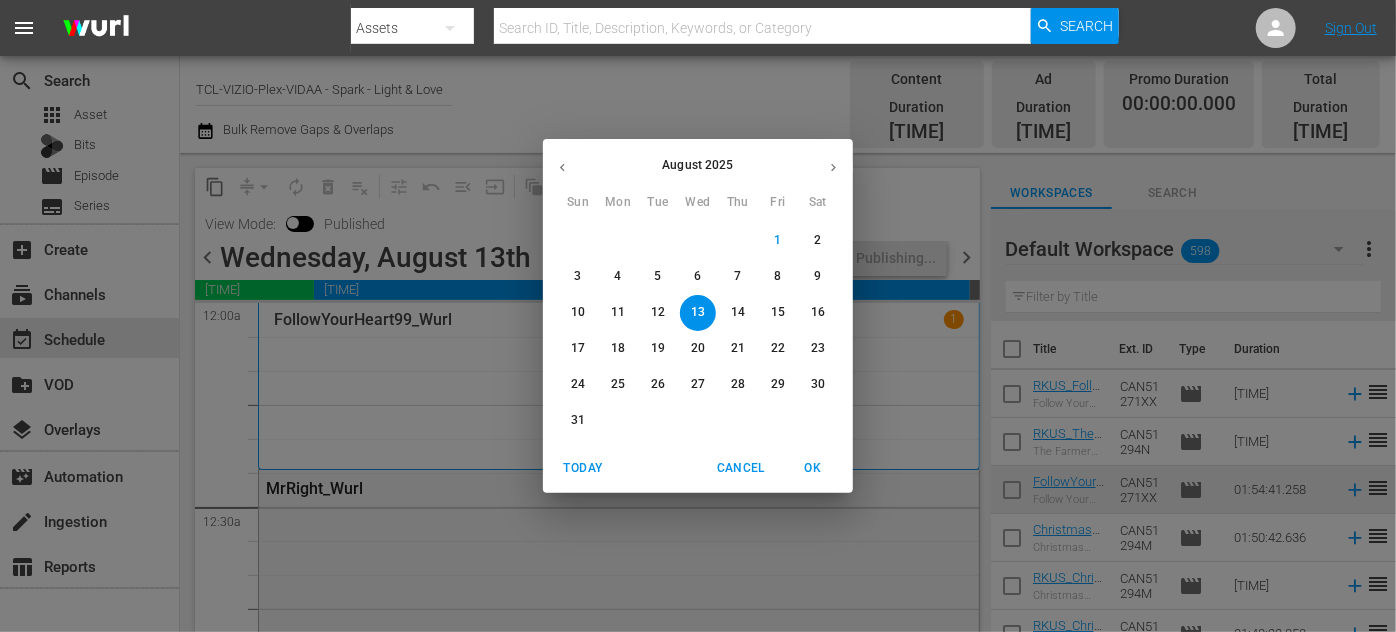 click on "14" at bounding box center (738, 312) 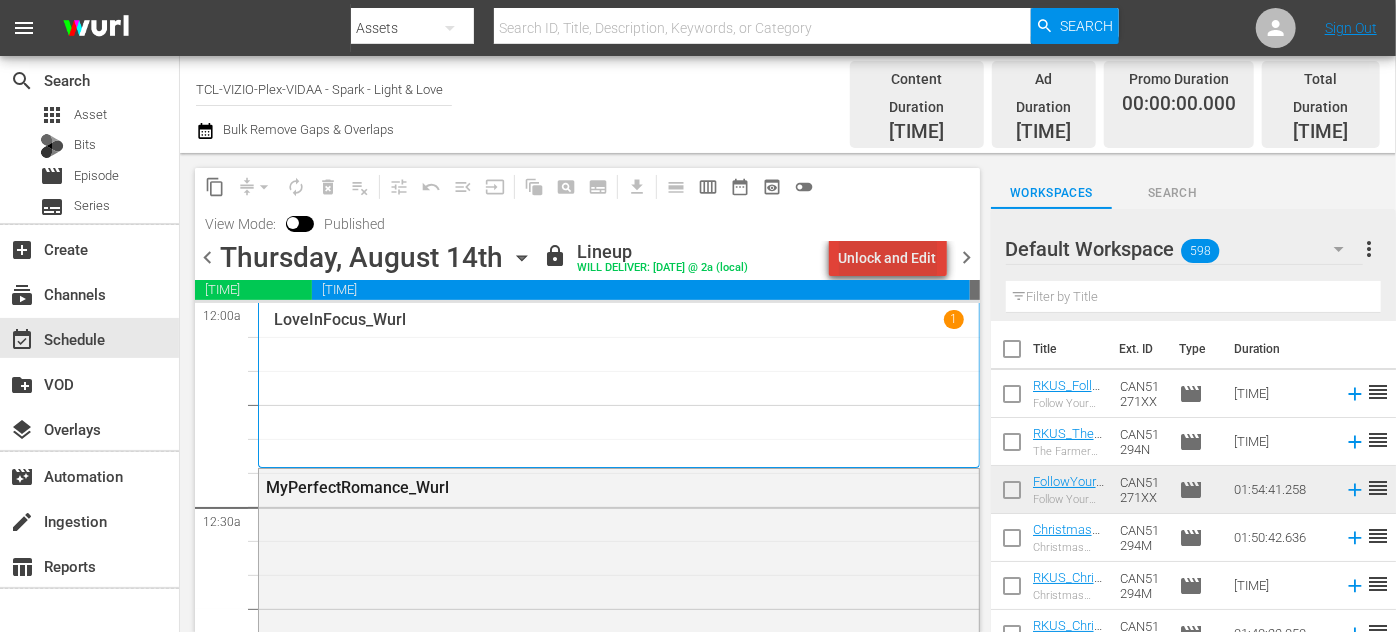 click on "Unlock and Edit" at bounding box center (888, 258) 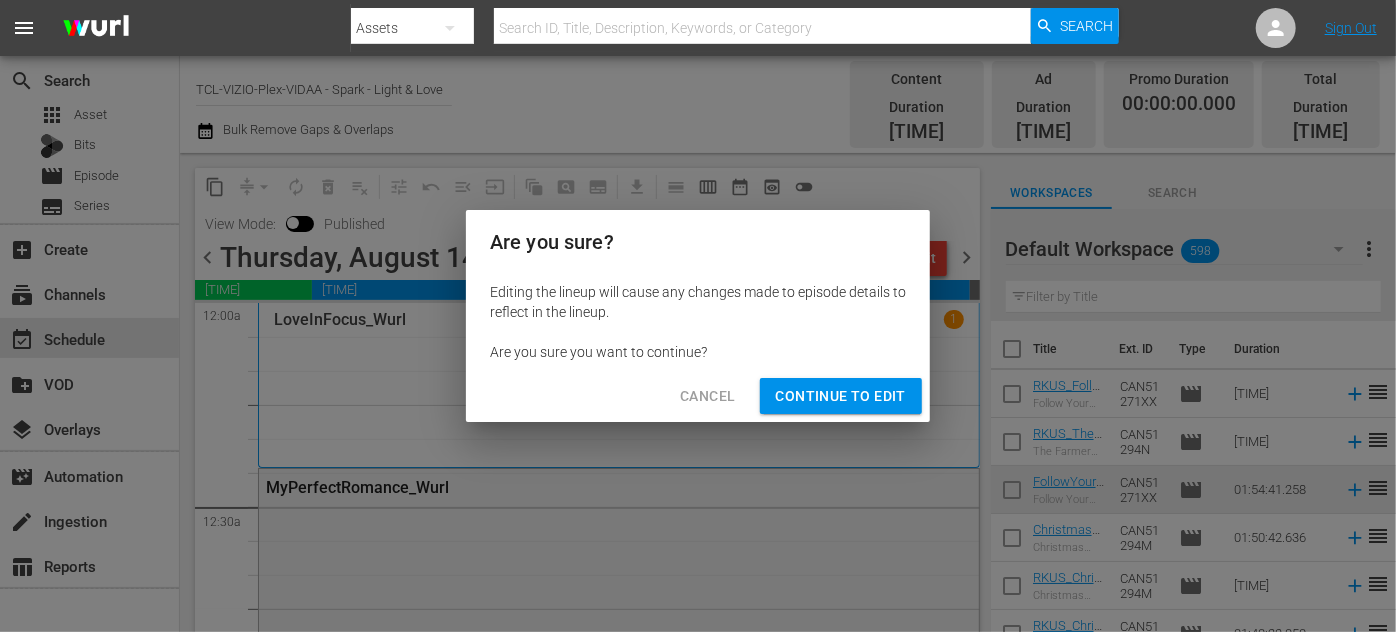 click on "Continue to Edit" at bounding box center [841, 396] 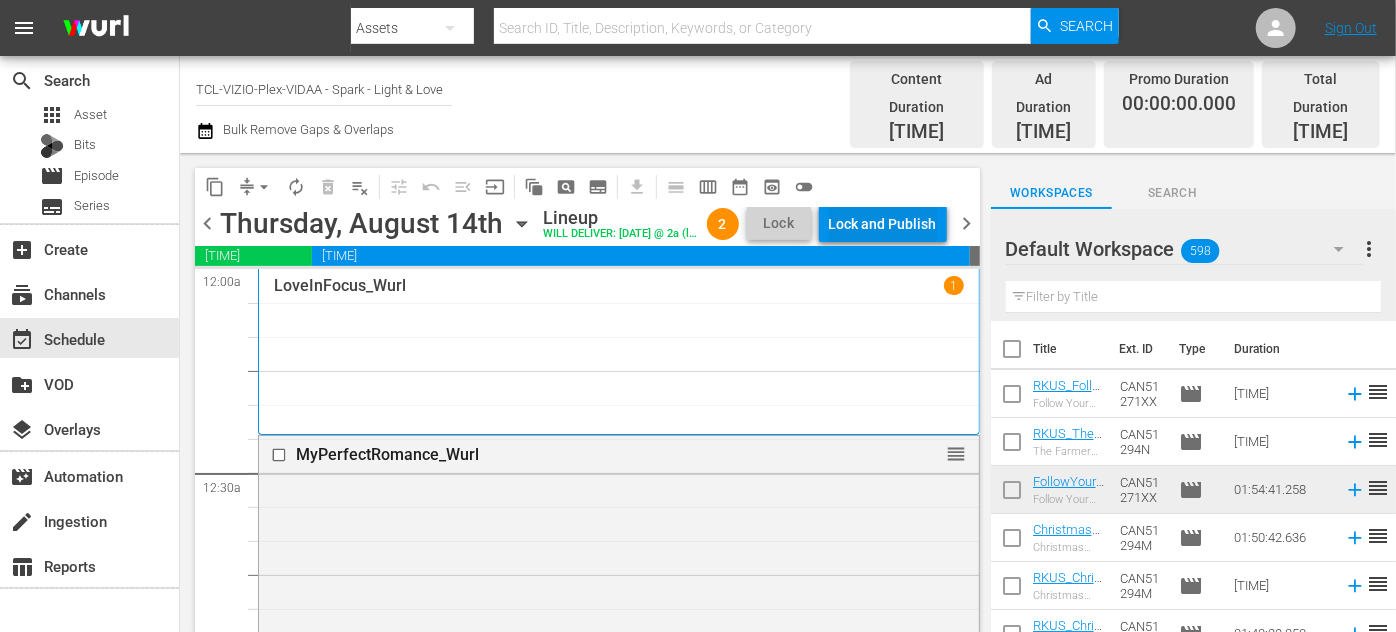 click on "Lock and Publish" at bounding box center (883, 224) 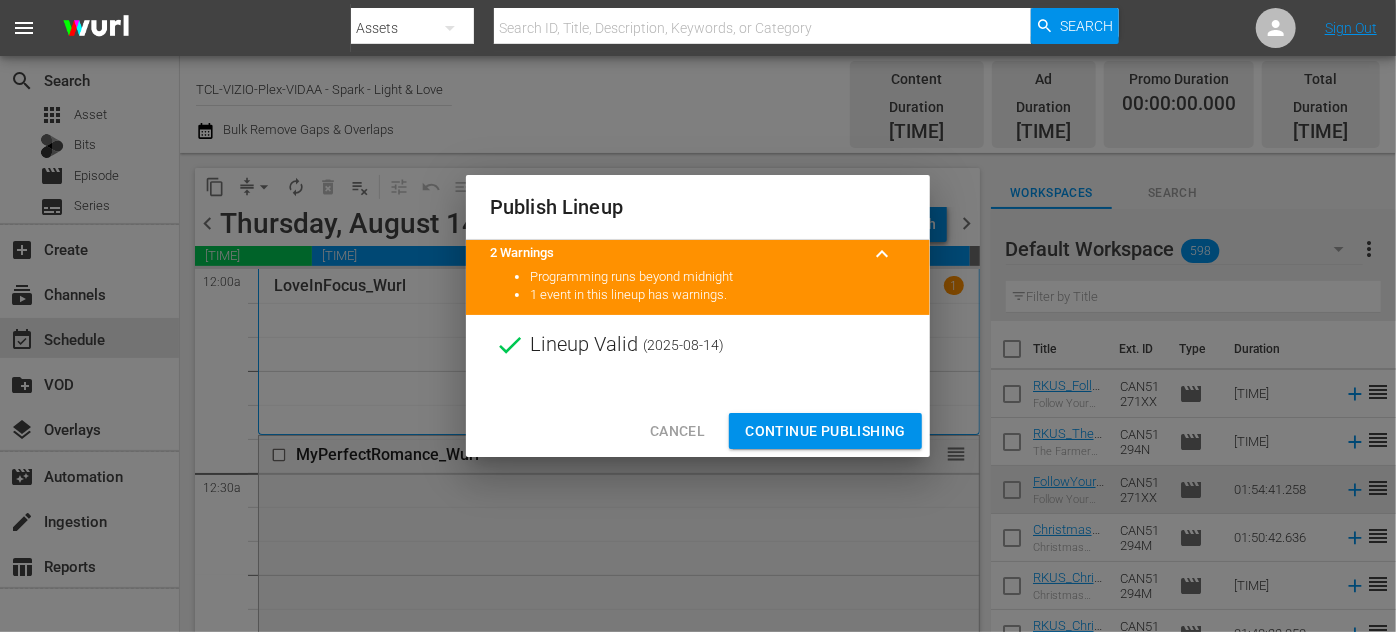 click on "Continue Publishing" at bounding box center [825, 431] 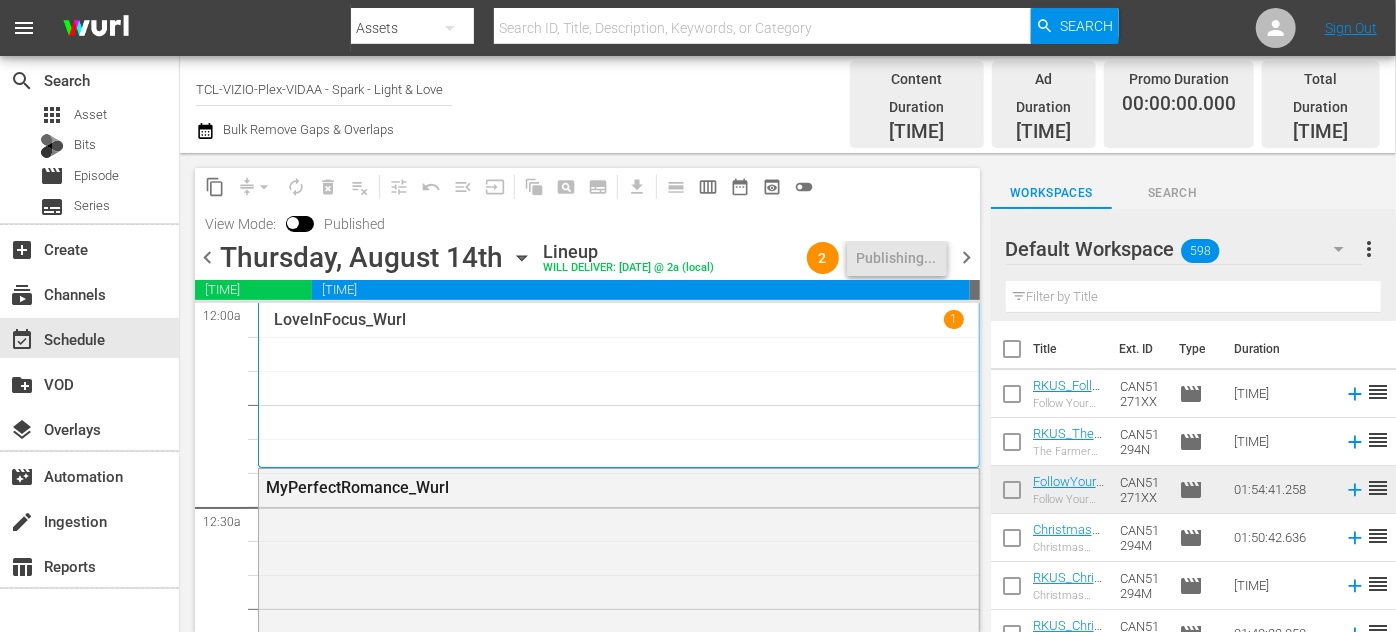 click 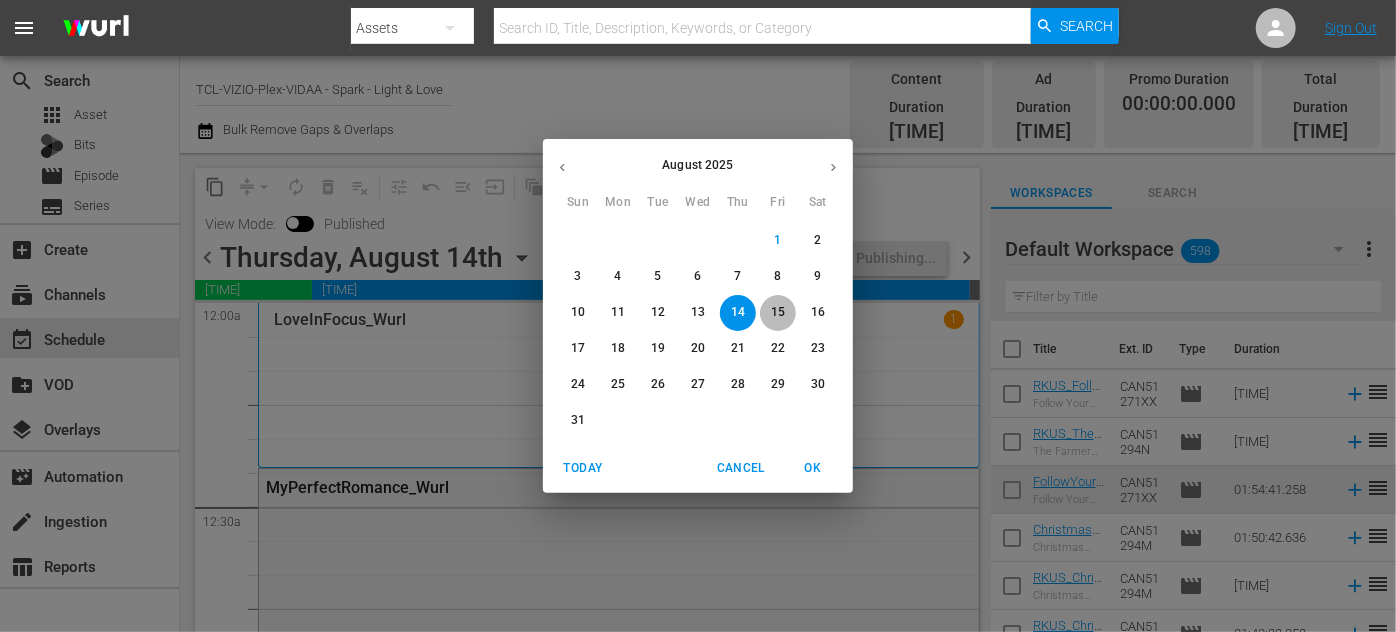 click on "15" at bounding box center (778, 312) 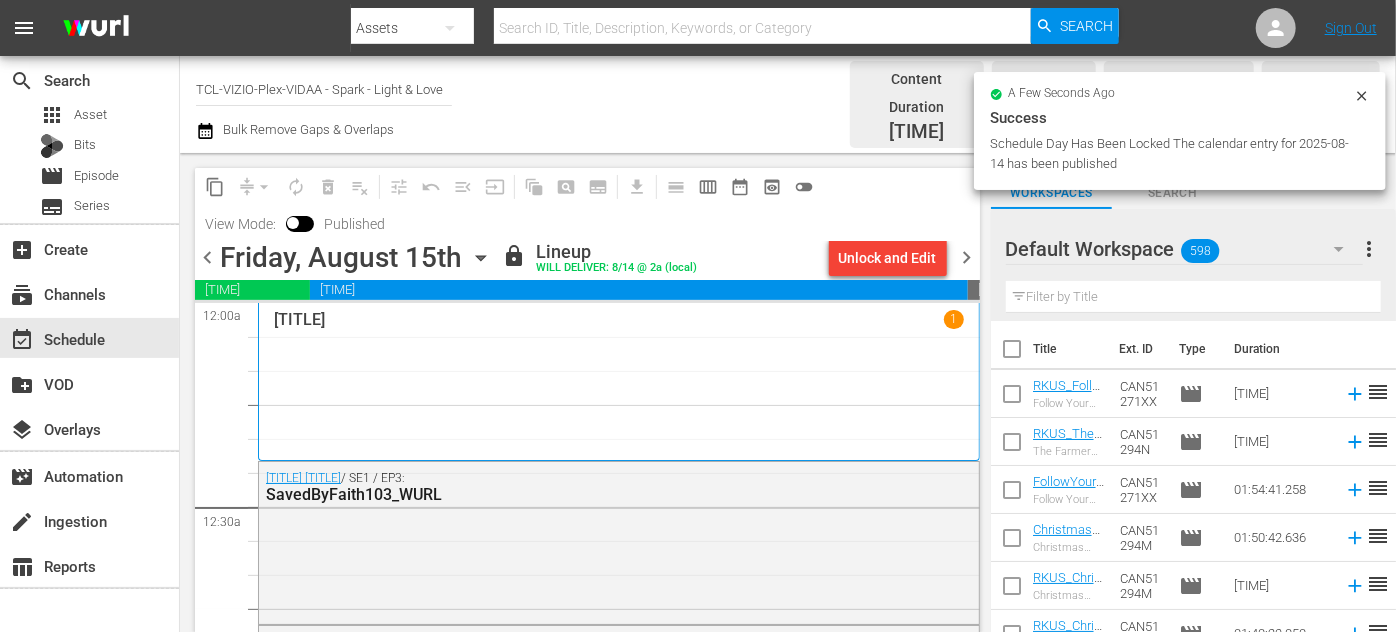 click on "Unlock and Edit" at bounding box center (888, 258) 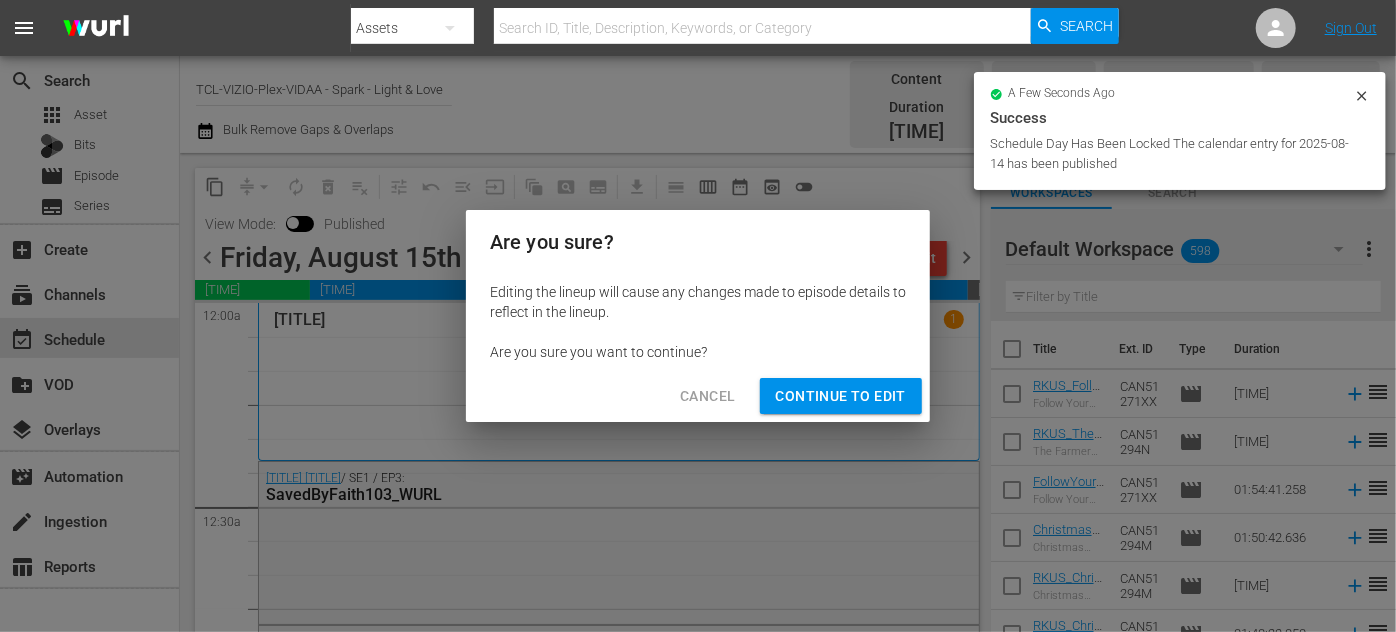 click on "Continue to Edit" at bounding box center [841, 396] 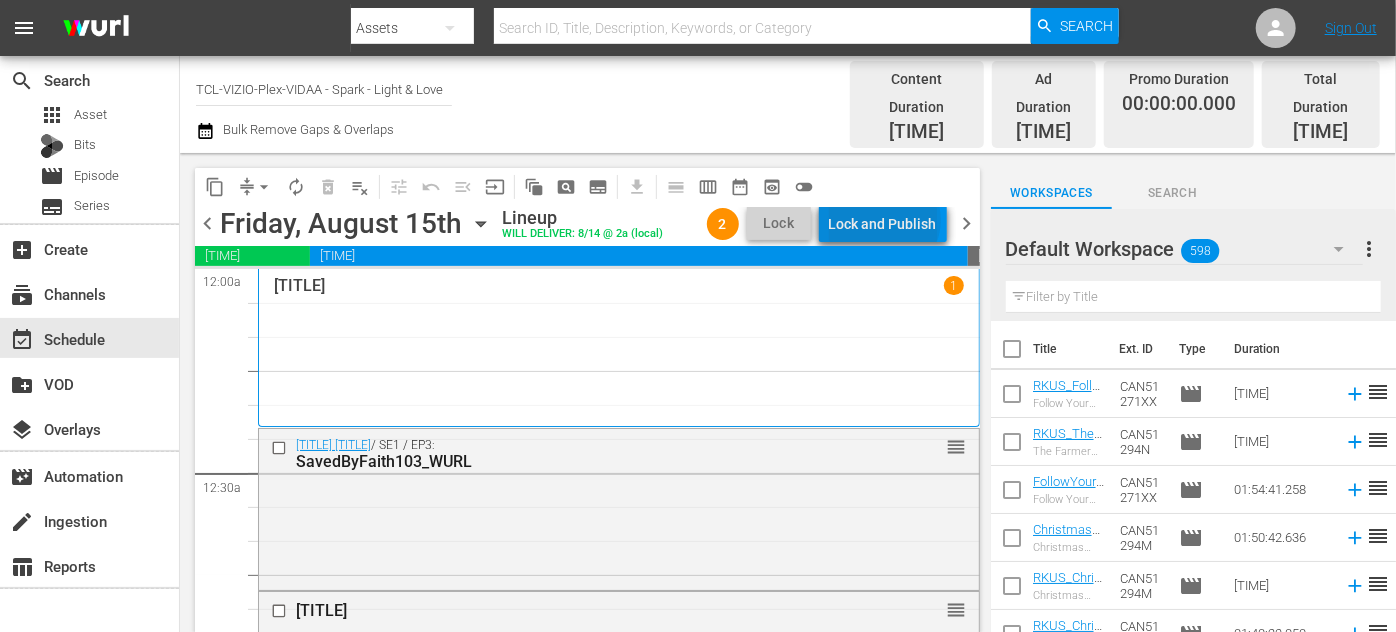 click on "Lock and Publish" at bounding box center (883, 224) 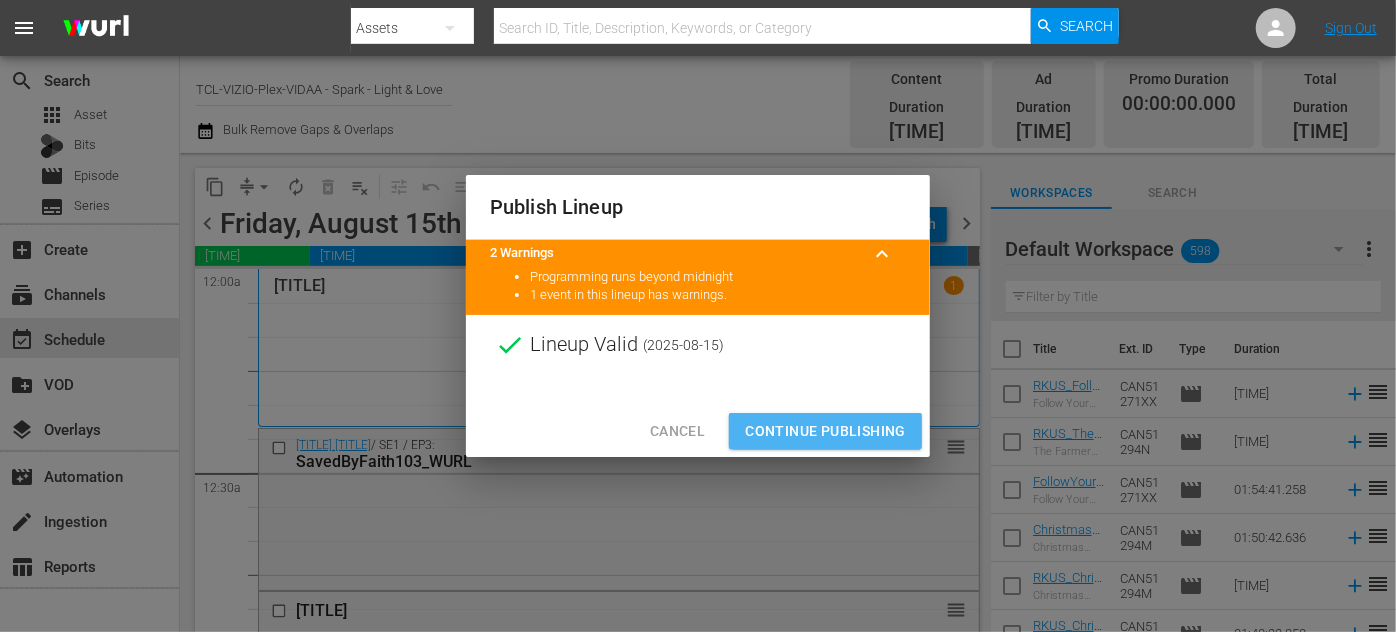 click on "Continue Publishing" at bounding box center [825, 431] 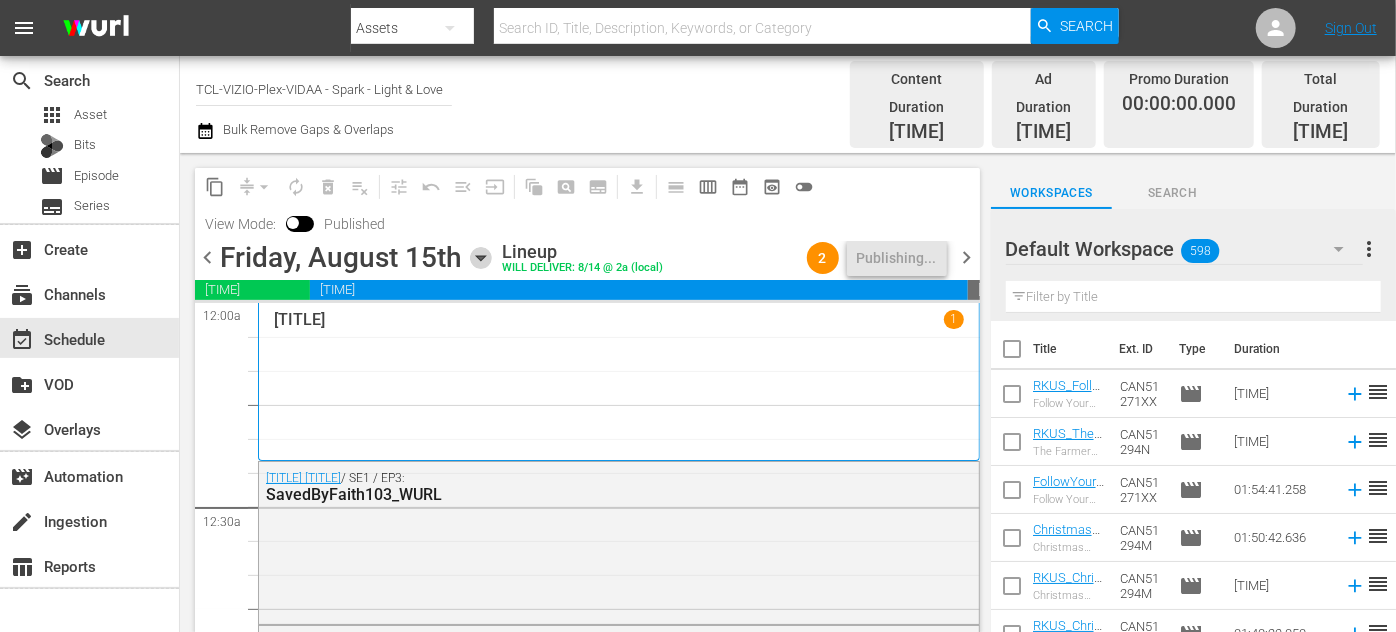 click 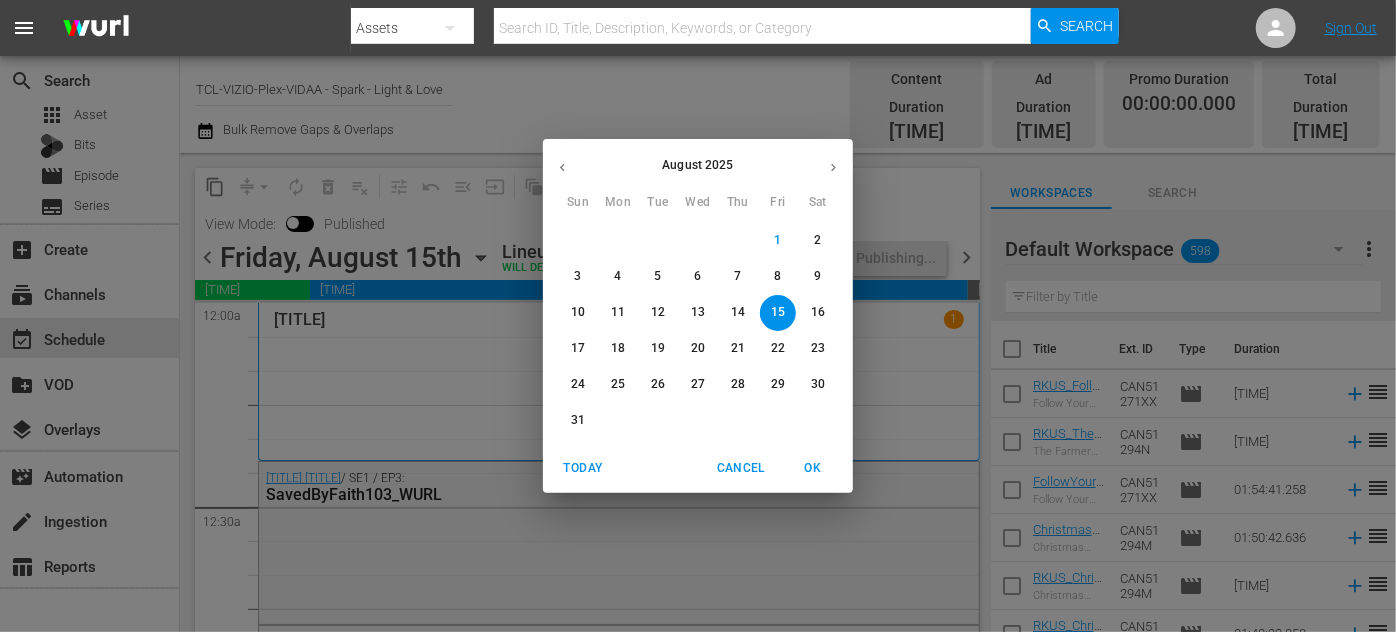 click on "16" at bounding box center [818, 312] 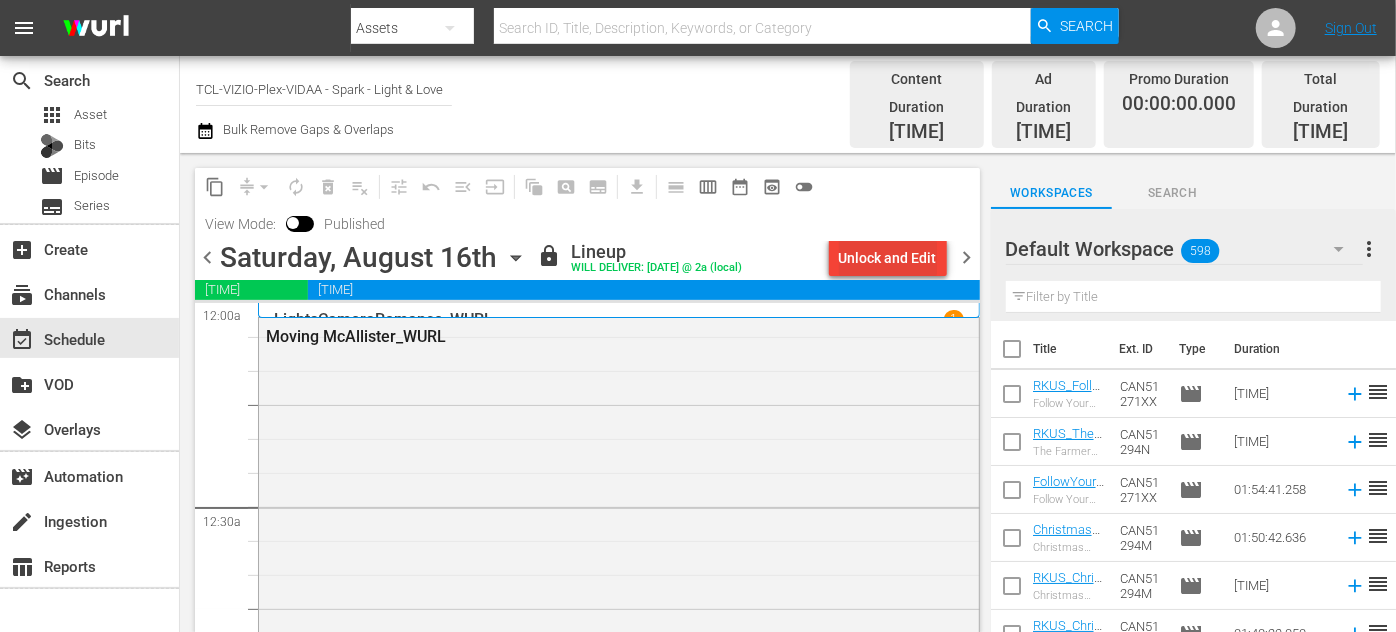 click on "Unlock and Edit" at bounding box center [888, 258] 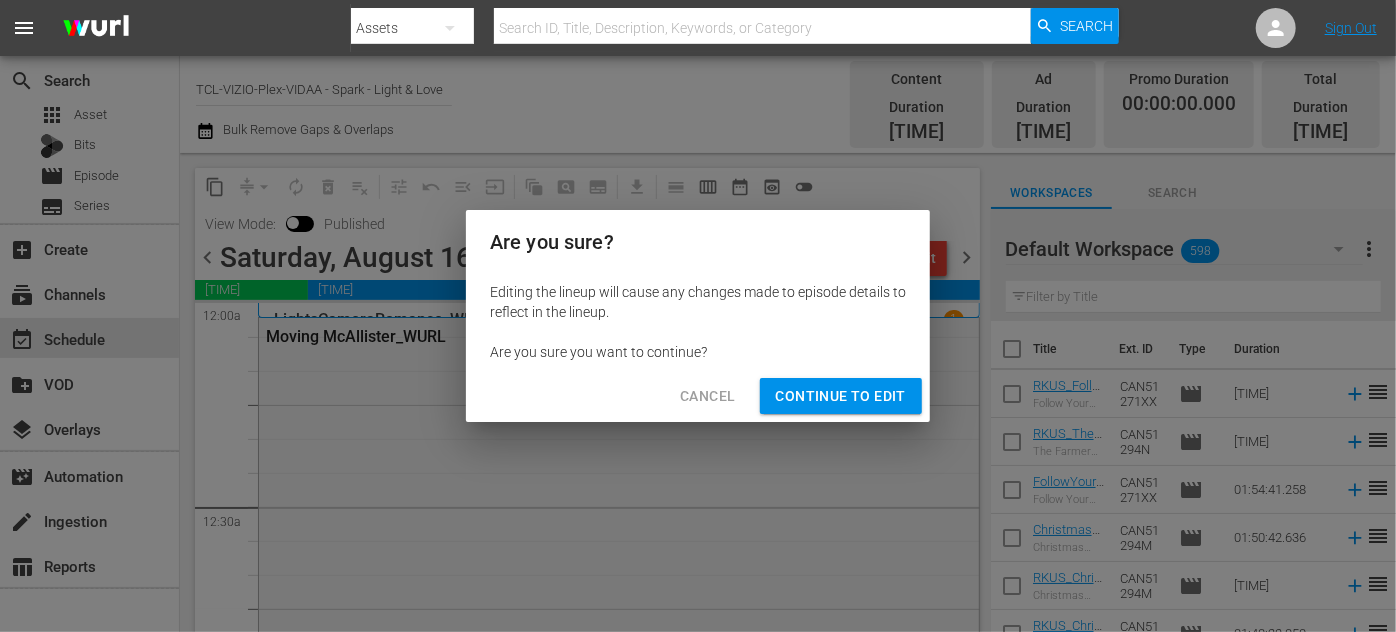 click on "Continue to Edit" at bounding box center (841, 396) 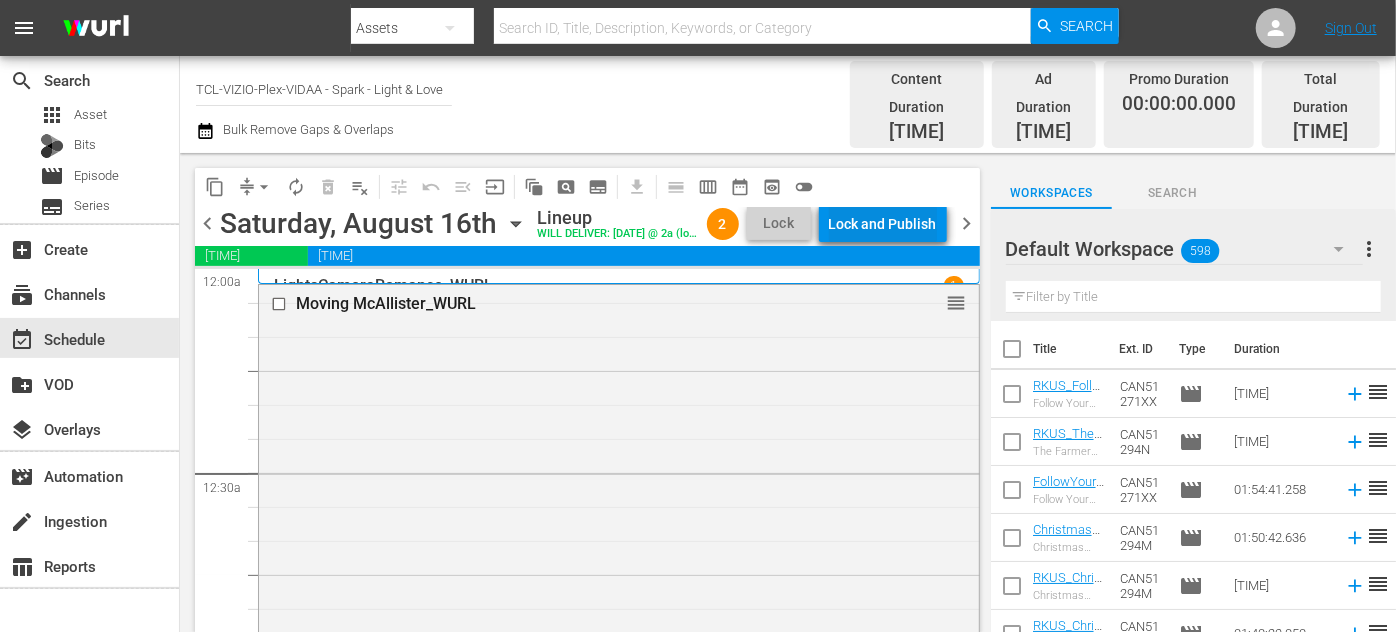 click on "Lock and Publish" at bounding box center [883, 224] 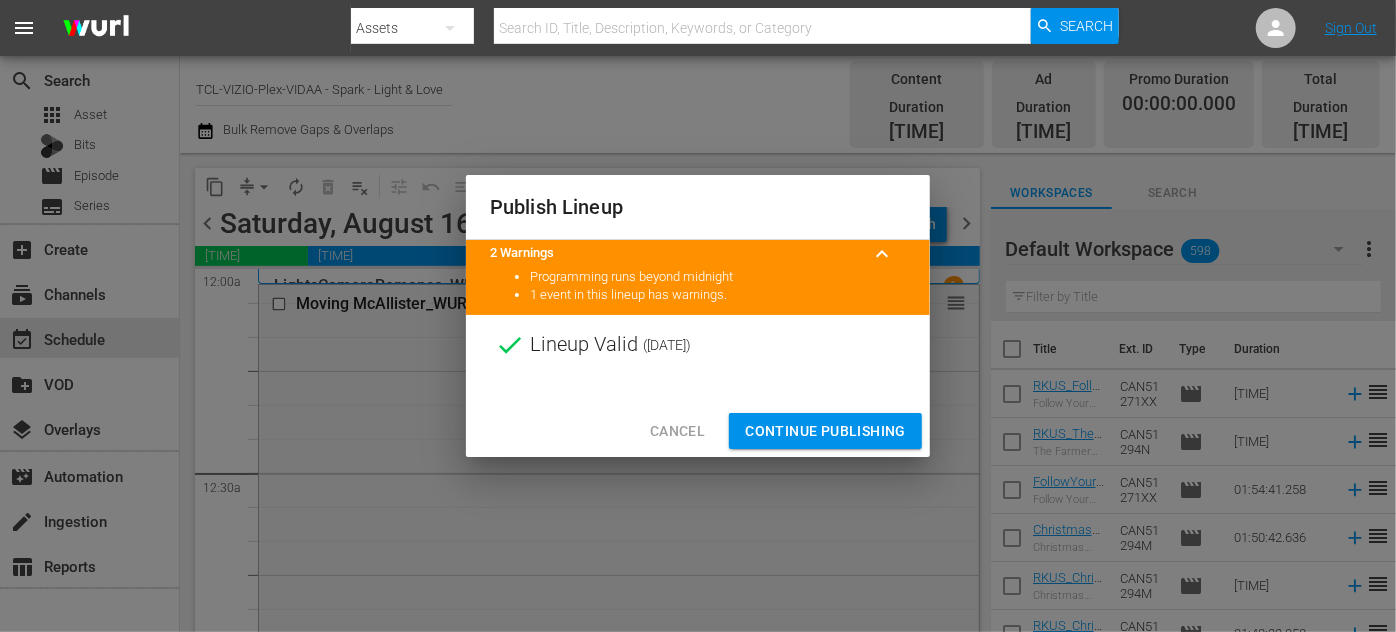 click on "Continue Publishing" at bounding box center (825, 431) 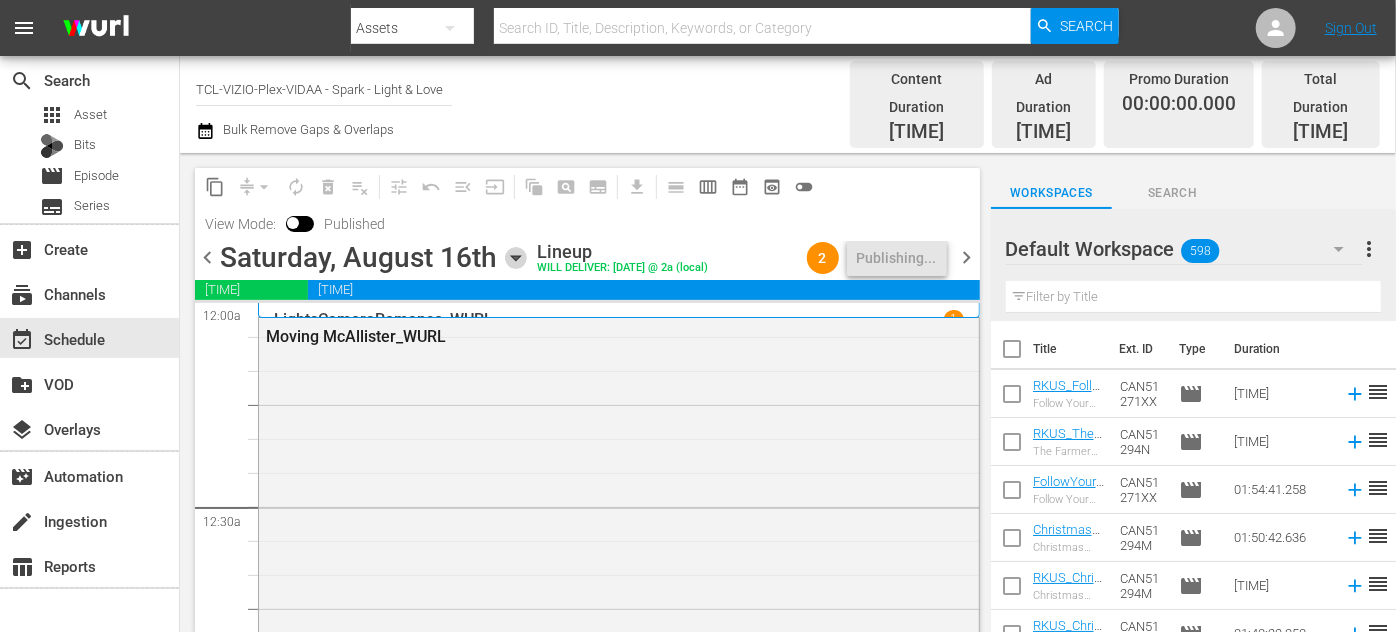 click 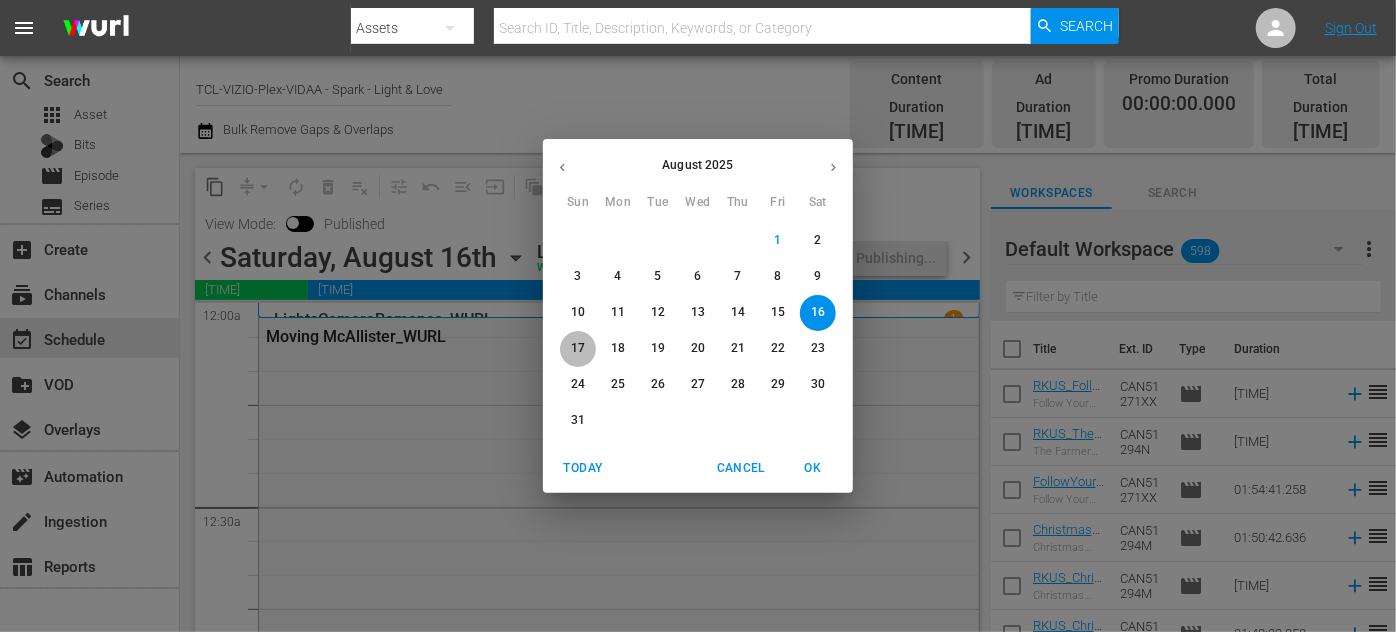 click on "17" at bounding box center [578, 349] 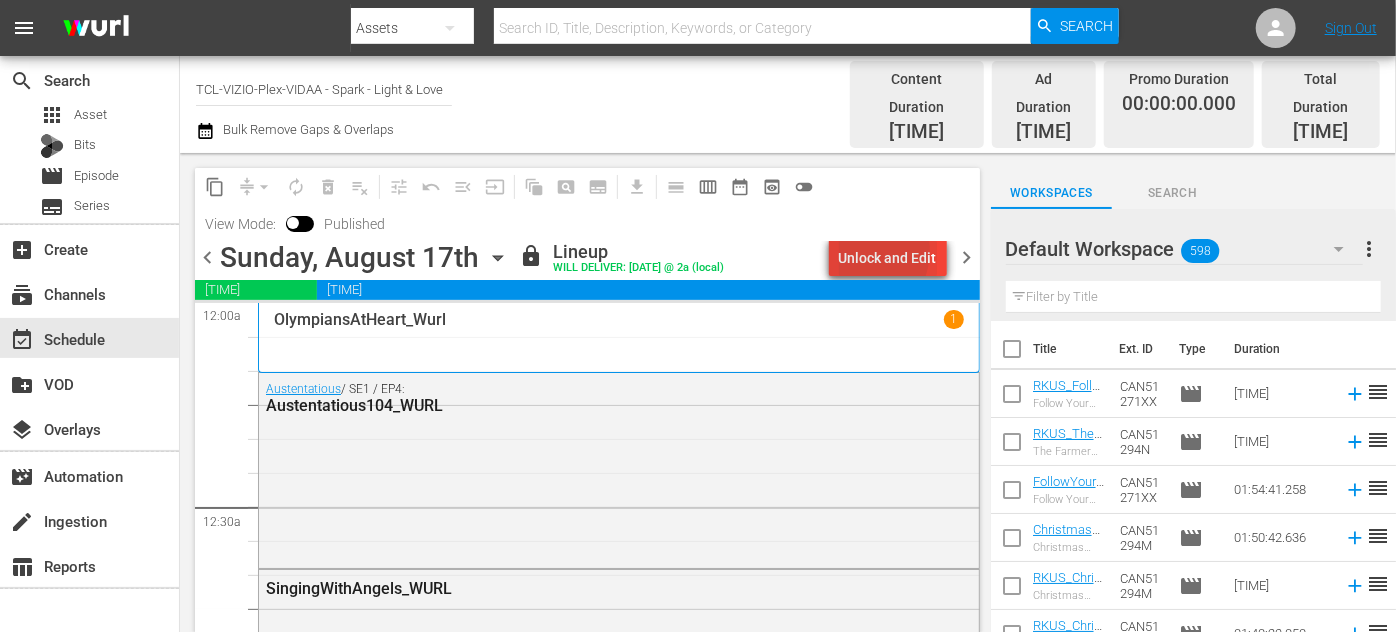 click on "Unlock and Edit" at bounding box center [888, 258] 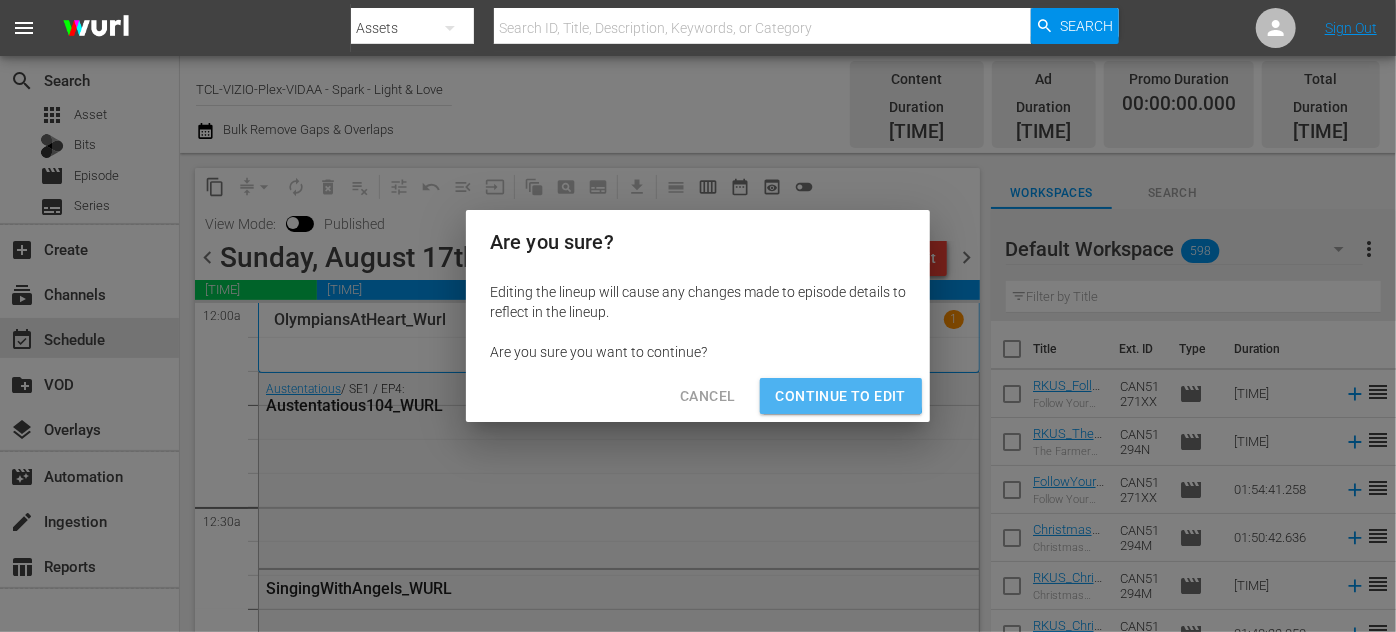 click on "Continue to Edit" at bounding box center [841, 396] 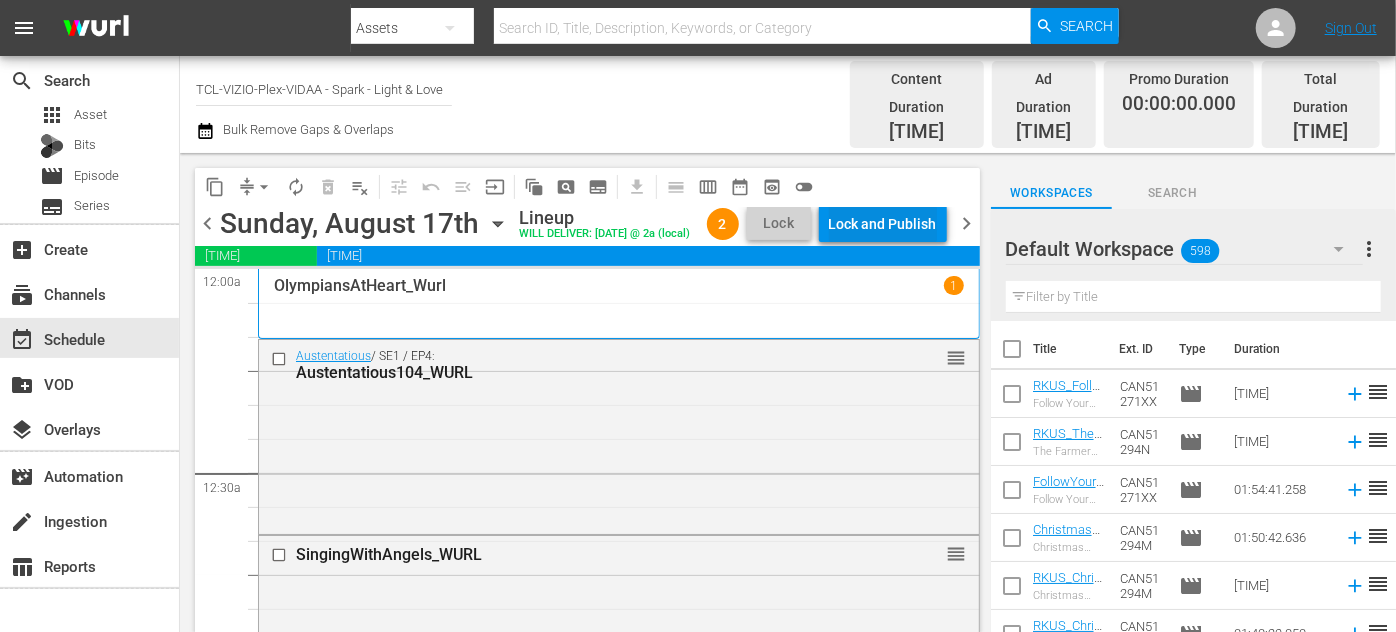 click on "Lock and Publish" at bounding box center [883, 224] 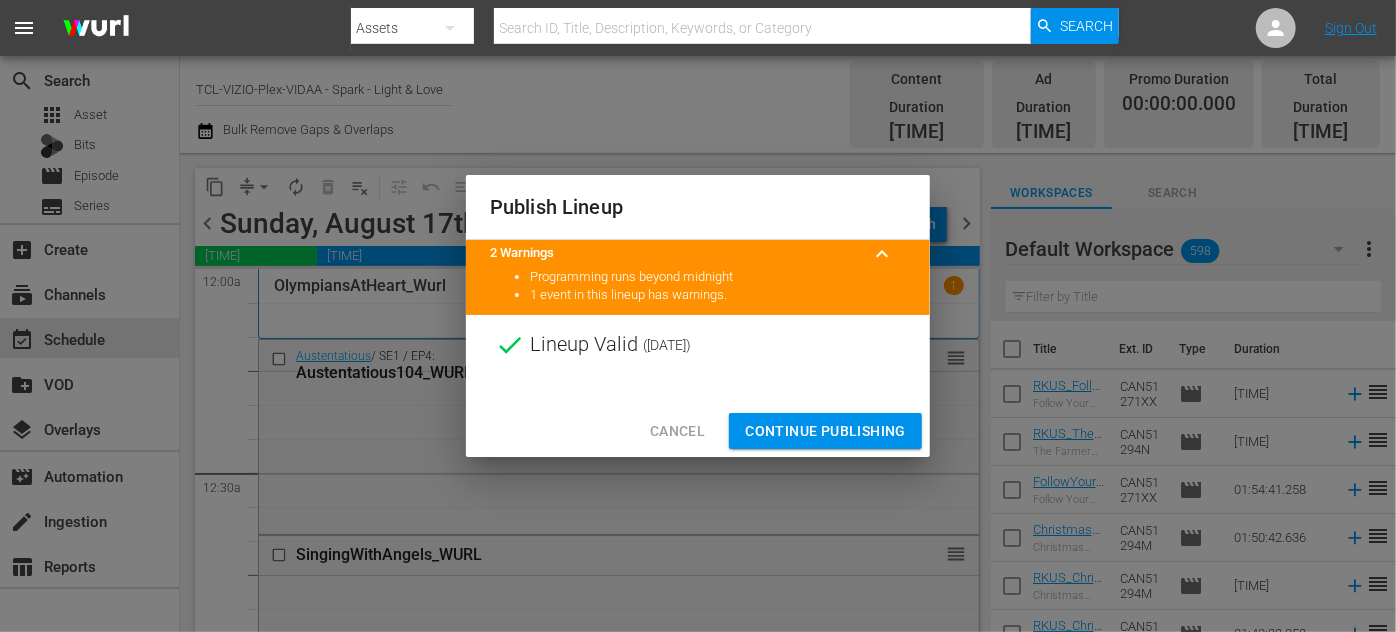 click on "Continue Publishing" at bounding box center (825, 431) 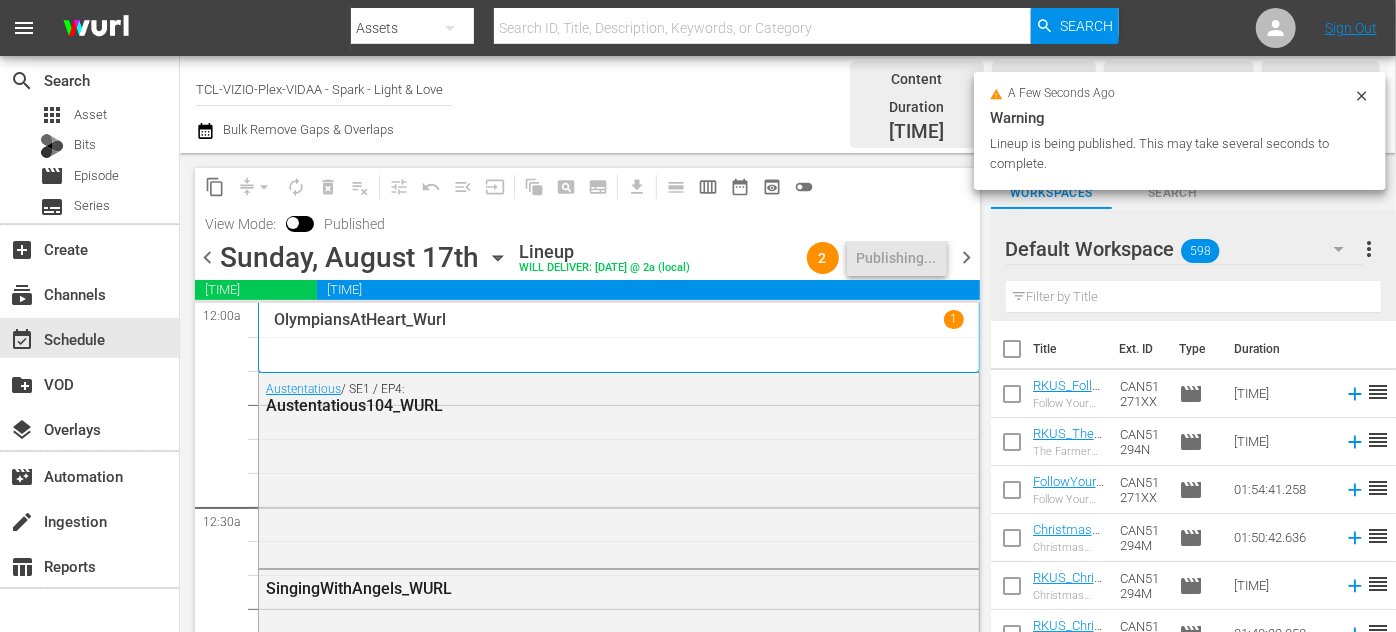 click 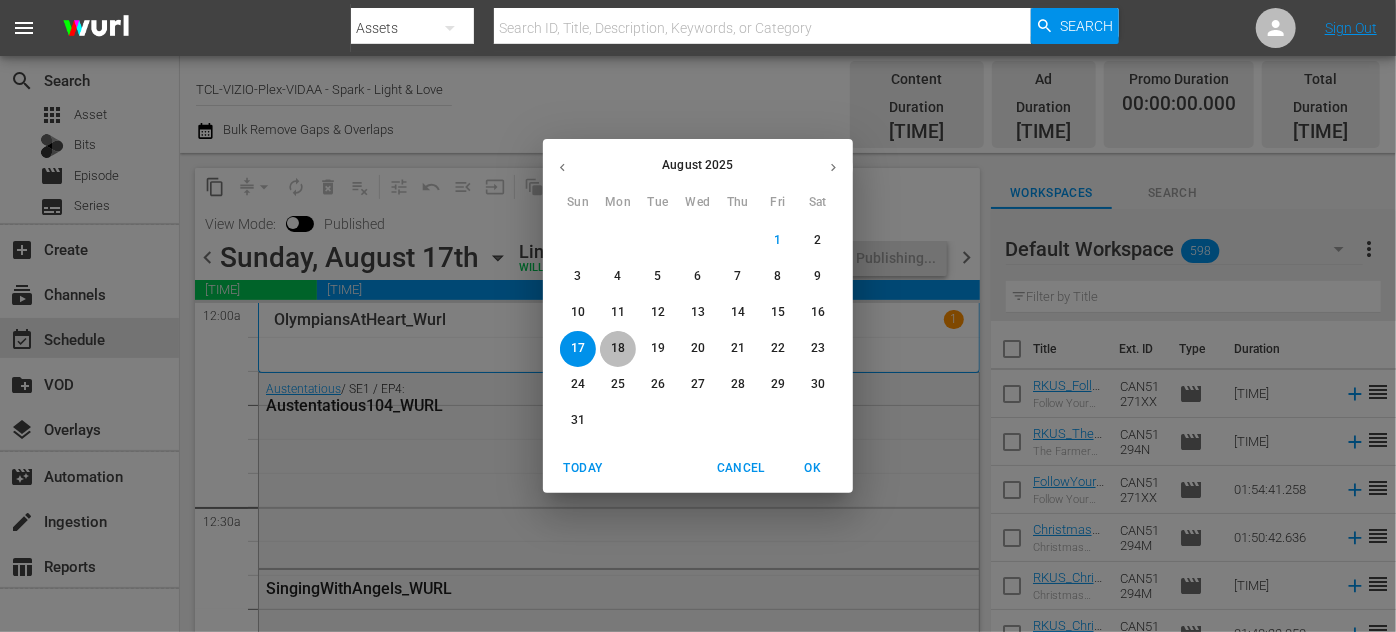 click on "18" at bounding box center [618, 349] 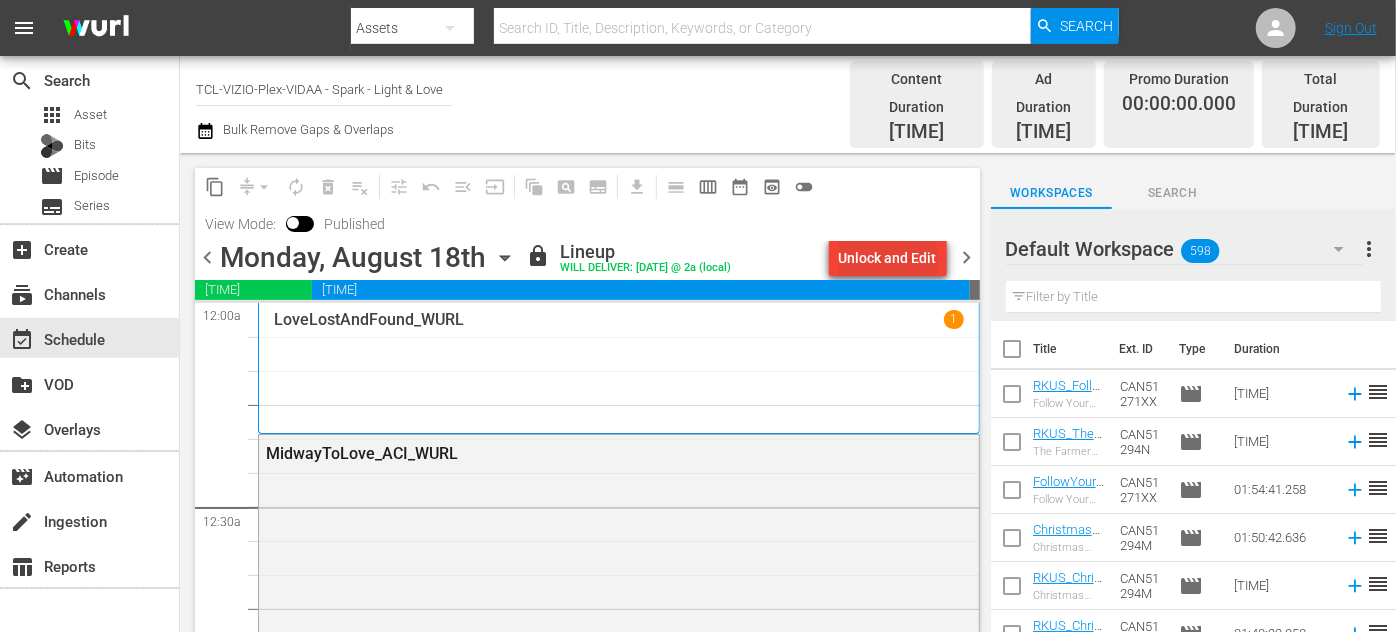 click on "Unlock and Edit" at bounding box center [888, 258] 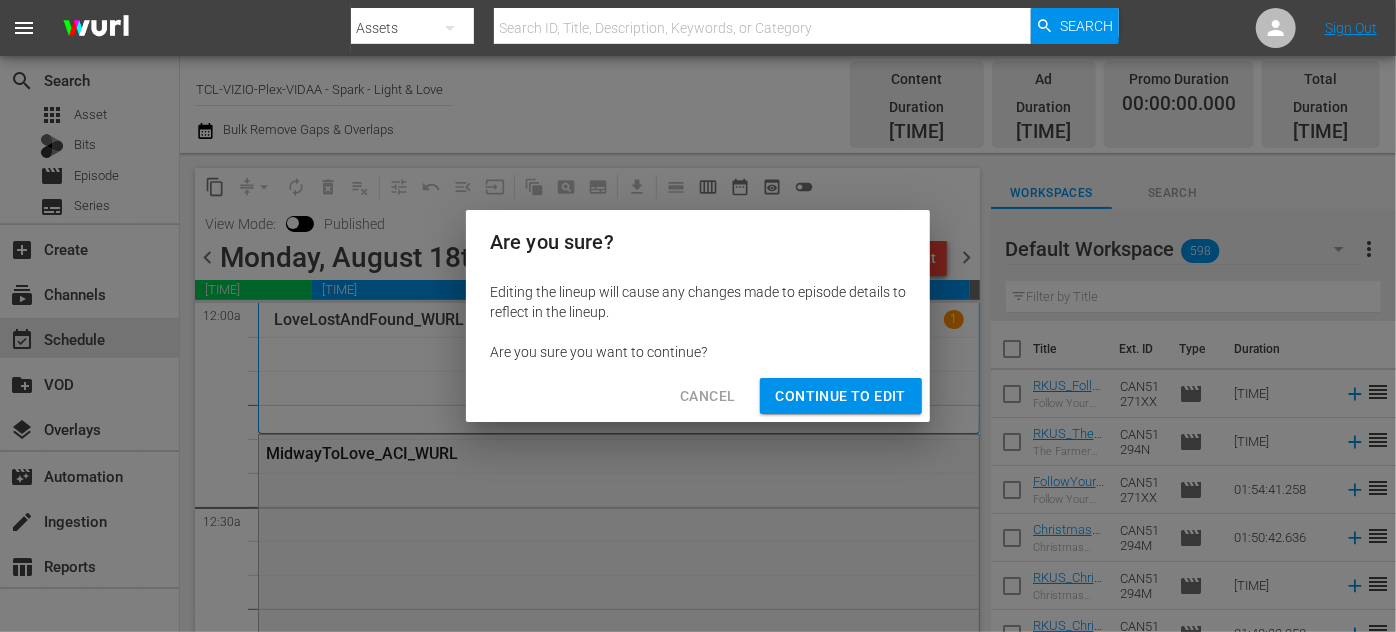 click on "Continue to Edit" at bounding box center [841, 396] 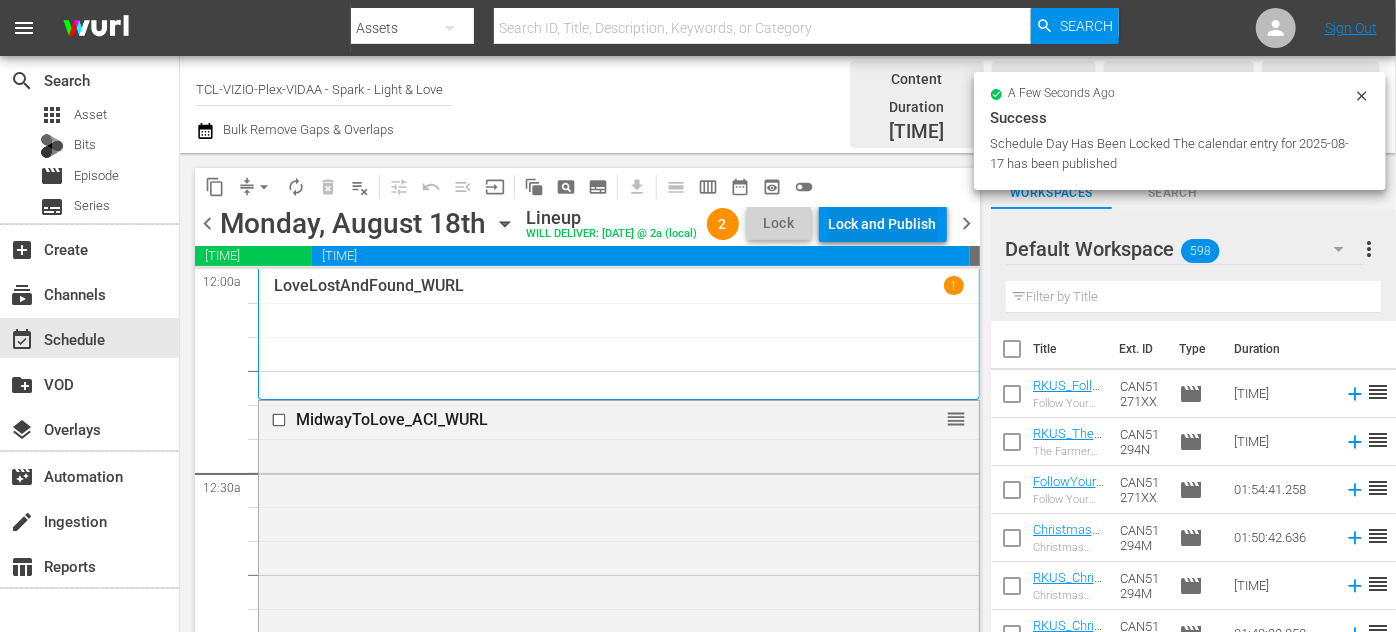 click on "Lock and Publish" at bounding box center [883, 224] 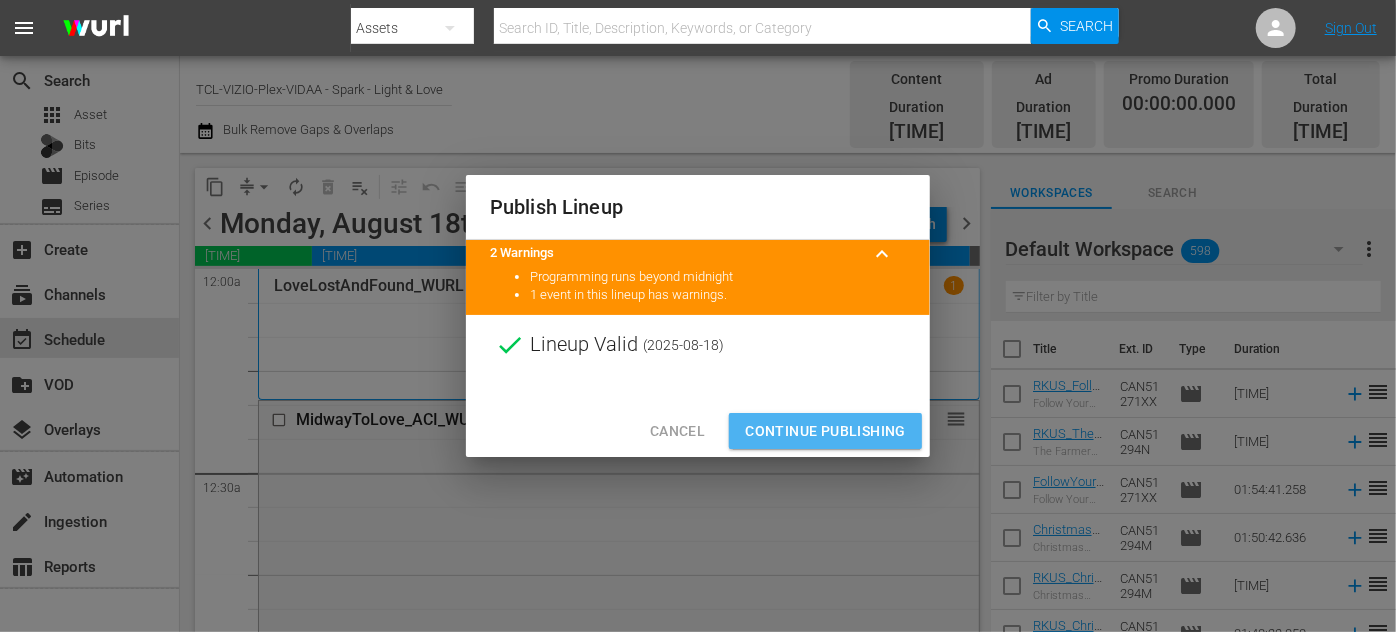 click on "Continue Publishing" at bounding box center (825, 431) 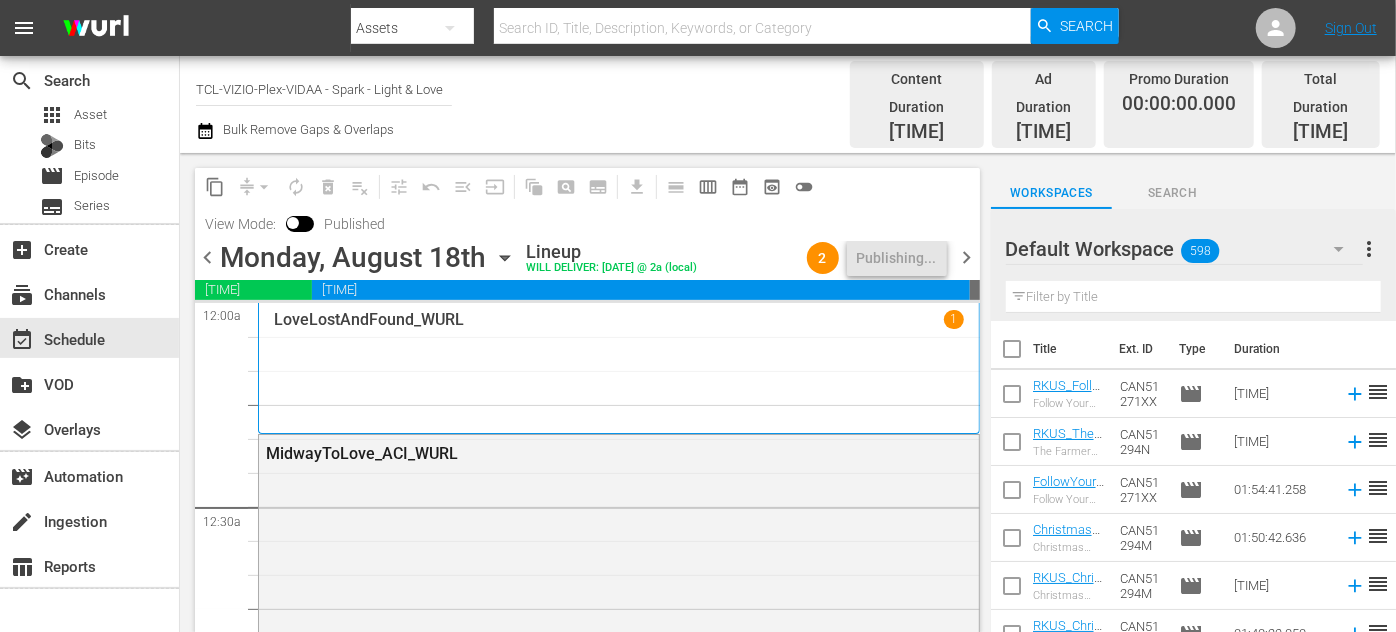 click 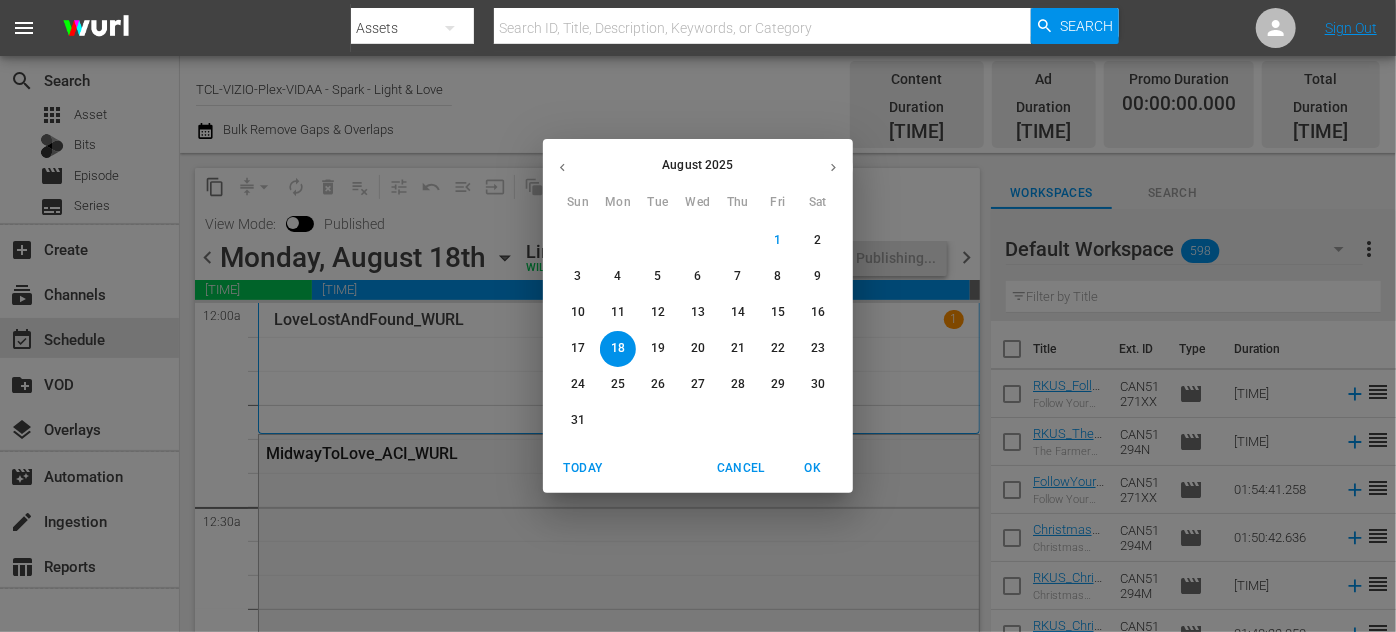 click on "19" at bounding box center [658, 348] 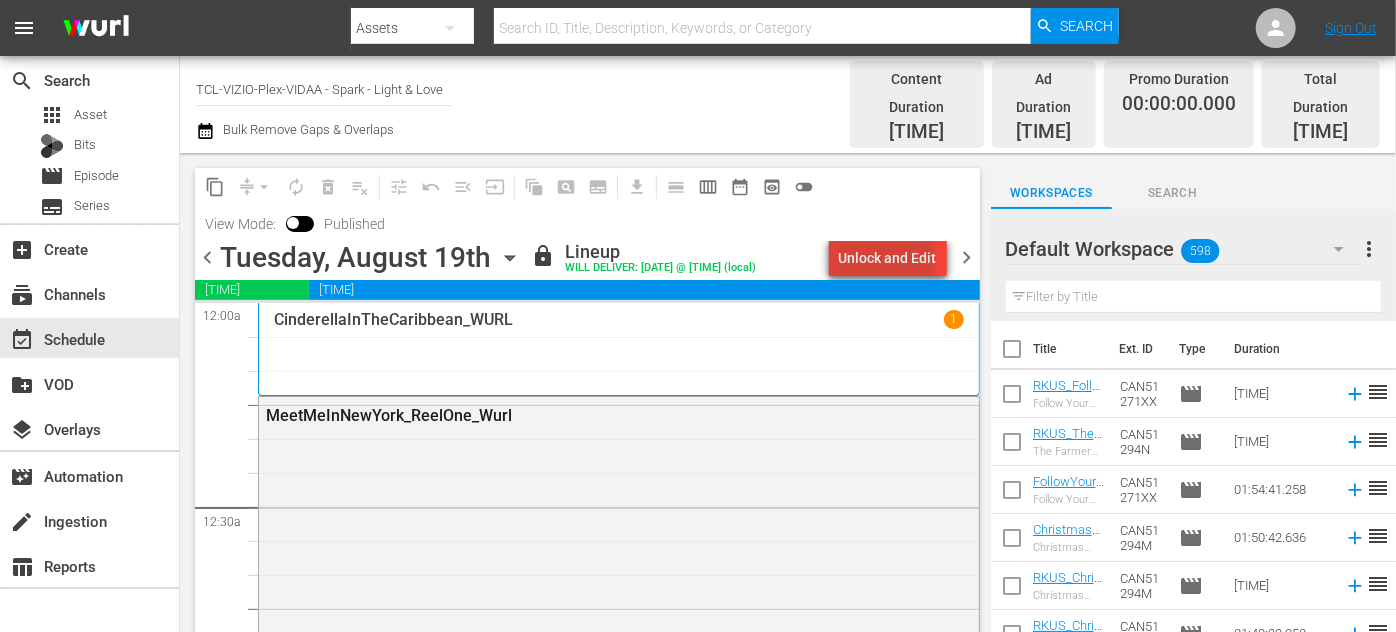 click on "Unlock and Edit" at bounding box center [888, 258] 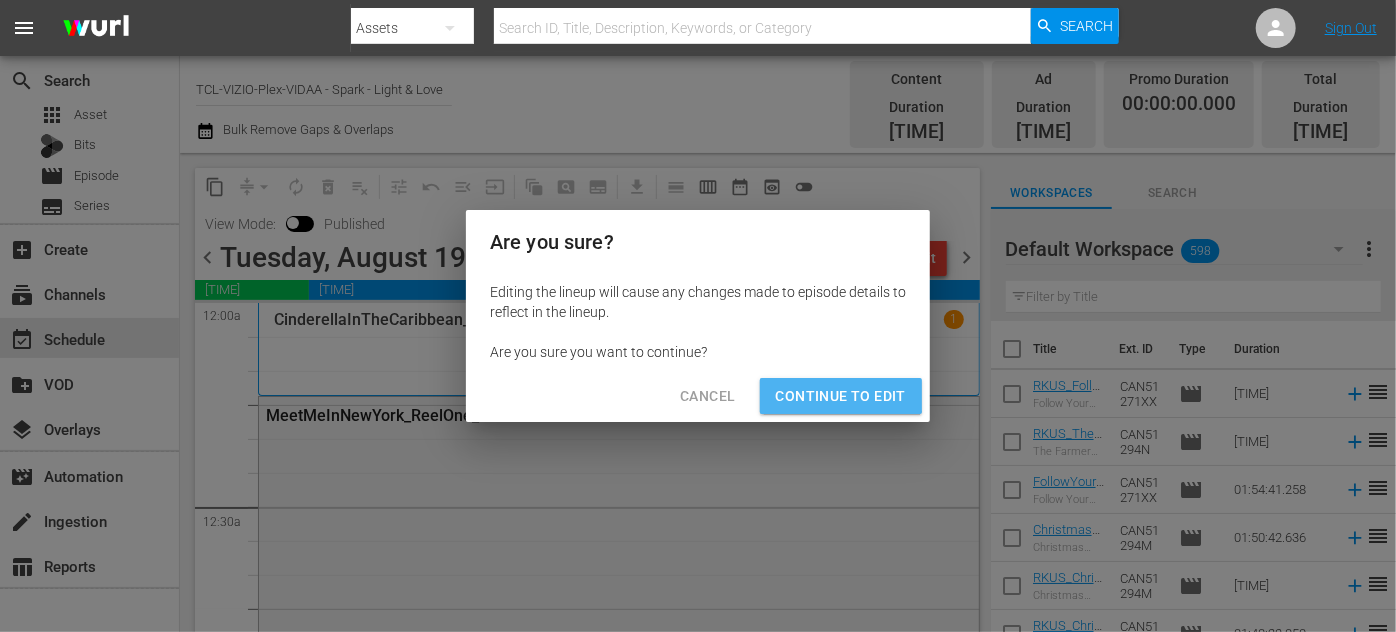 click on "Continue to Edit" at bounding box center (841, 396) 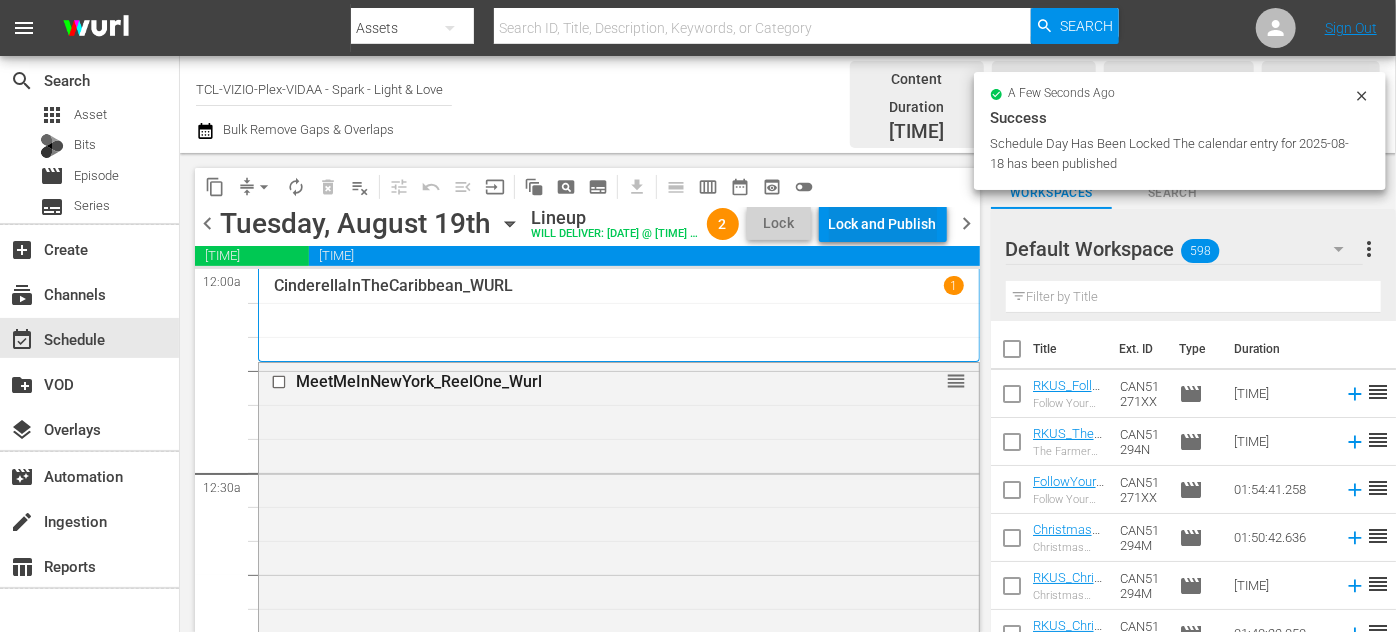 click on "Lock and Publish" at bounding box center [883, 224] 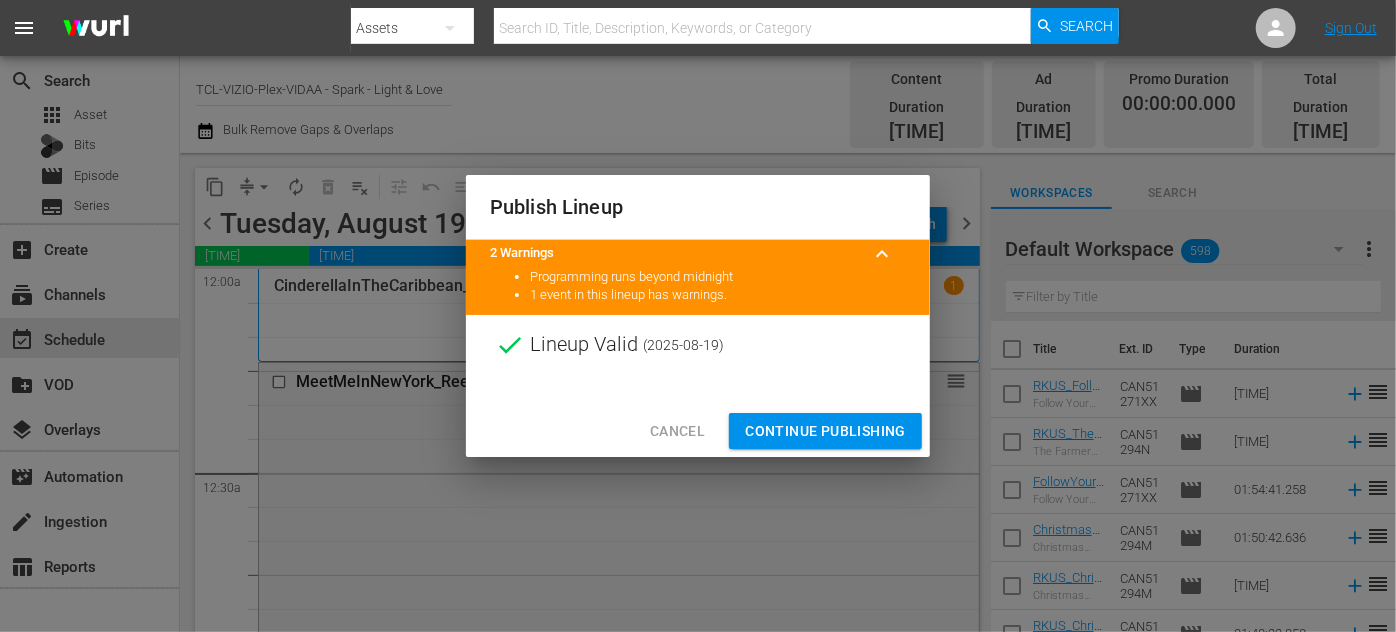 click on "Continue Publishing" at bounding box center [825, 431] 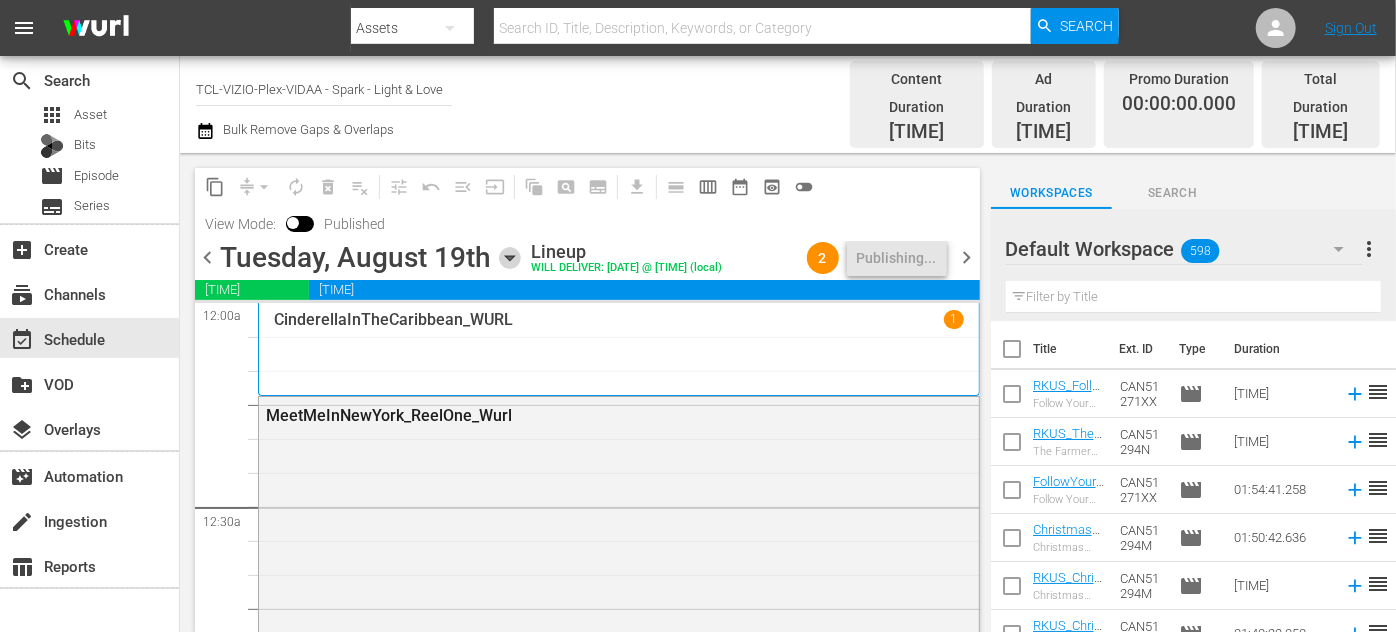click 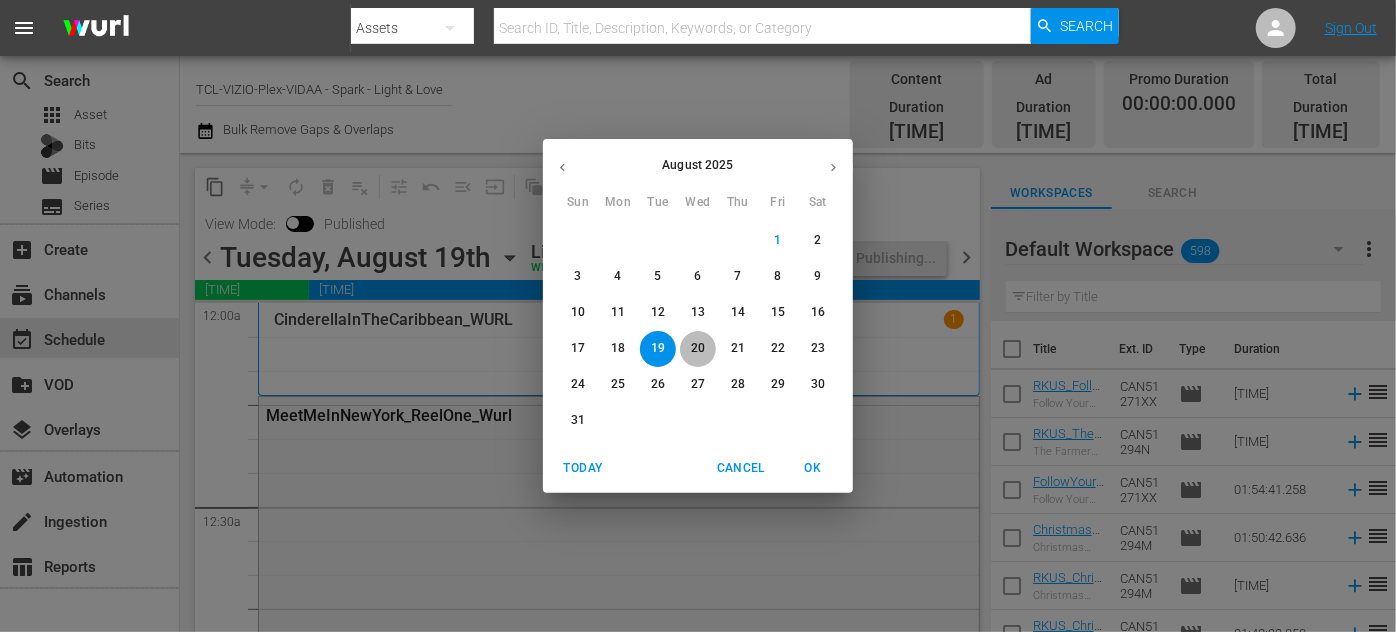 click on "20" at bounding box center (698, 349) 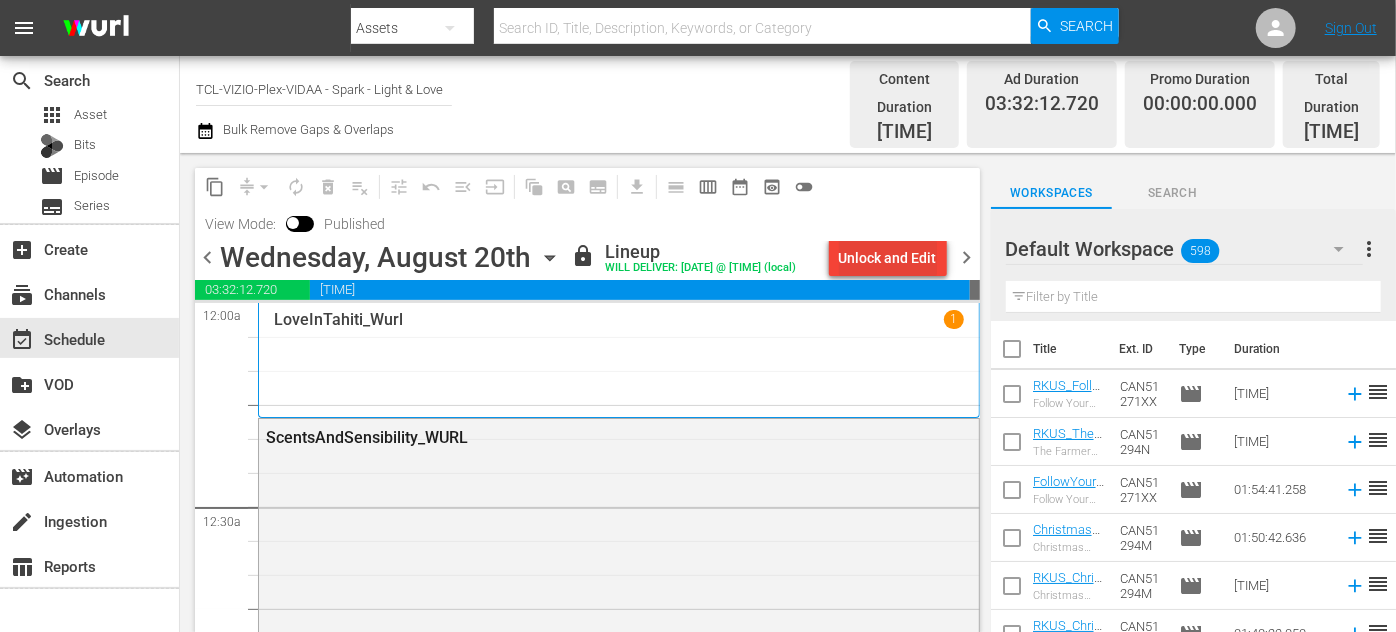 click on "Unlock and Edit" at bounding box center [888, 258] 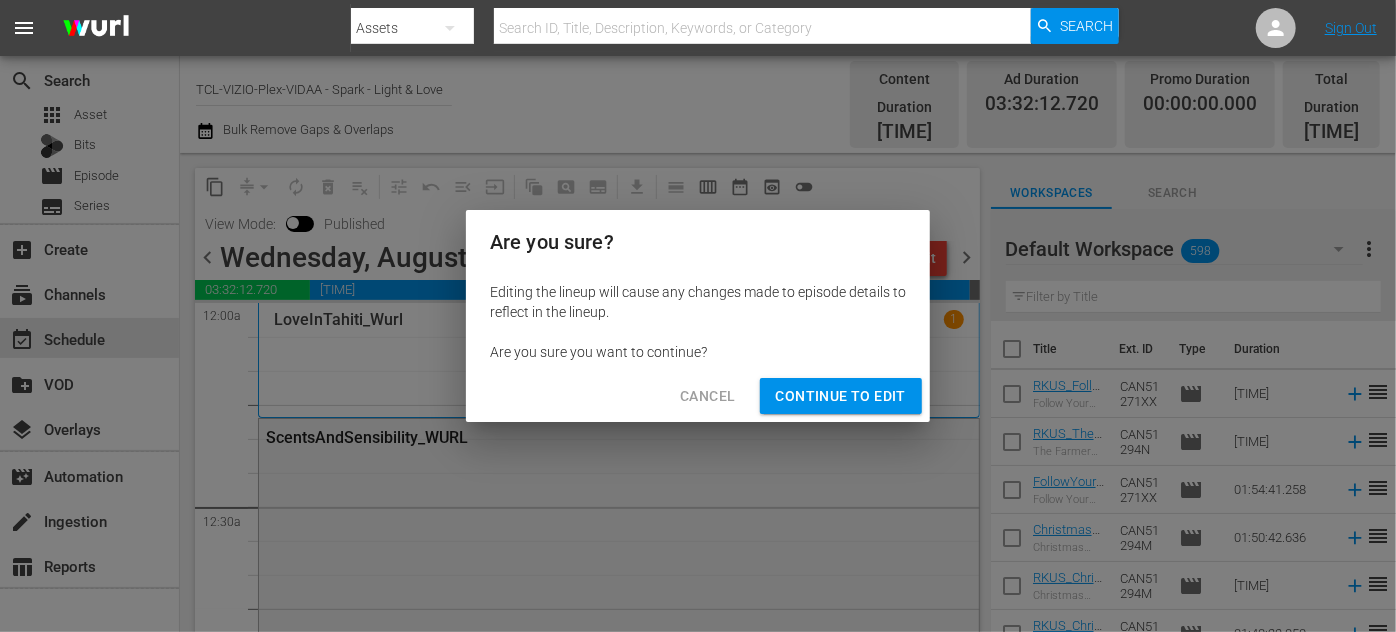 click on "Continue to Edit" at bounding box center (841, 396) 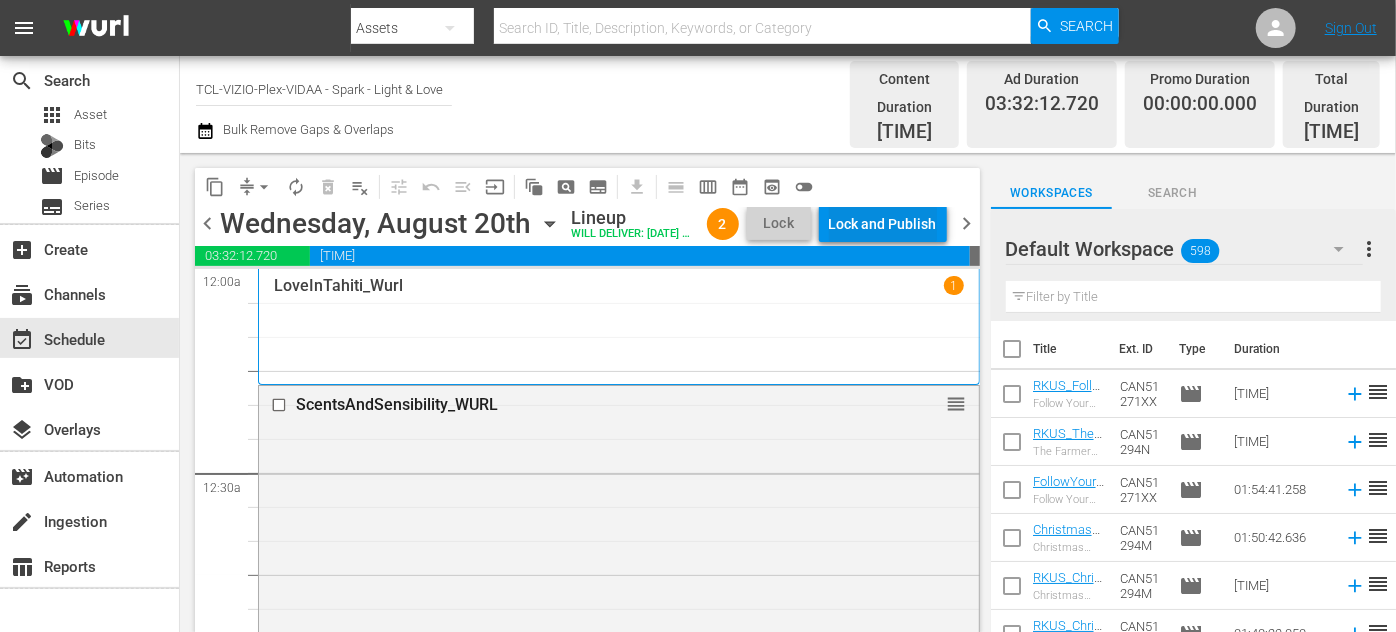 click on "Lock and Publish" at bounding box center [883, 224] 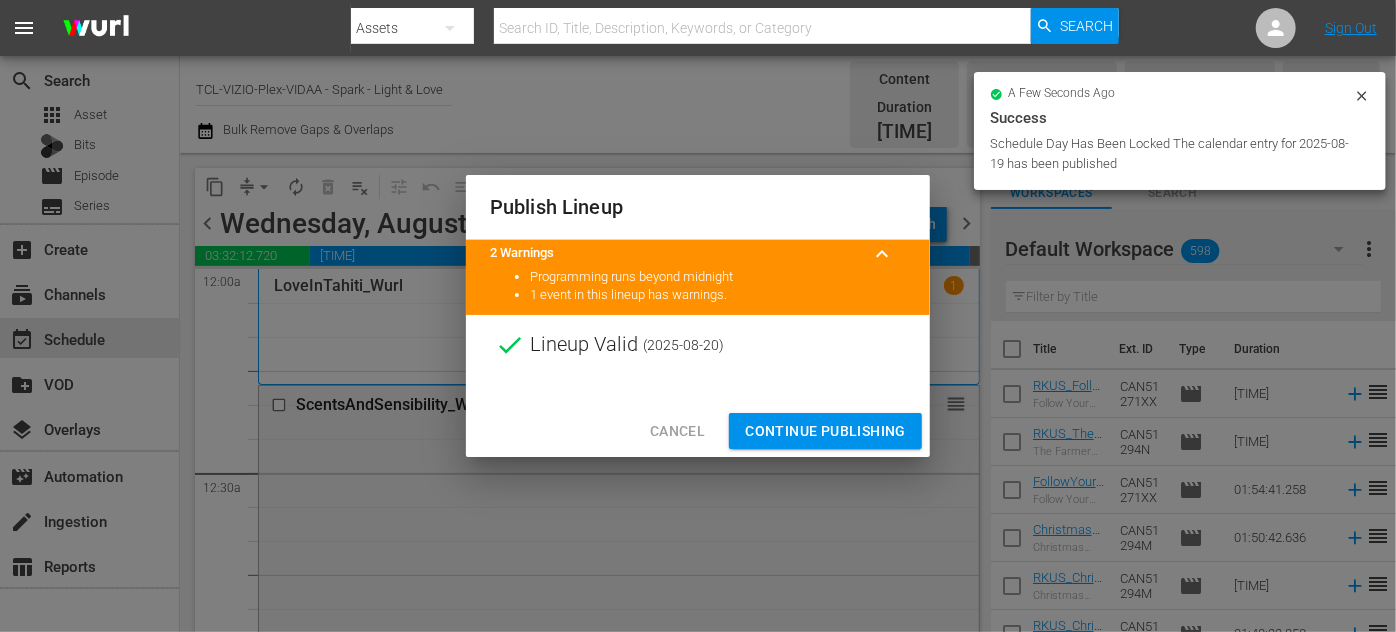 click on "Continue Publishing" at bounding box center (825, 431) 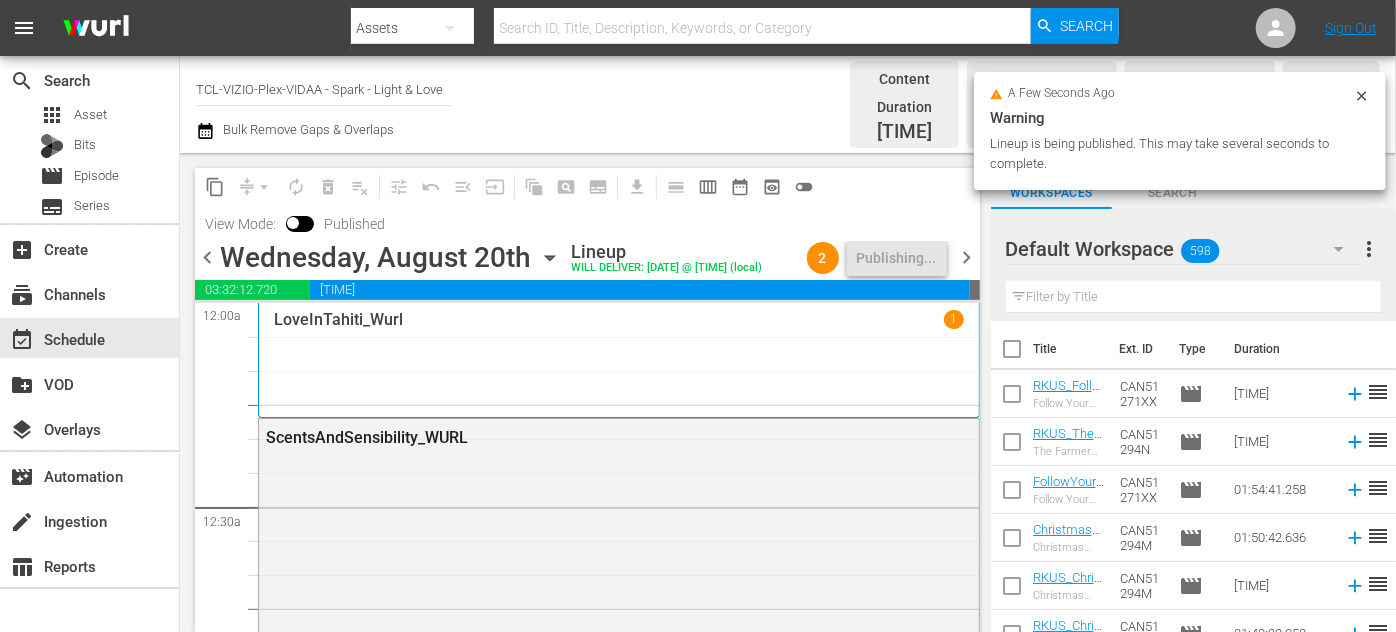 click 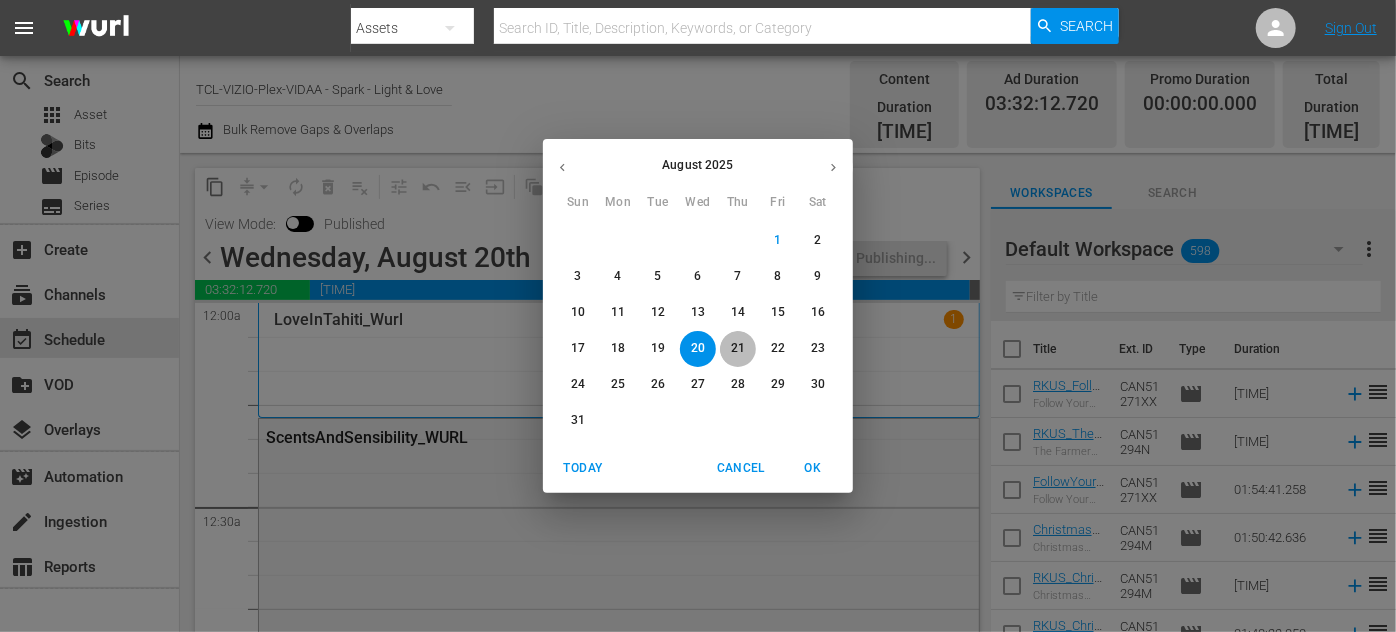 click on "21" at bounding box center (738, 348) 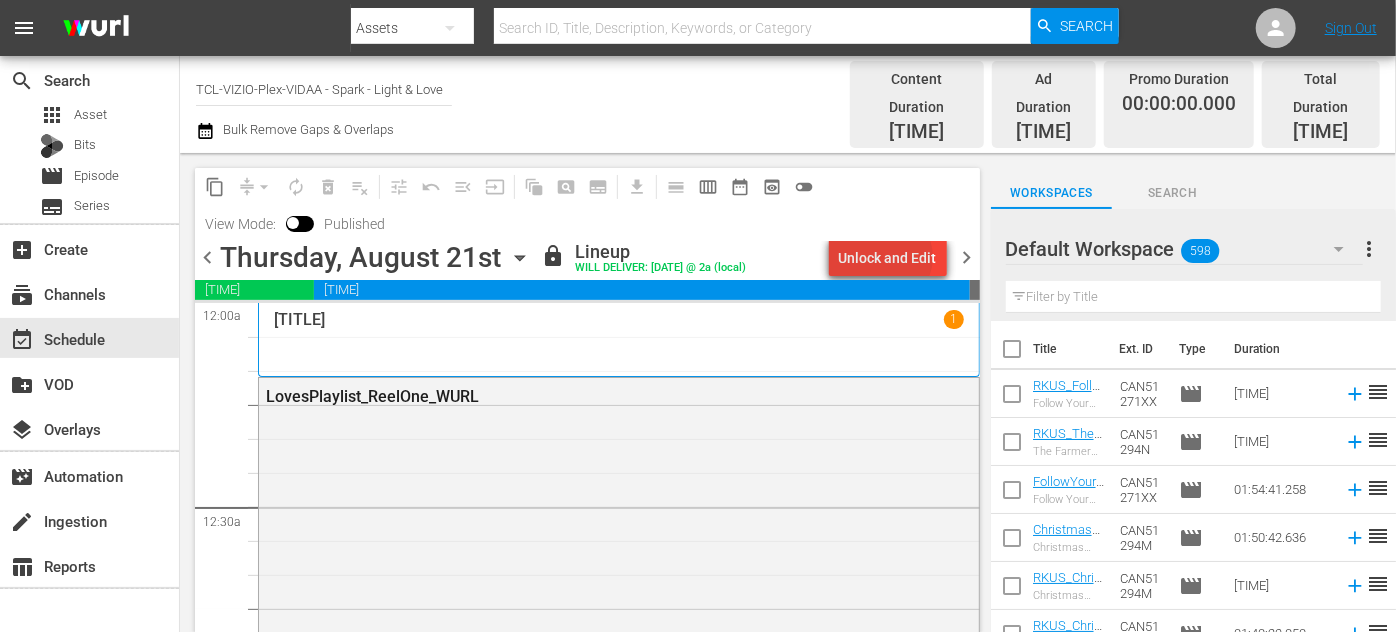 click on "Unlock and Edit" at bounding box center [888, 258] 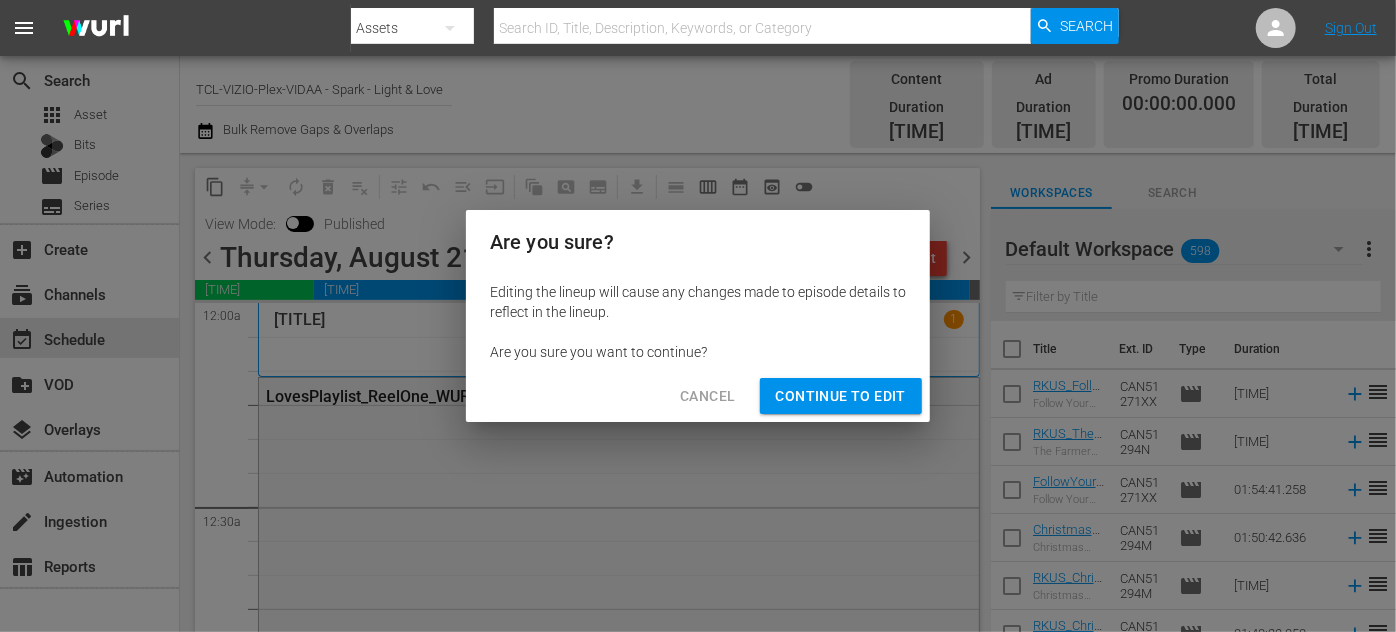 click on "Continue to Edit" at bounding box center [841, 396] 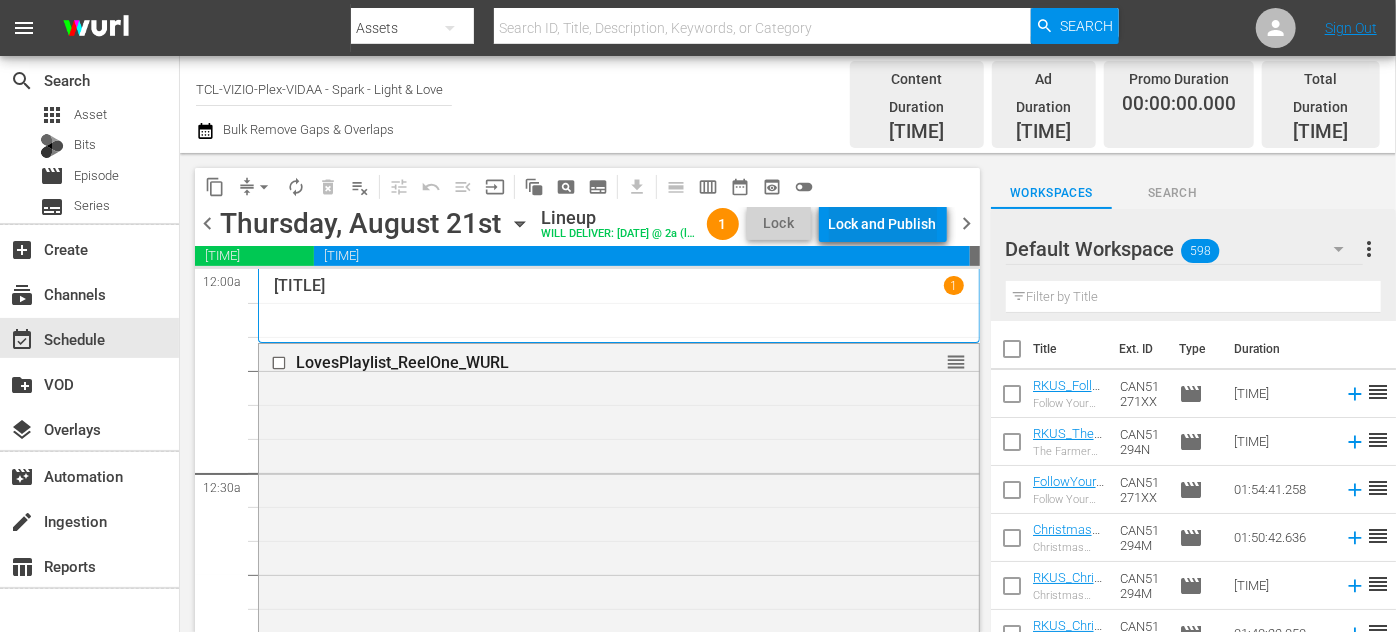 click on "Lock and Publish" at bounding box center (883, 224) 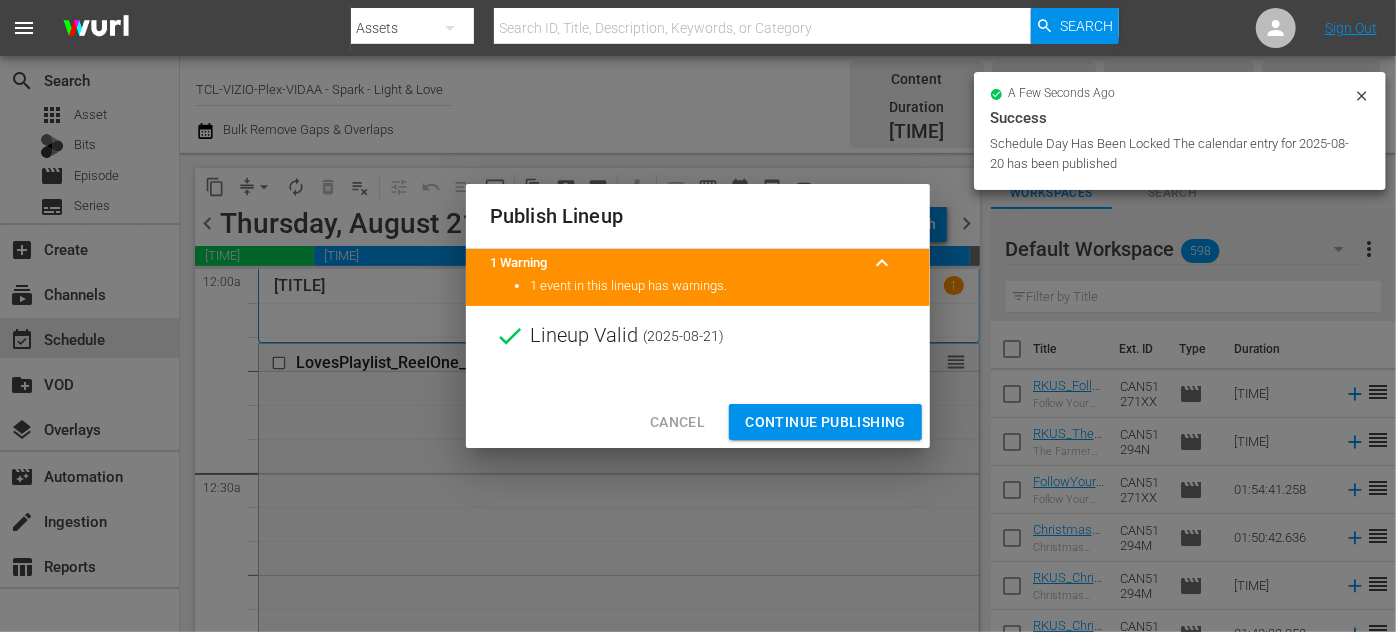 click on "Continue Publishing" at bounding box center (825, 422) 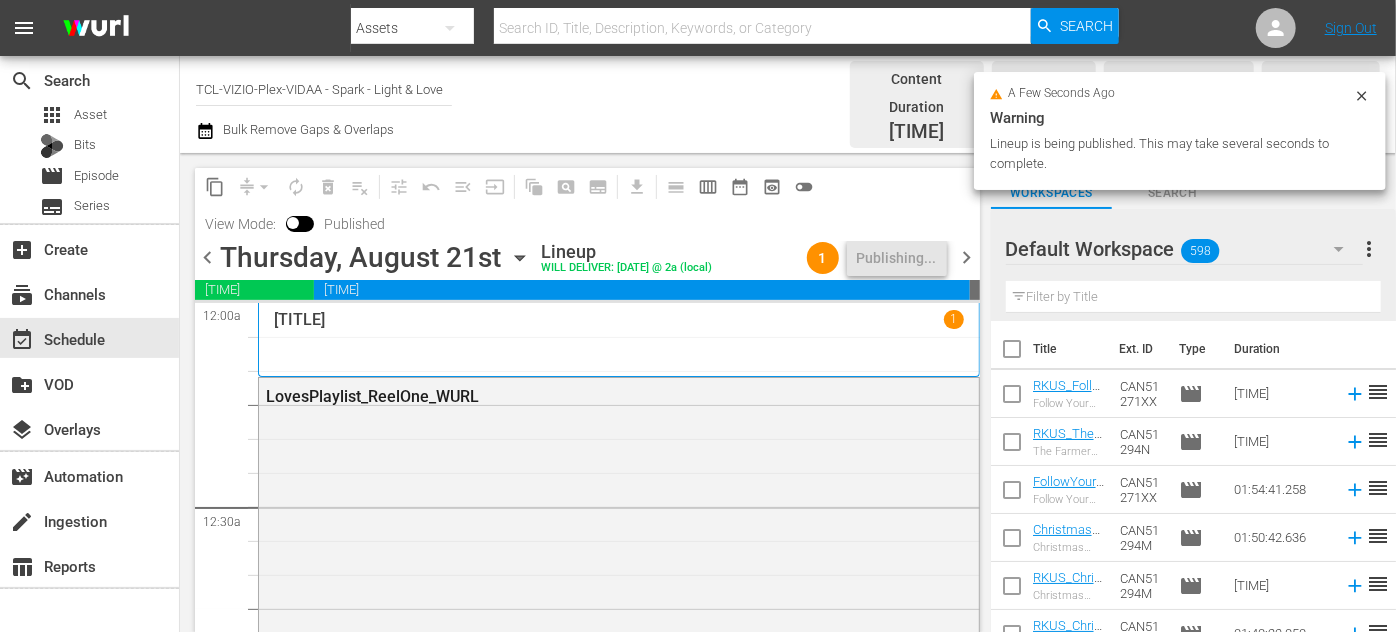 click 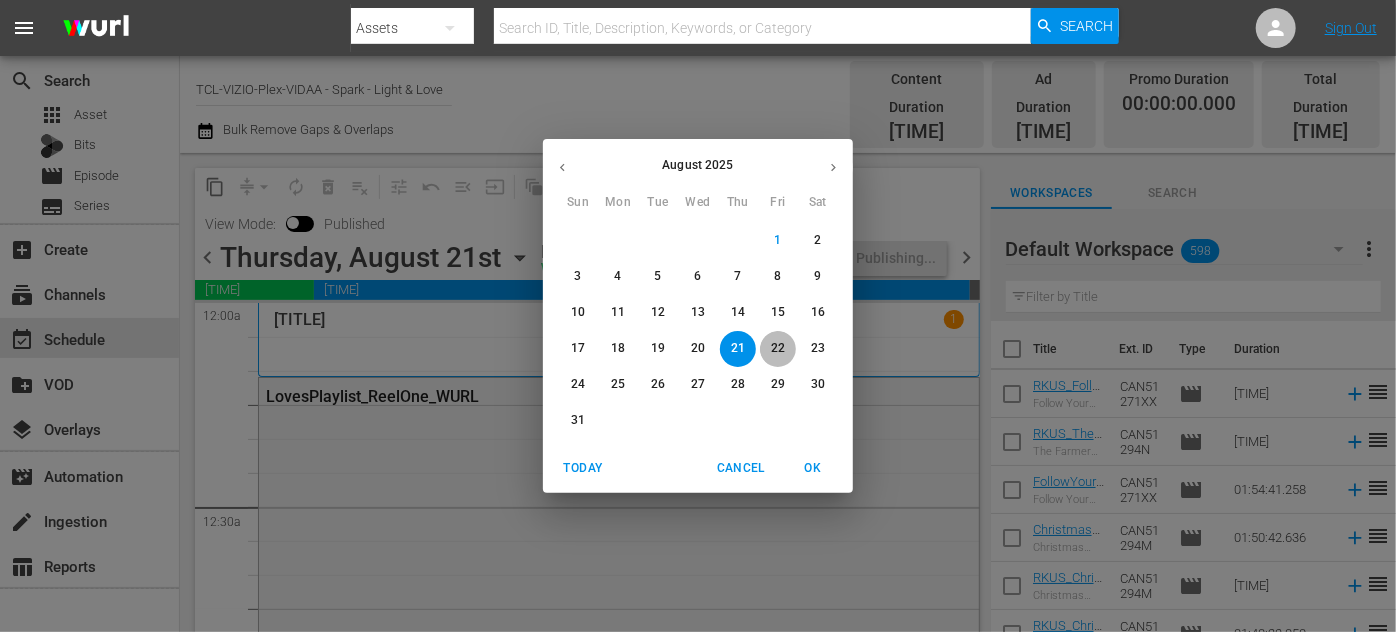 click on "22" at bounding box center [778, 348] 